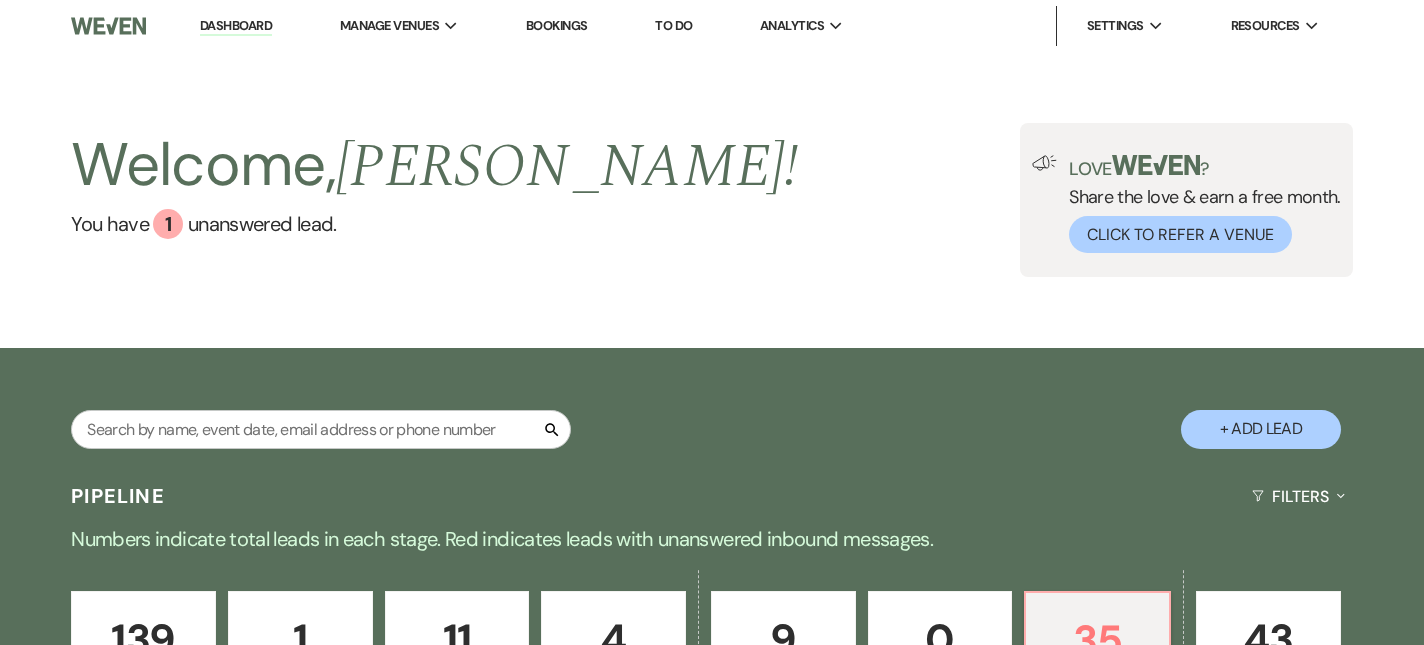 scroll, scrollTop: 191, scrollLeft: 0, axis: vertical 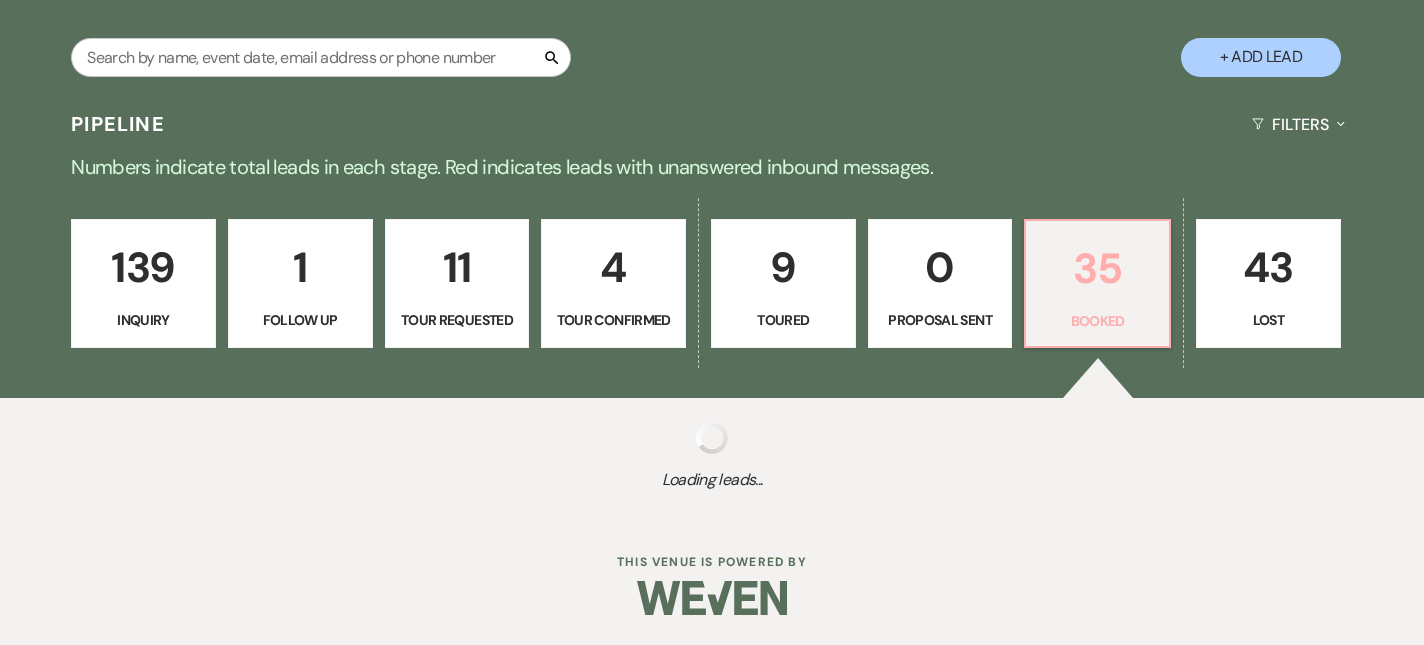 click on "35 Booked" at bounding box center (1097, 284) 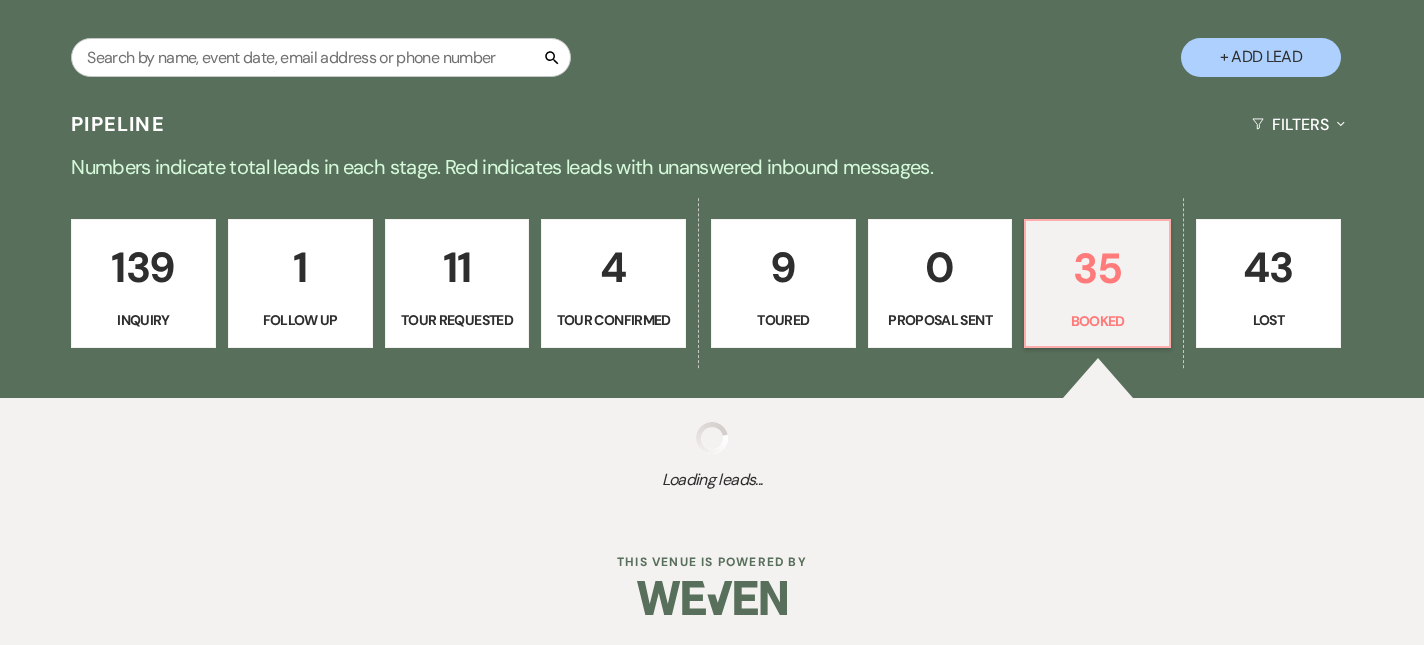 click on "+ Add Lead" at bounding box center (1261, 57) 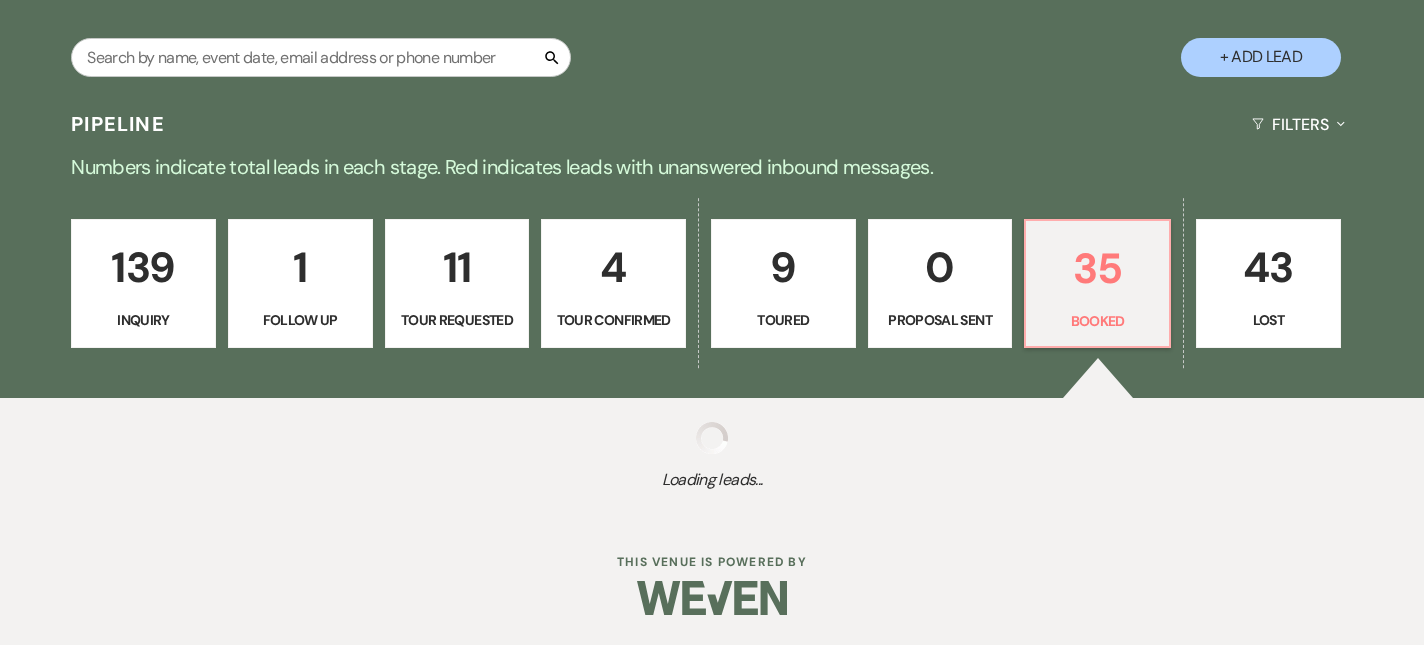 select on "331" 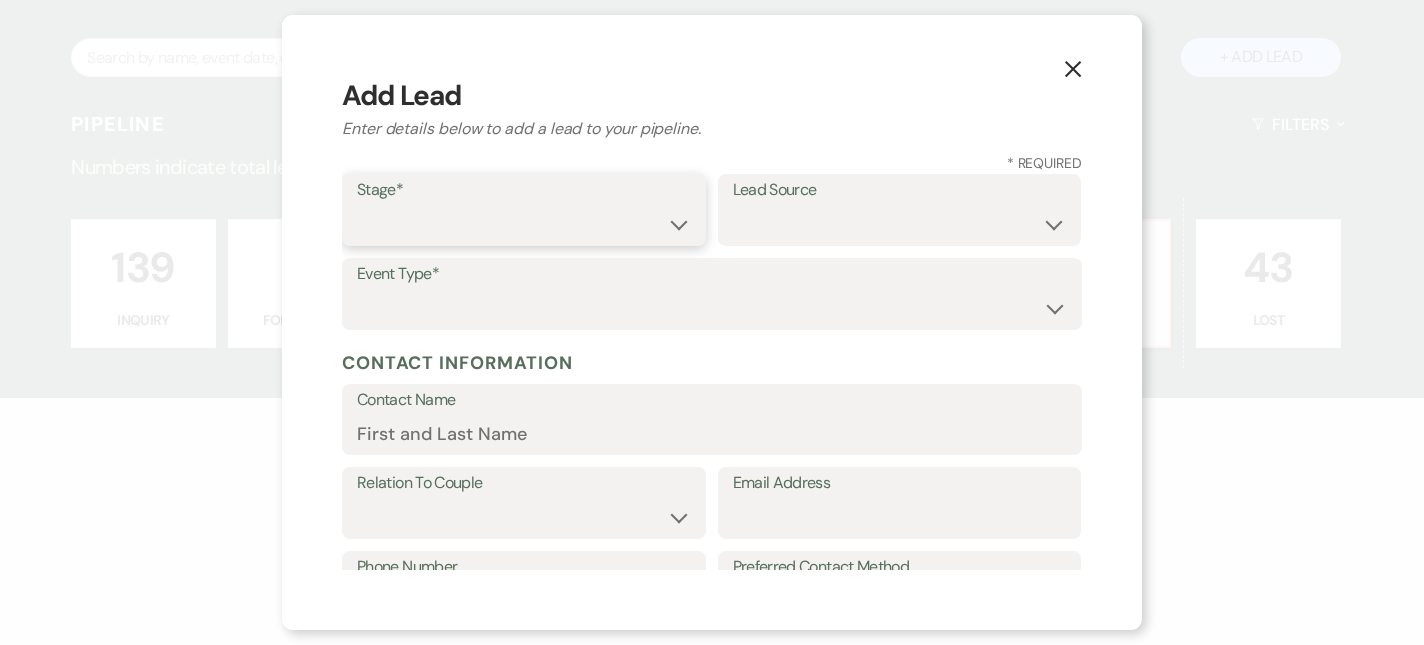 click on "Inquiry Follow Up Tour Requested Tour Confirmed Toured Proposal Sent Booked Lost" at bounding box center (524, 224) 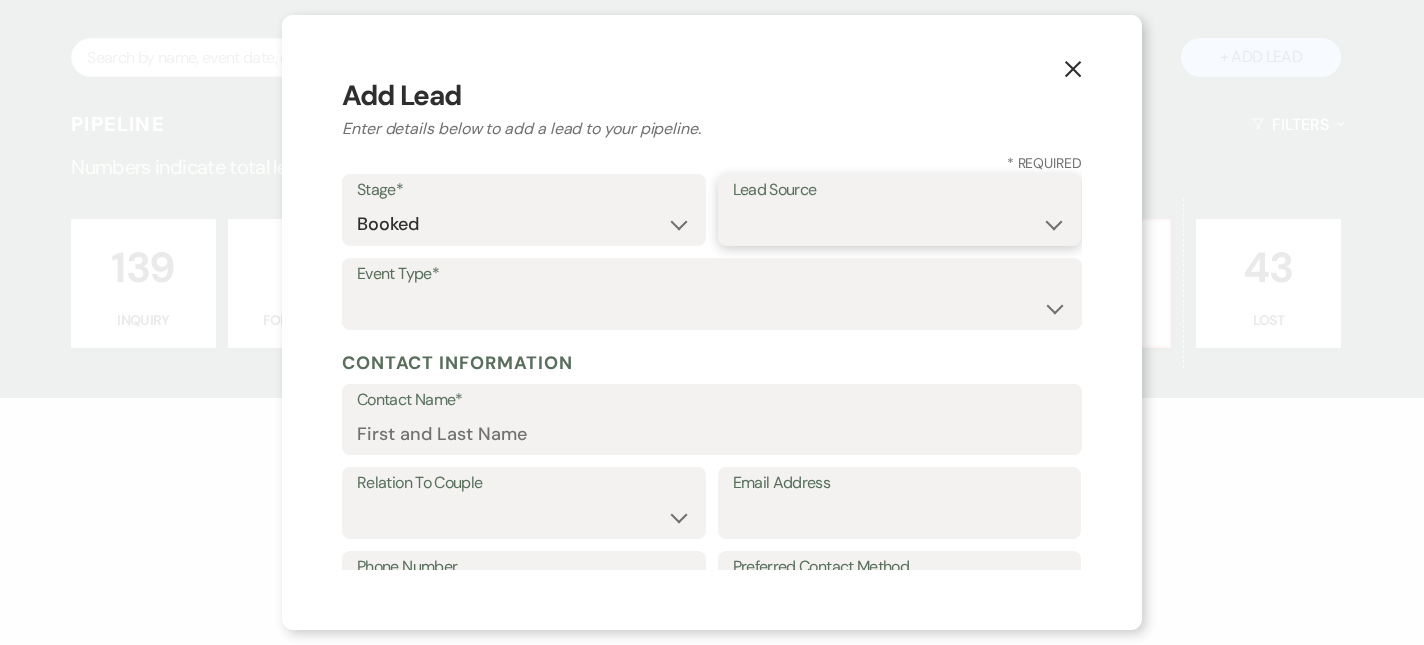 click on "Weven Venue Website Instagram Facebook Pinterest Google The Knot Wedding Wire Here Comes the Guide Wedding Spot Eventective [PERSON_NAME] The Venue Report PartySlate VRBO / Homeaway Airbnb Wedding Show TikTok X / Twitter Phone Call Walk-in Vendor Referral Advertising Personal Referral Local Referral Other" at bounding box center (900, 224) 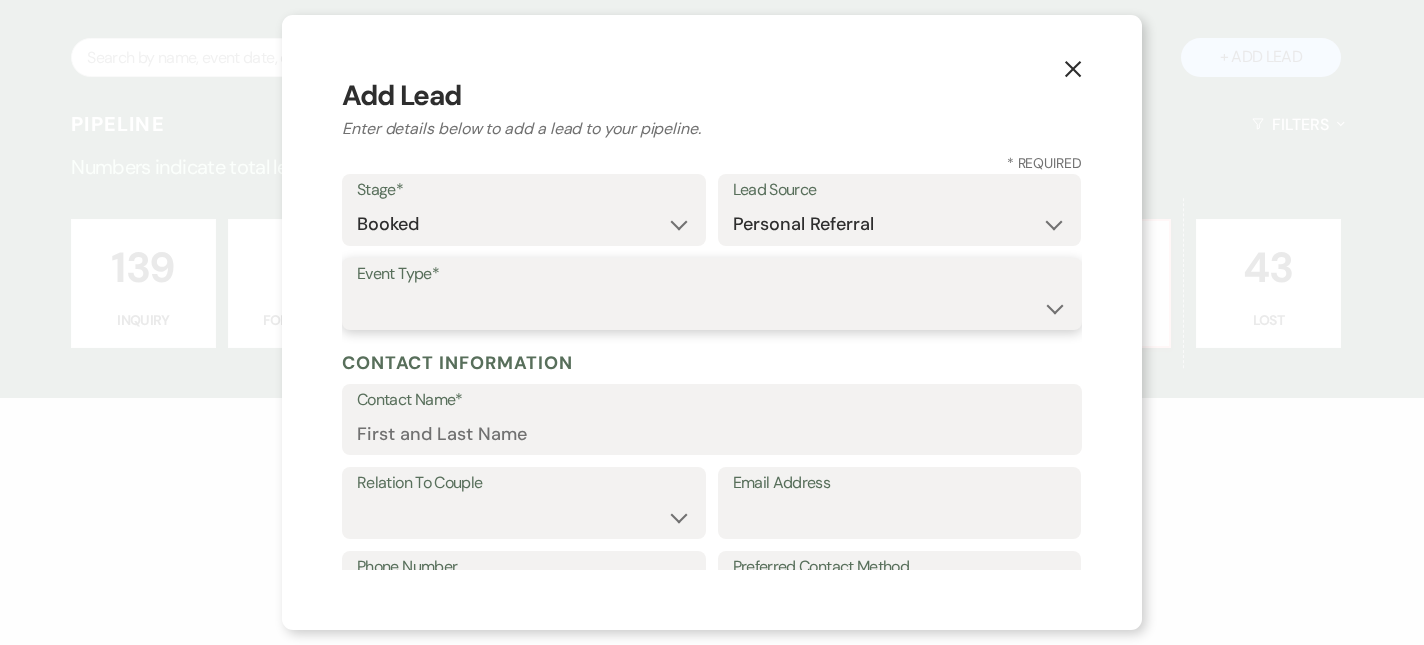 click on "Wedding Anniversary Party Baby Shower Bachelorette / Bachelor Party Birthday Party Bridal Shower Brunch Community Event Concert Corporate Event Elopement End of Life Celebration Engagement Party Fundraiser Graduation Party Micro Wedding Prom Quinceañera Rehearsal Dinner Religious Event Retreat Other" at bounding box center [712, 308] 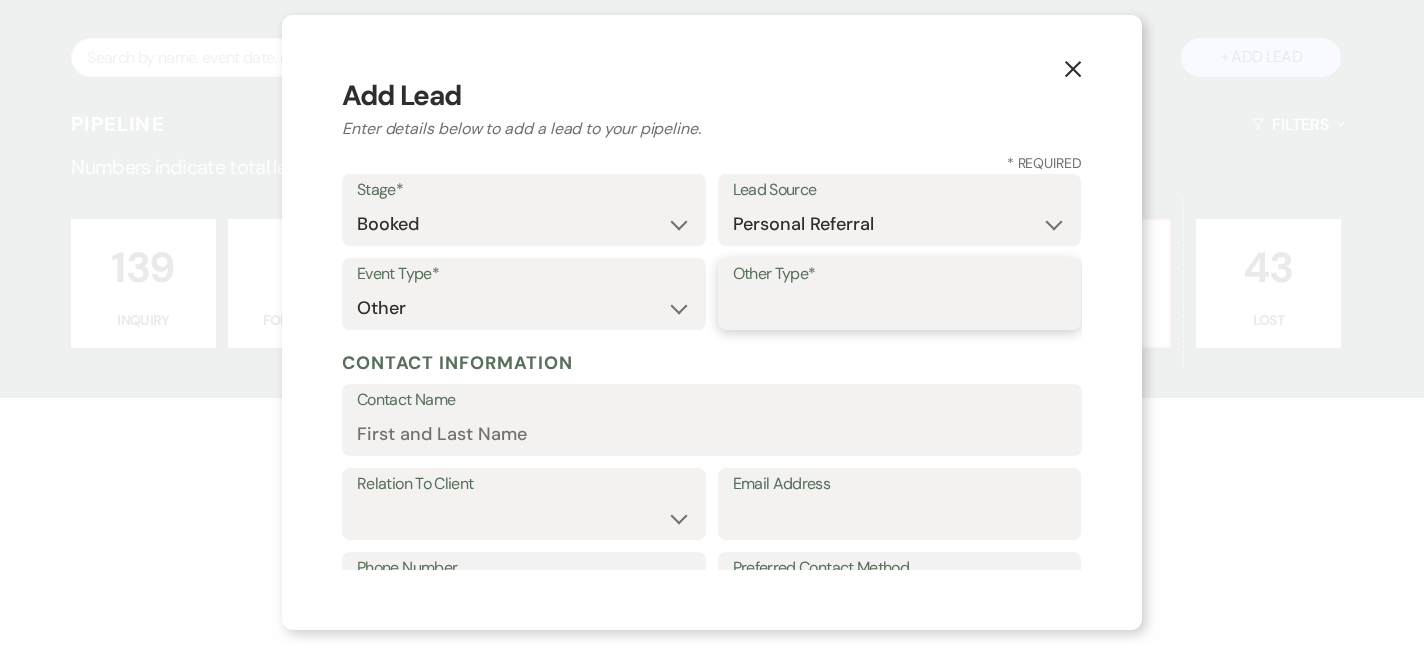 click on "Other Type*" at bounding box center [900, 308] 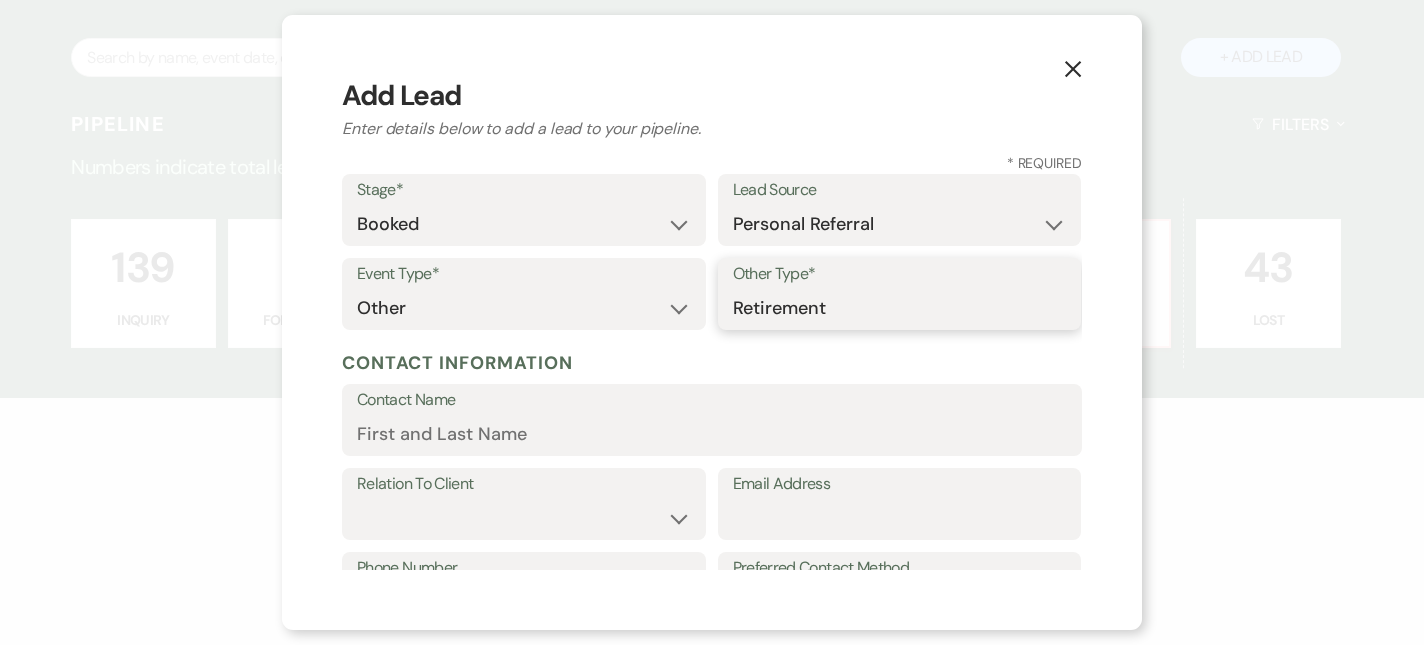 type on "Retirement Party" 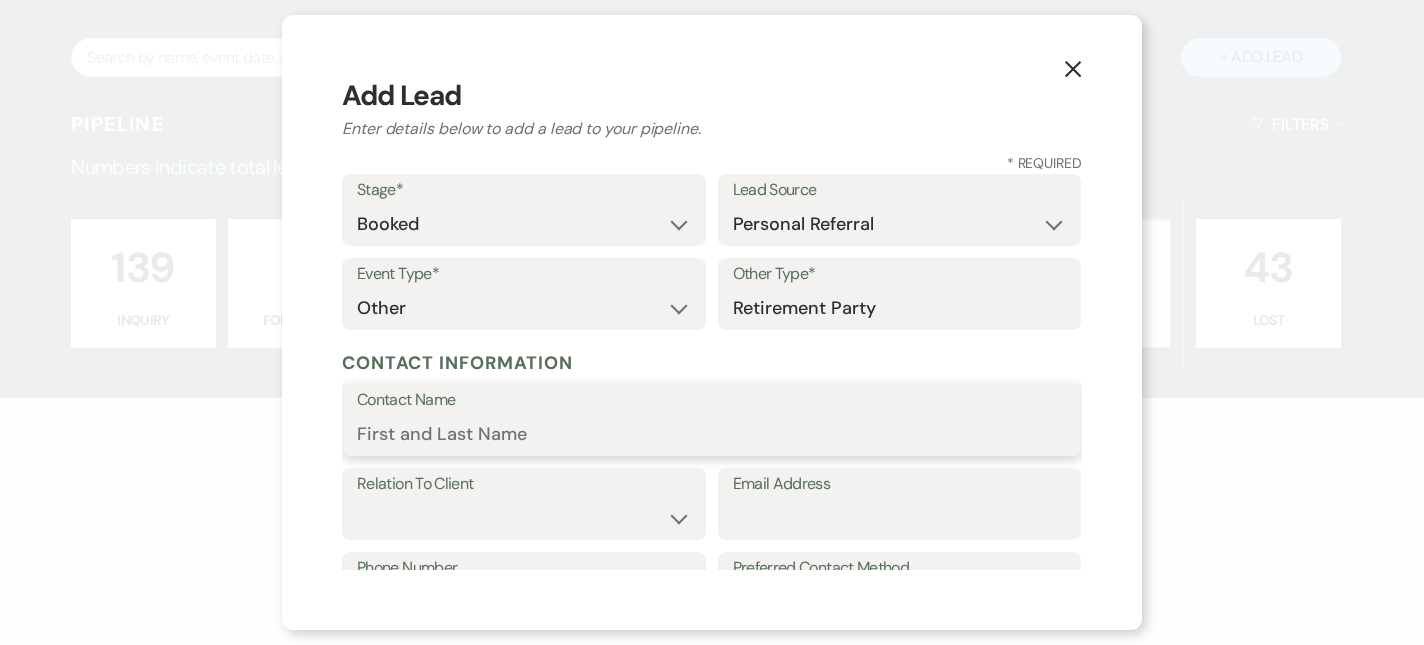 click on "Contact Name" at bounding box center (712, 434) 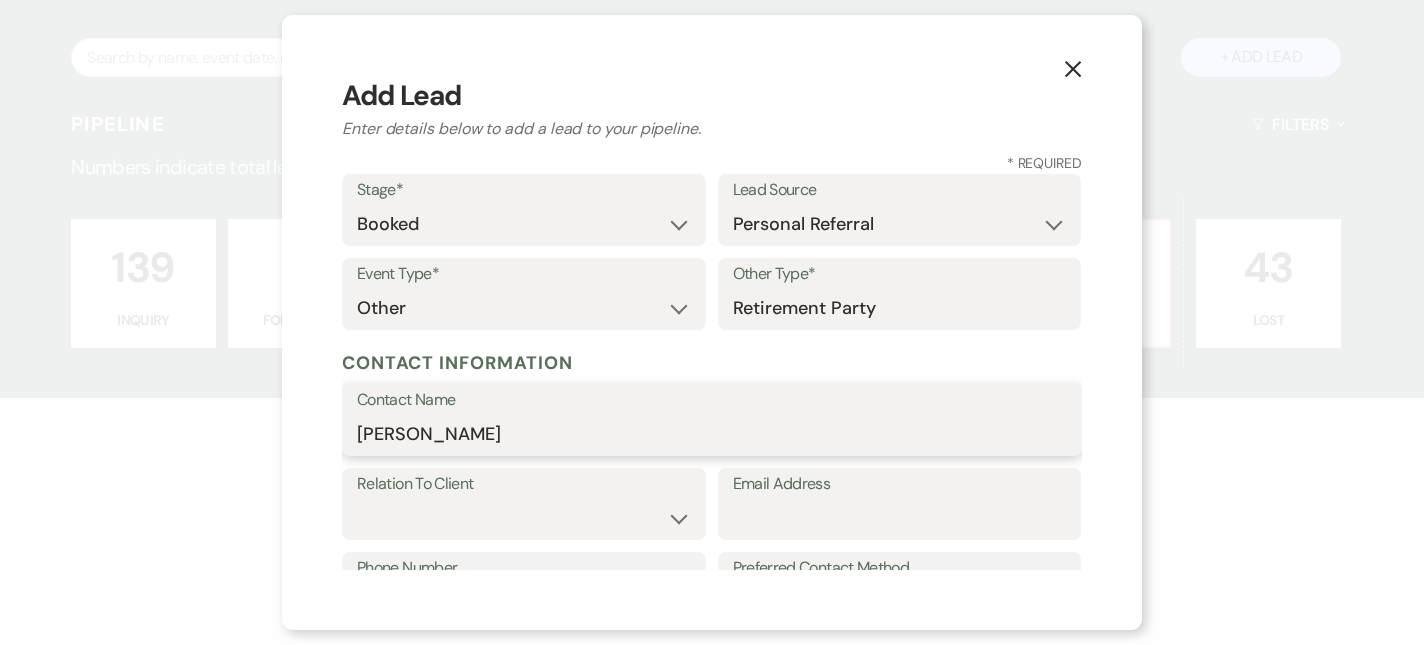 scroll, scrollTop: 77, scrollLeft: 0, axis: vertical 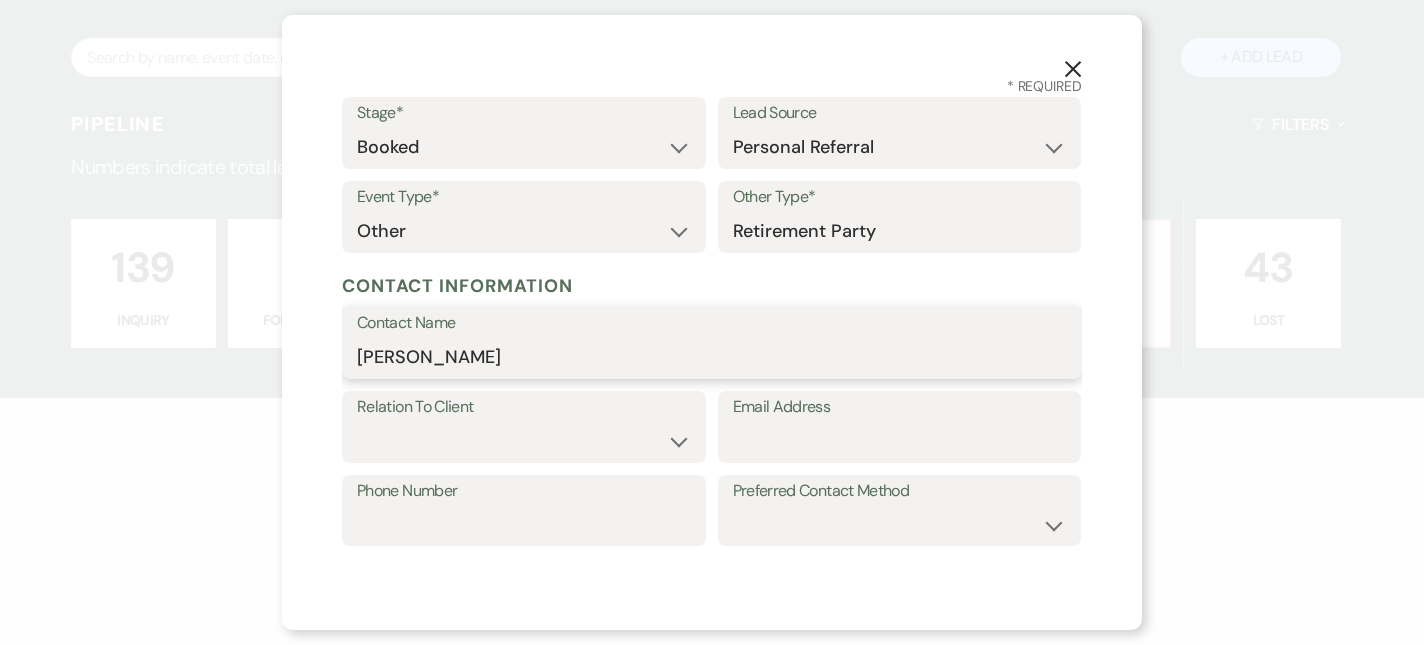 type on "[PERSON_NAME]" 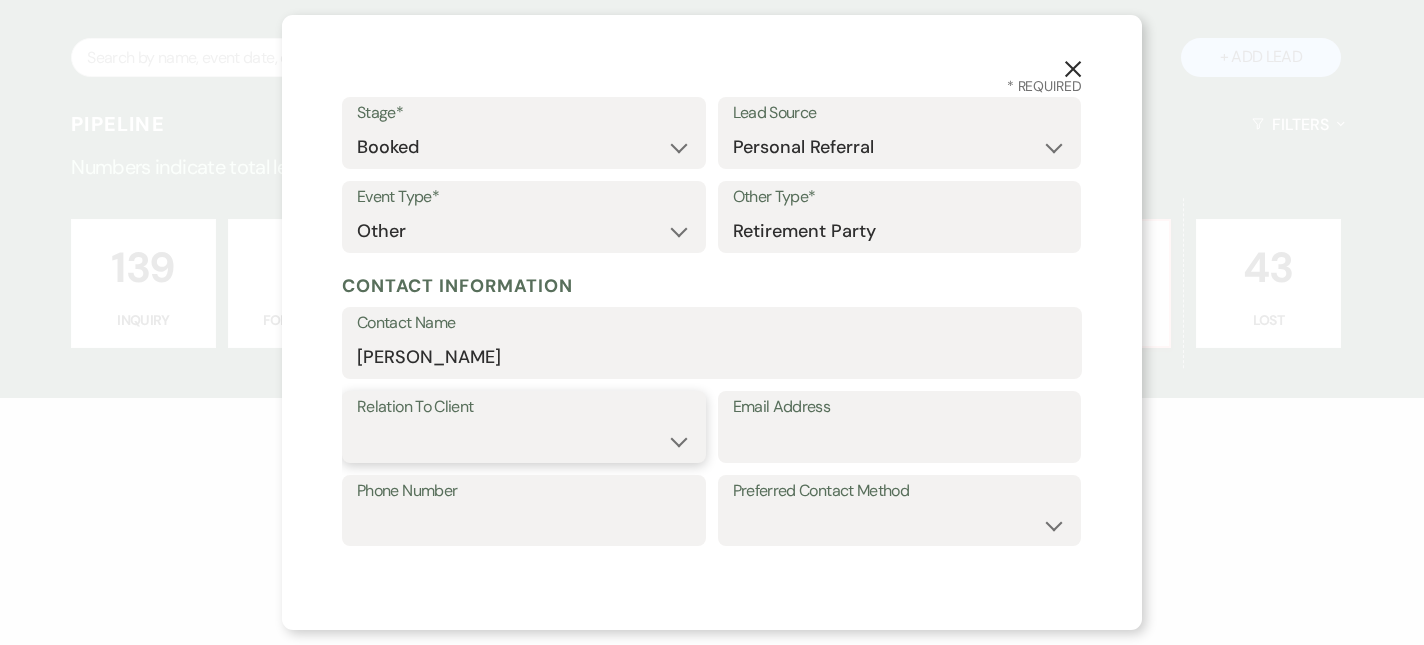 click on "Client Event Planner Parent of Client Family Member Friend Other" at bounding box center [524, 441] 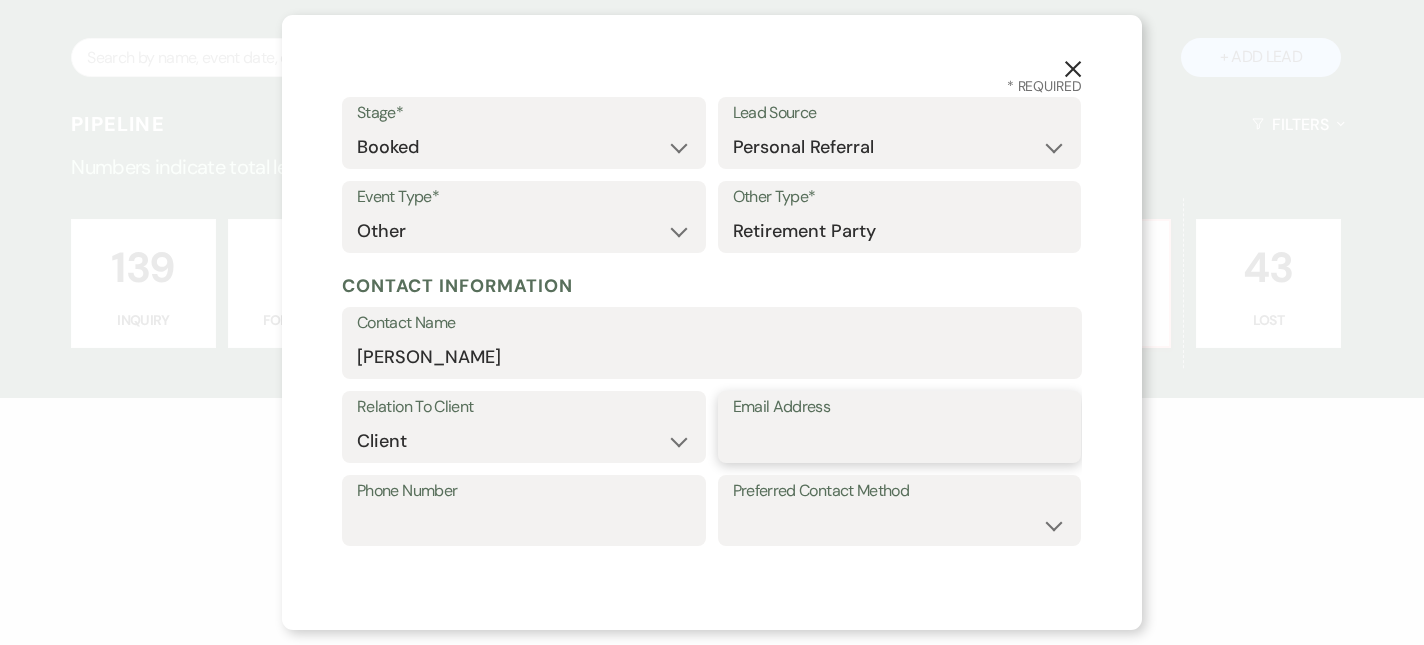 click on "Email Address" at bounding box center (900, 441) 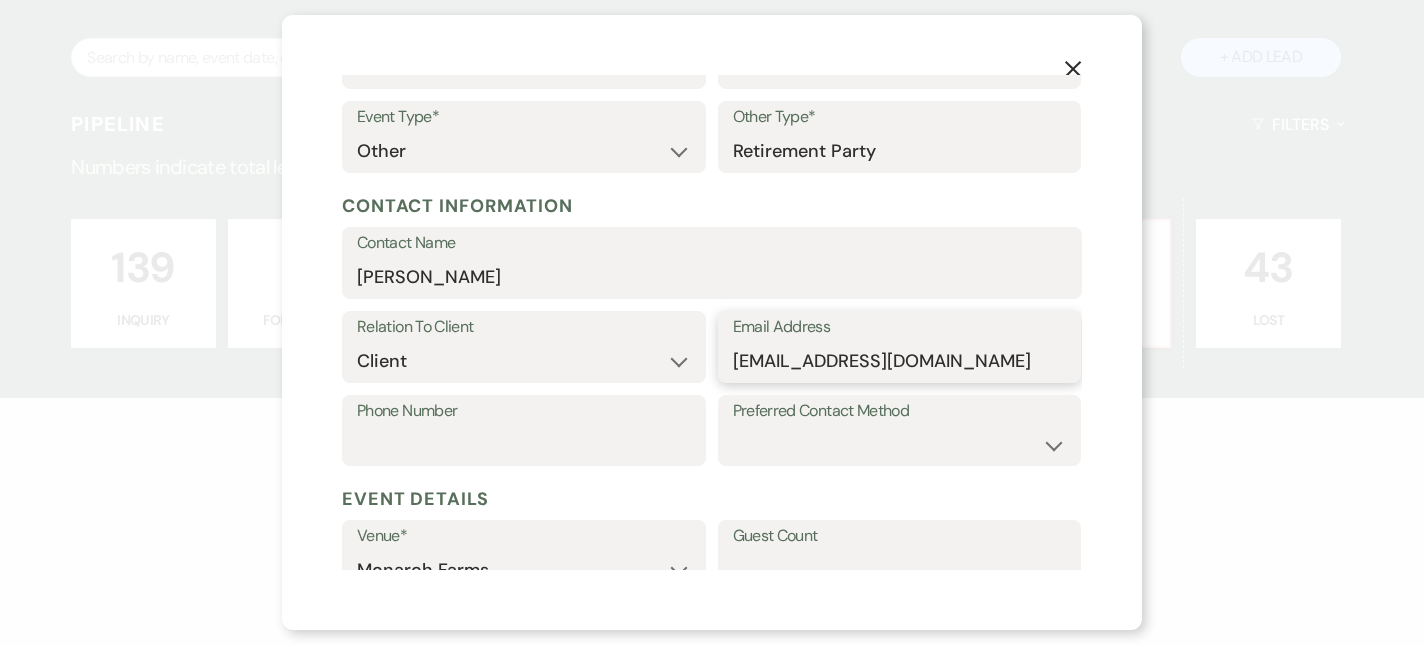 scroll, scrollTop: 156, scrollLeft: 0, axis: vertical 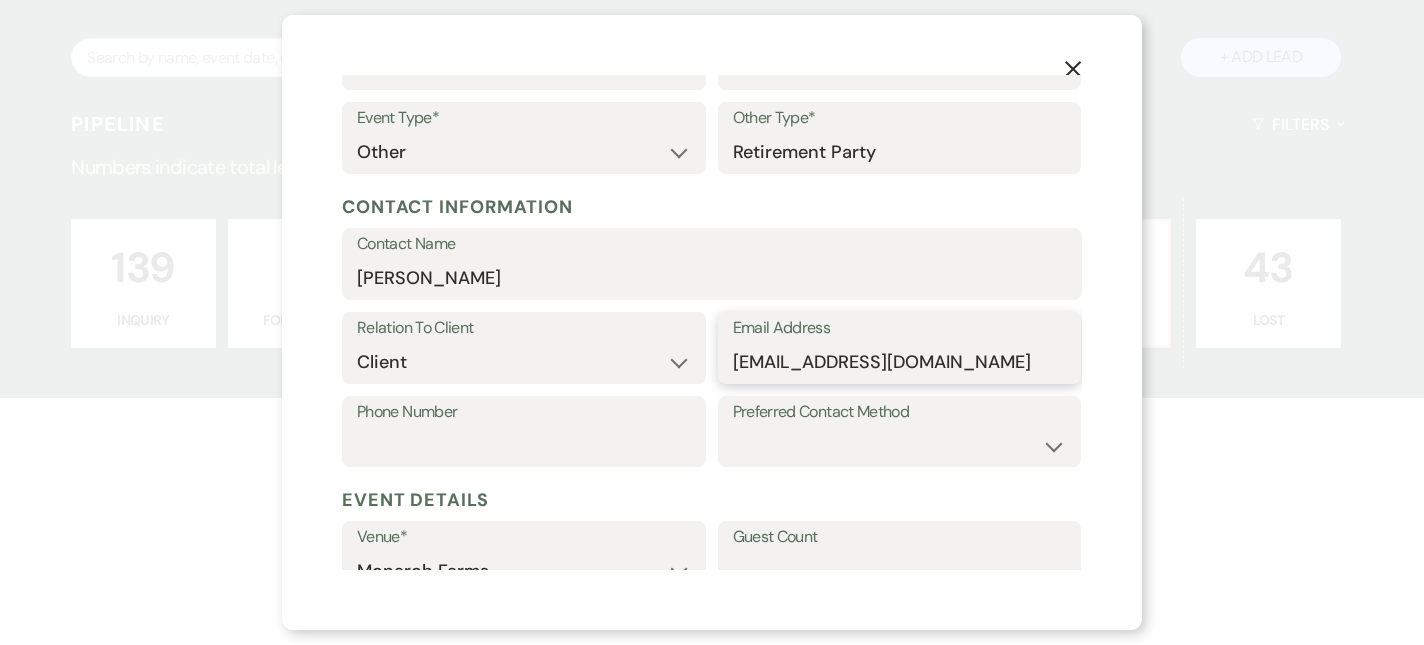 type on "[EMAIL_ADDRESS][DOMAIN_NAME]" 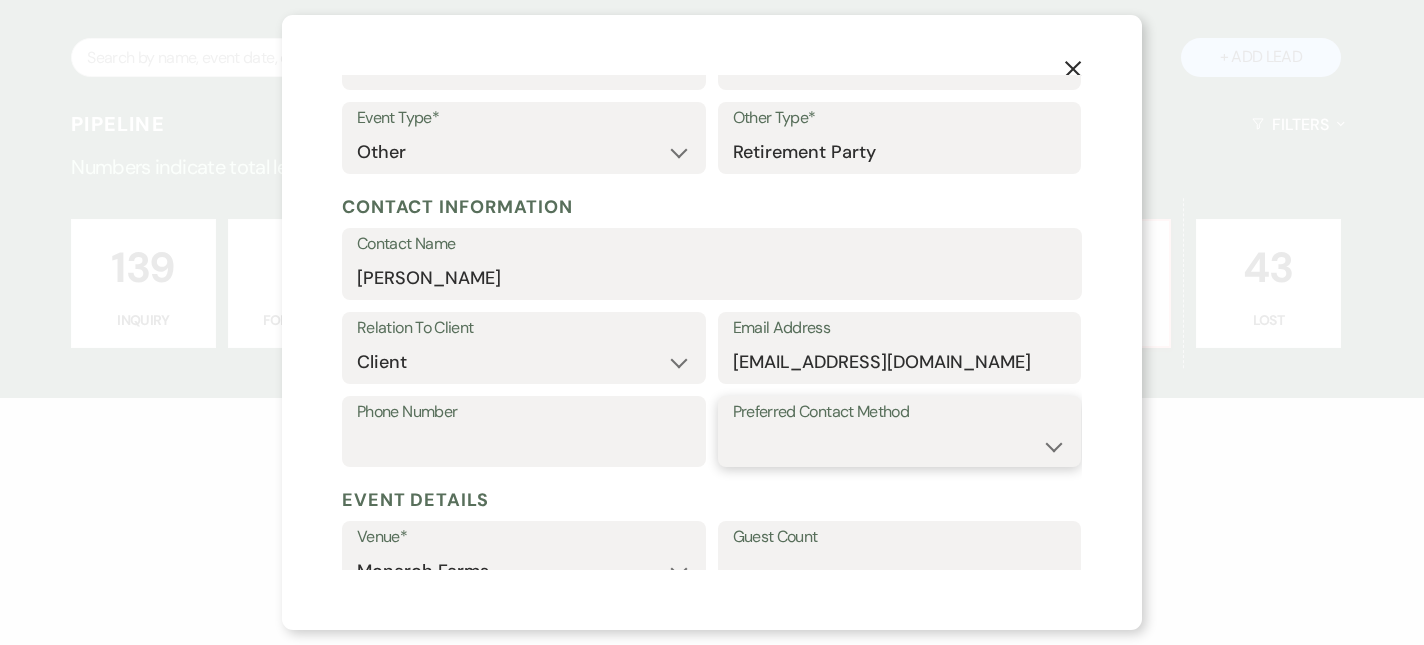 click on "Email Phone Text" at bounding box center (900, 445) 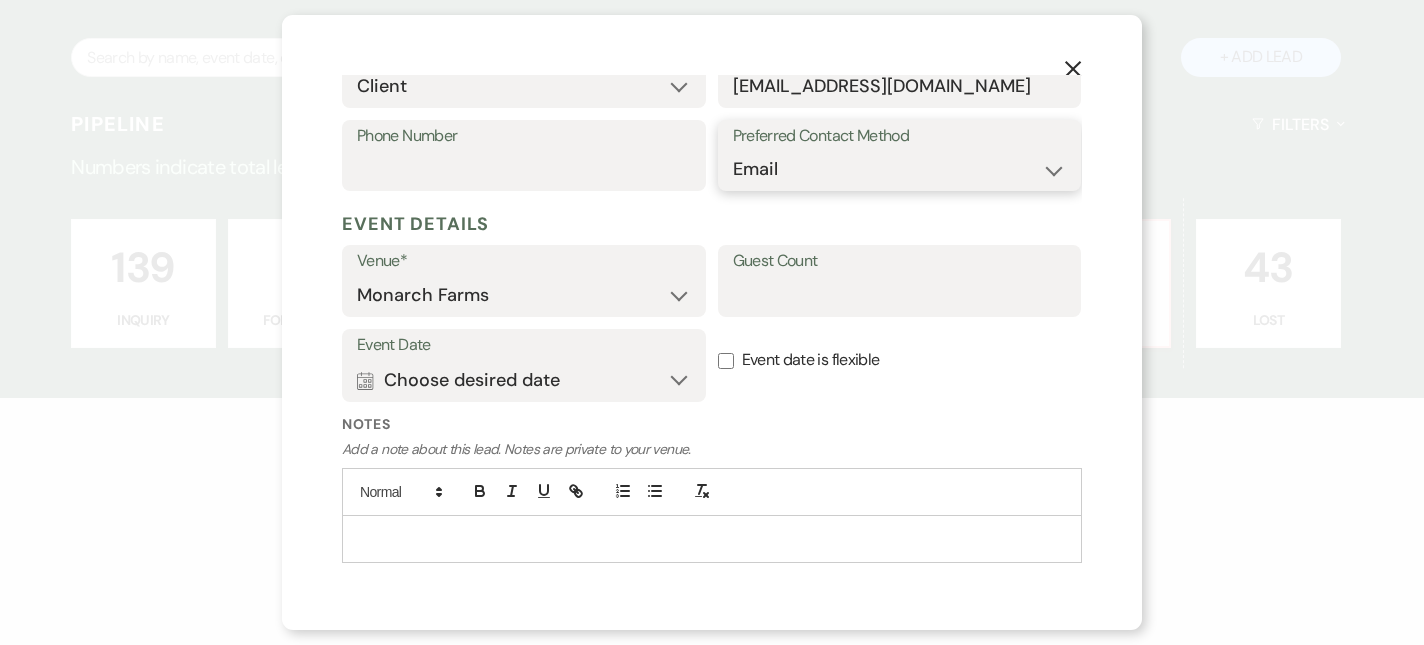 scroll, scrollTop: 442, scrollLeft: 0, axis: vertical 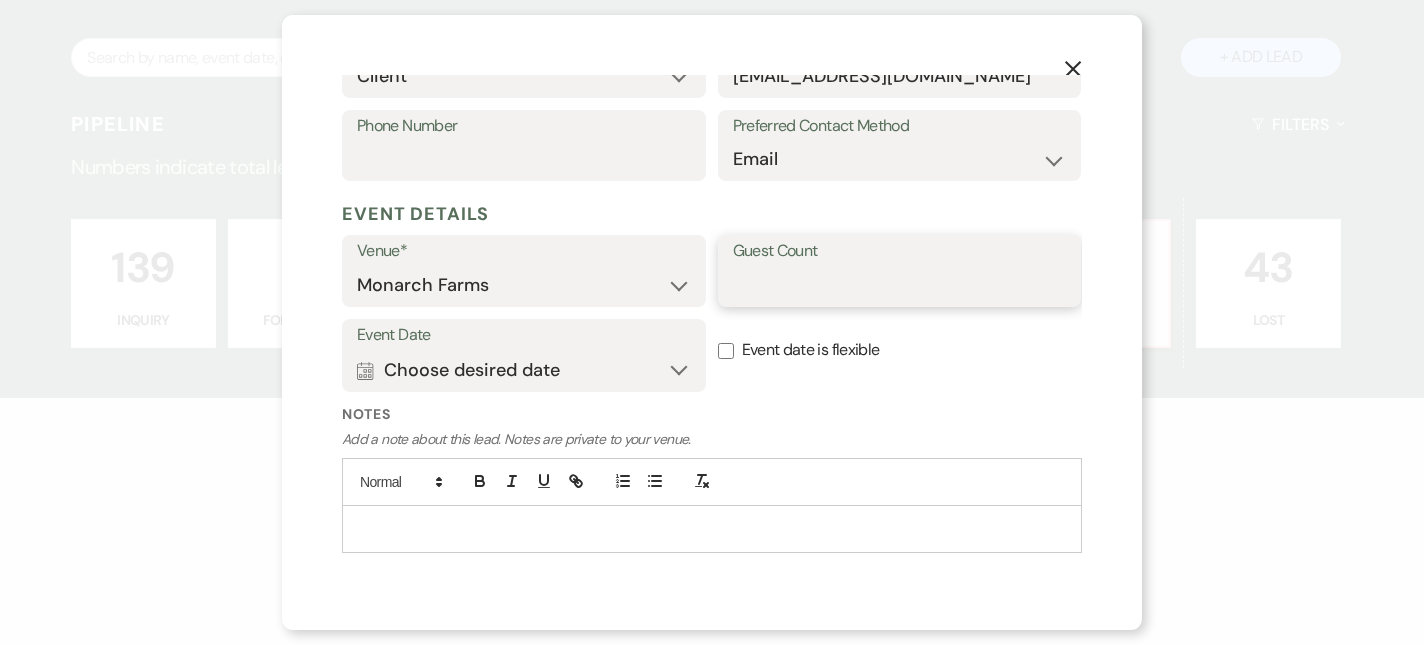 click on "Guest Count" at bounding box center (900, 285) 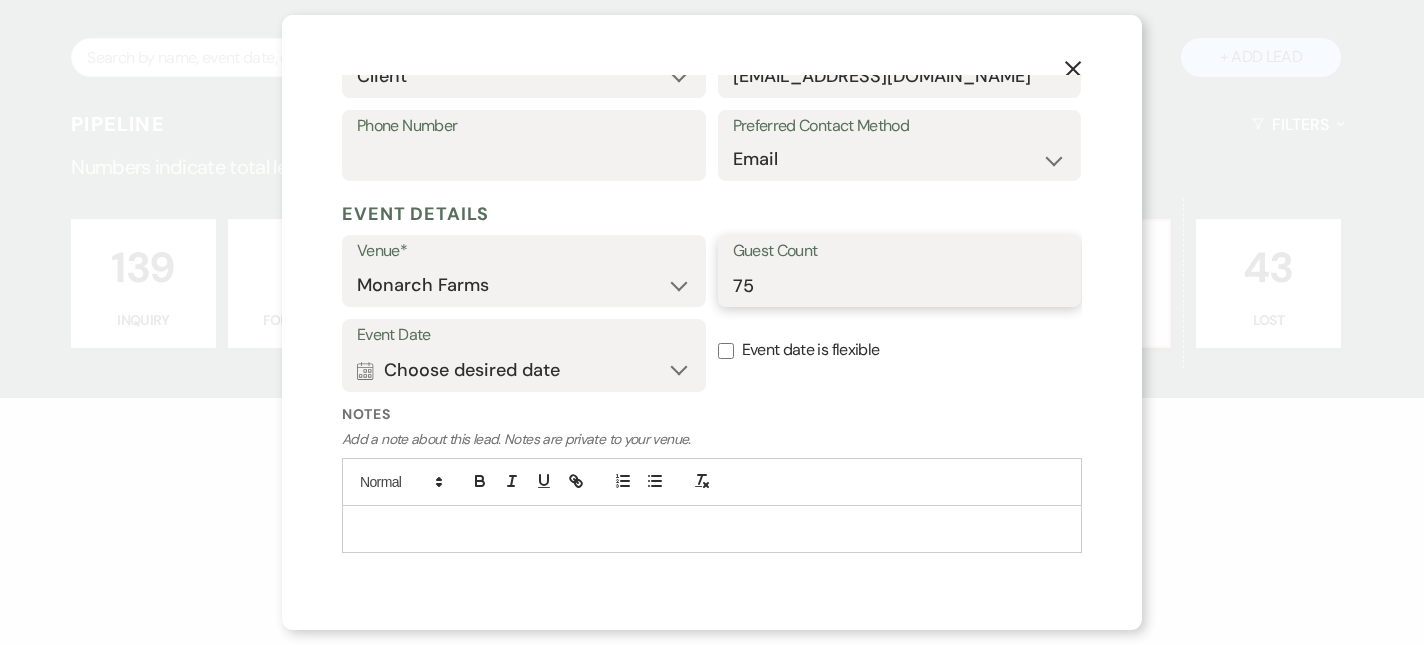 type on "75" 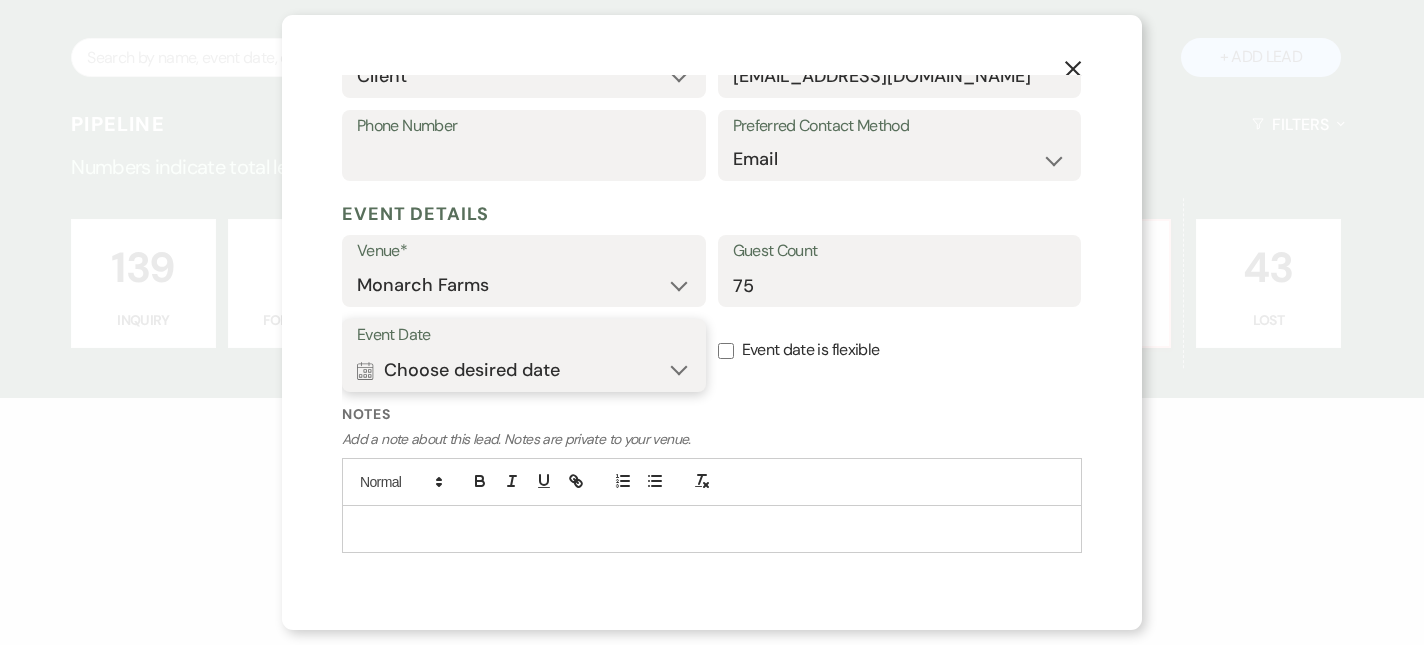 click on "Calendar Choose desired date Expand" at bounding box center [524, 370] 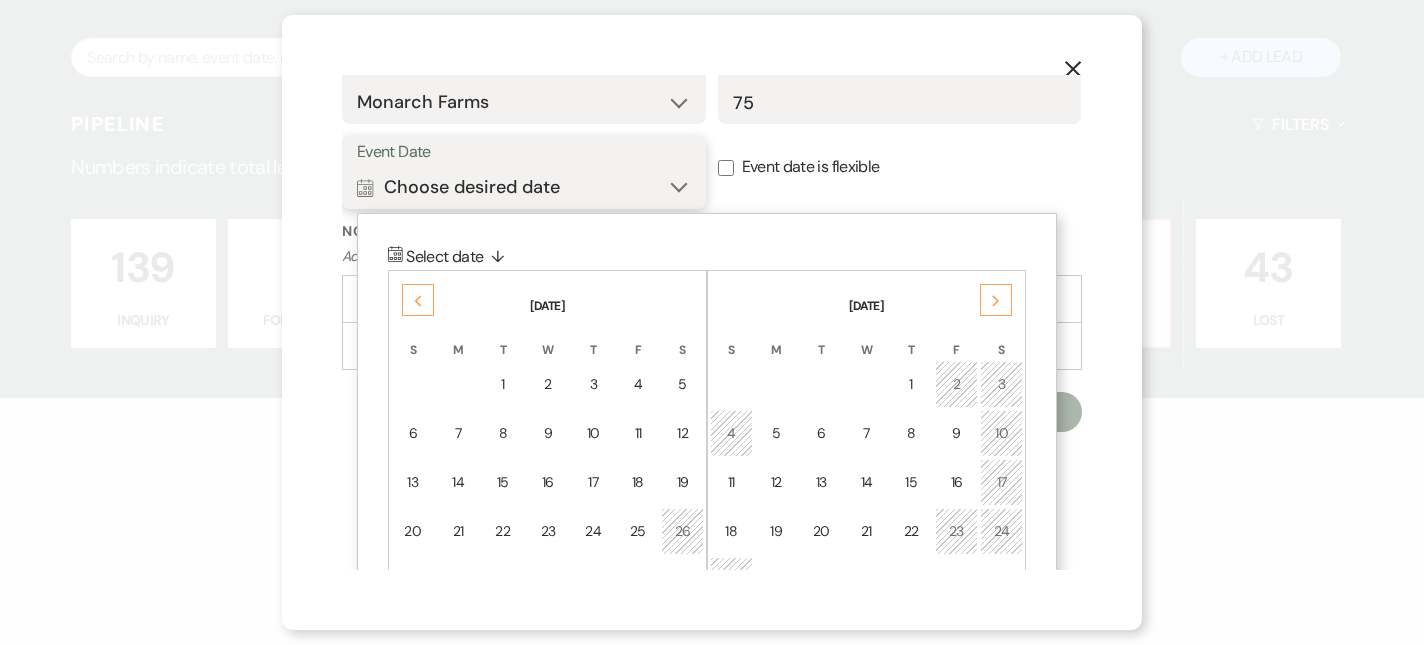 scroll, scrollTop: 638, scrollLeft: 0, axis: vertical 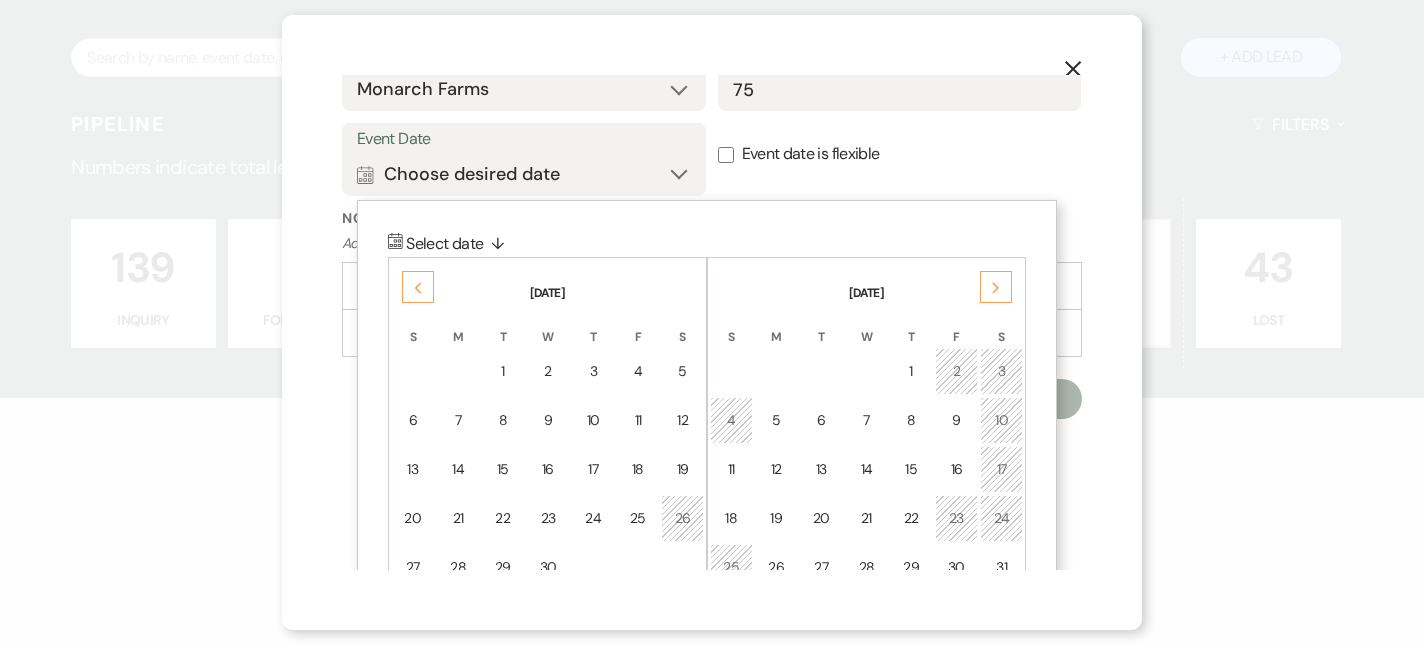 click on "Previous" at bounding box center (418, 287) 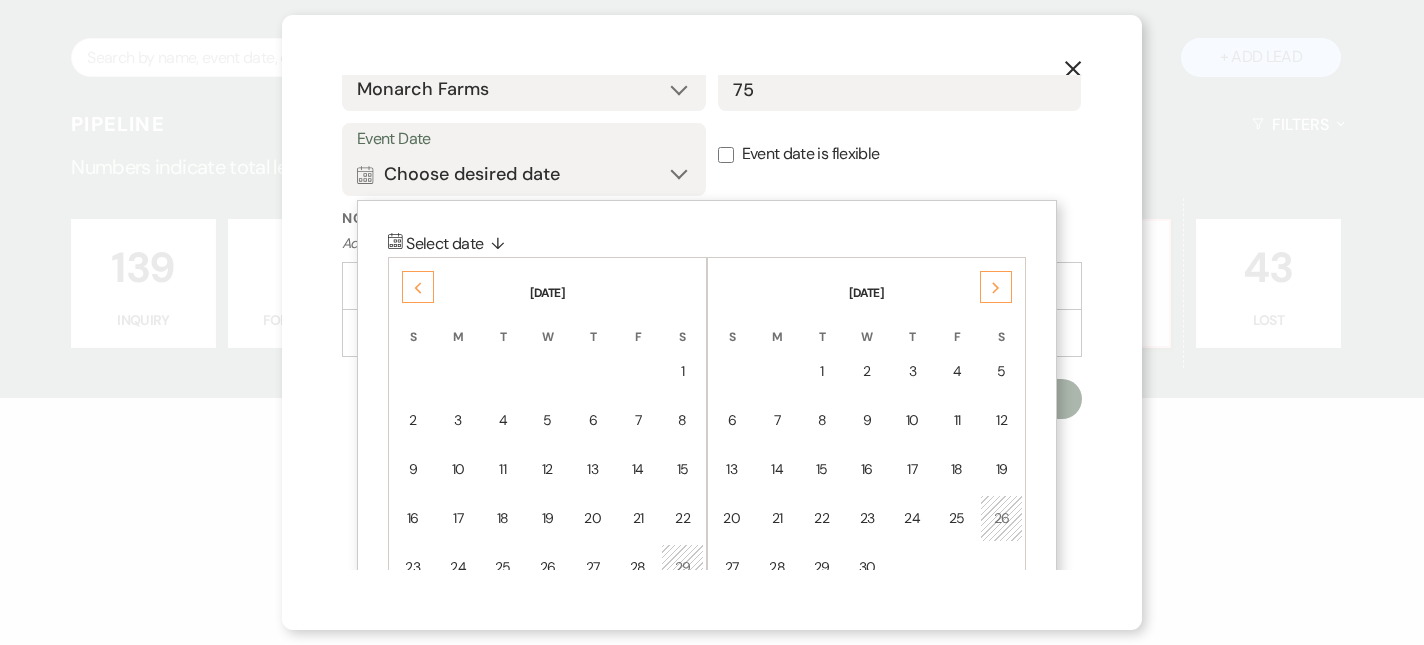 click on "Previous" at bounding box center (418, 287) 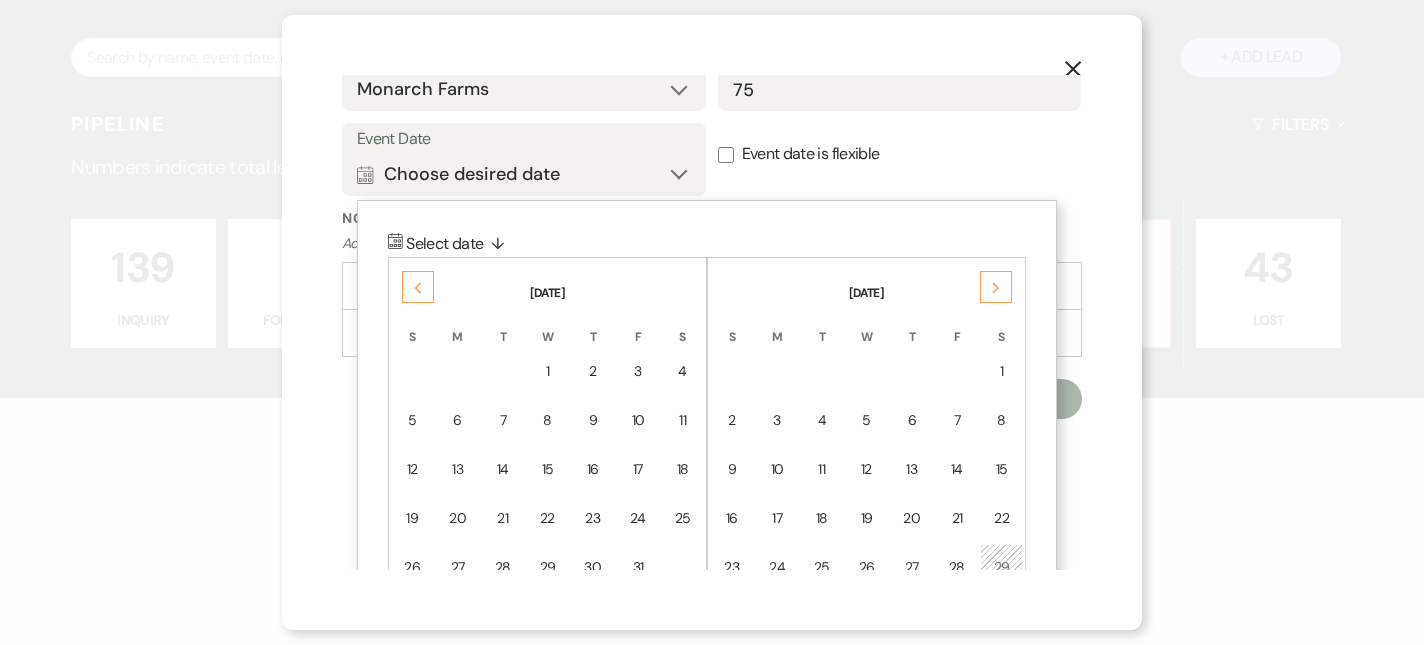 click on "Previous" at bounding box center (418, 287) 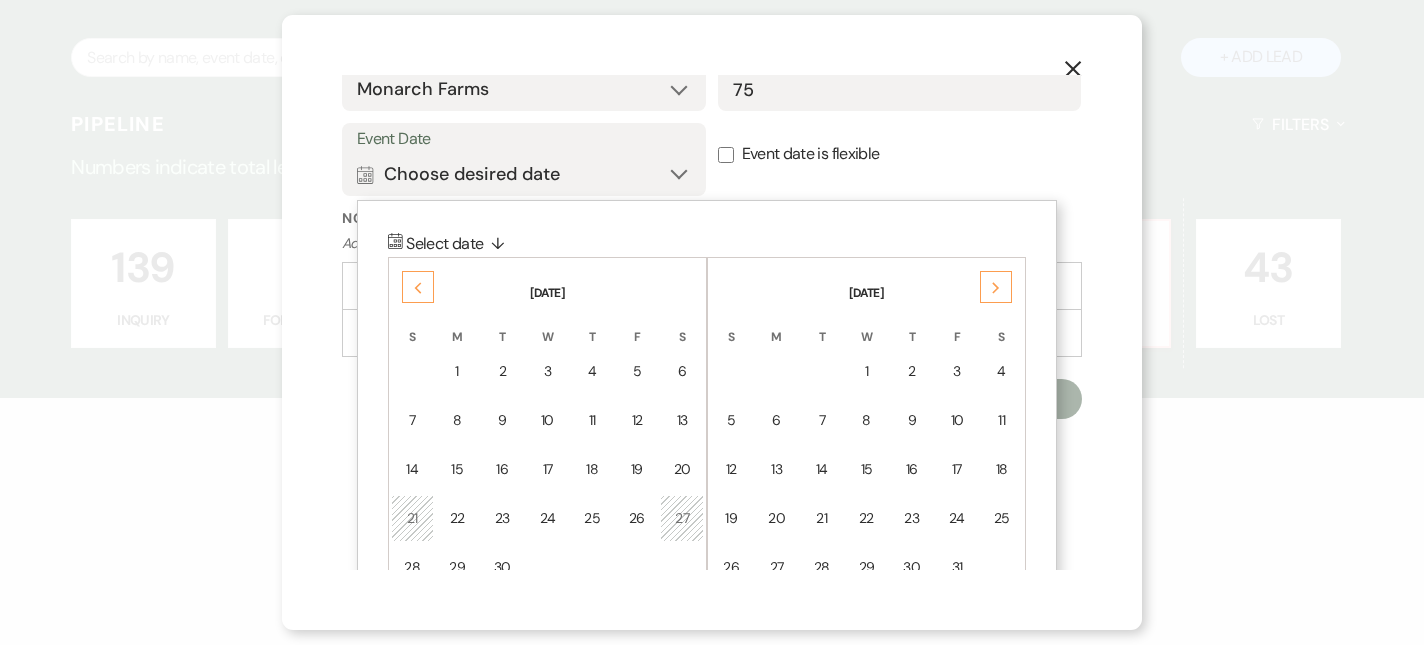 click on "Previous" at bounding box center (418, 287) 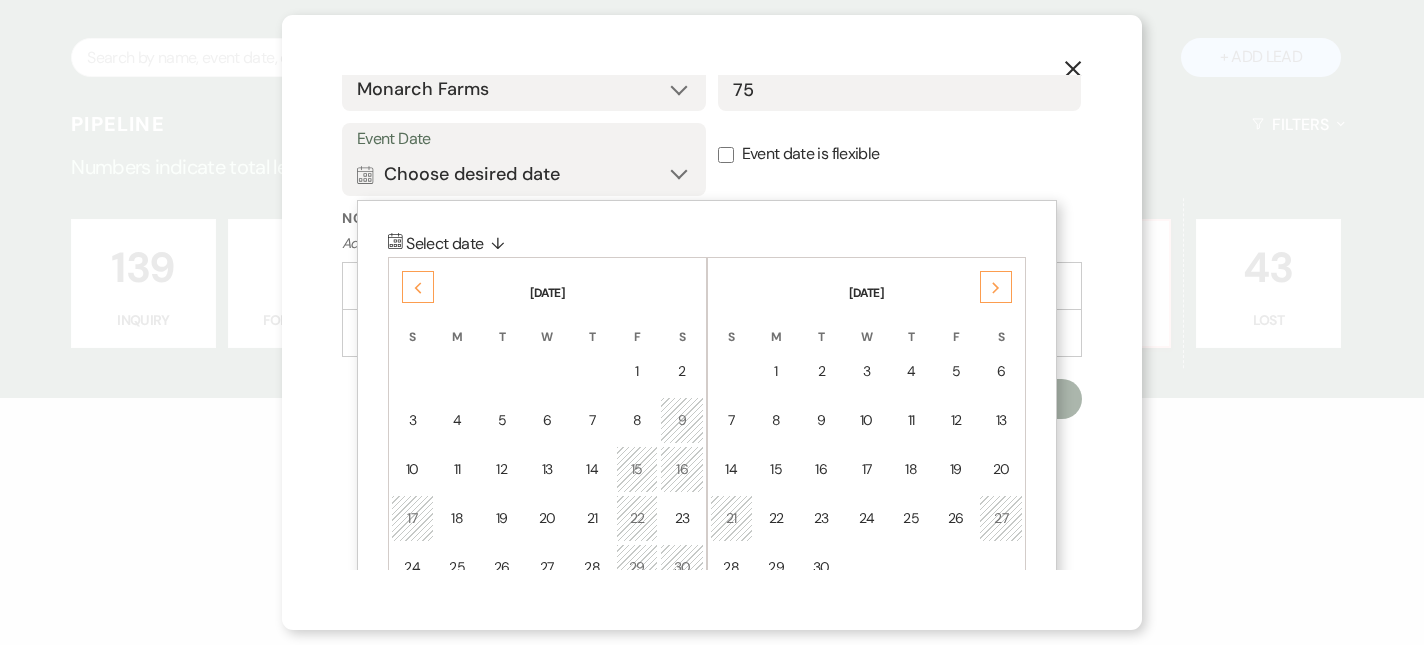 click on "Previous" at bounding box center [418, 287] 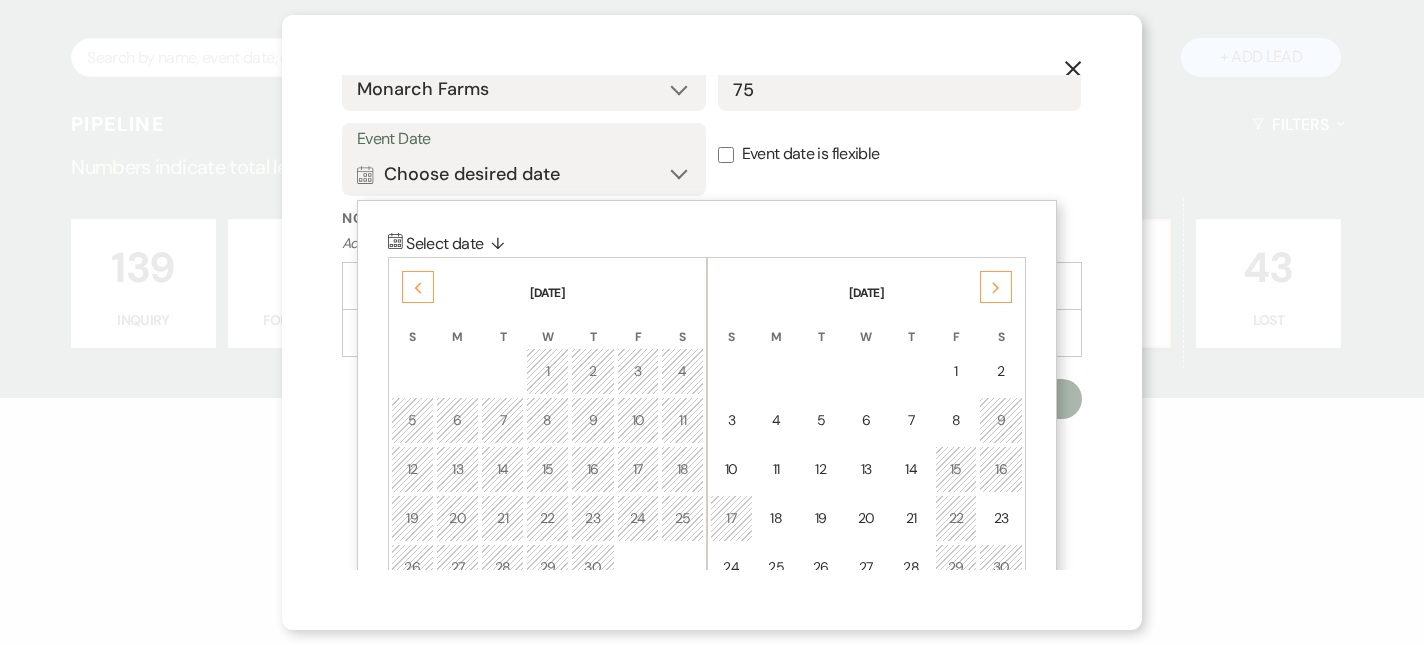 click on "Previous" at bounding box center [418, 287] 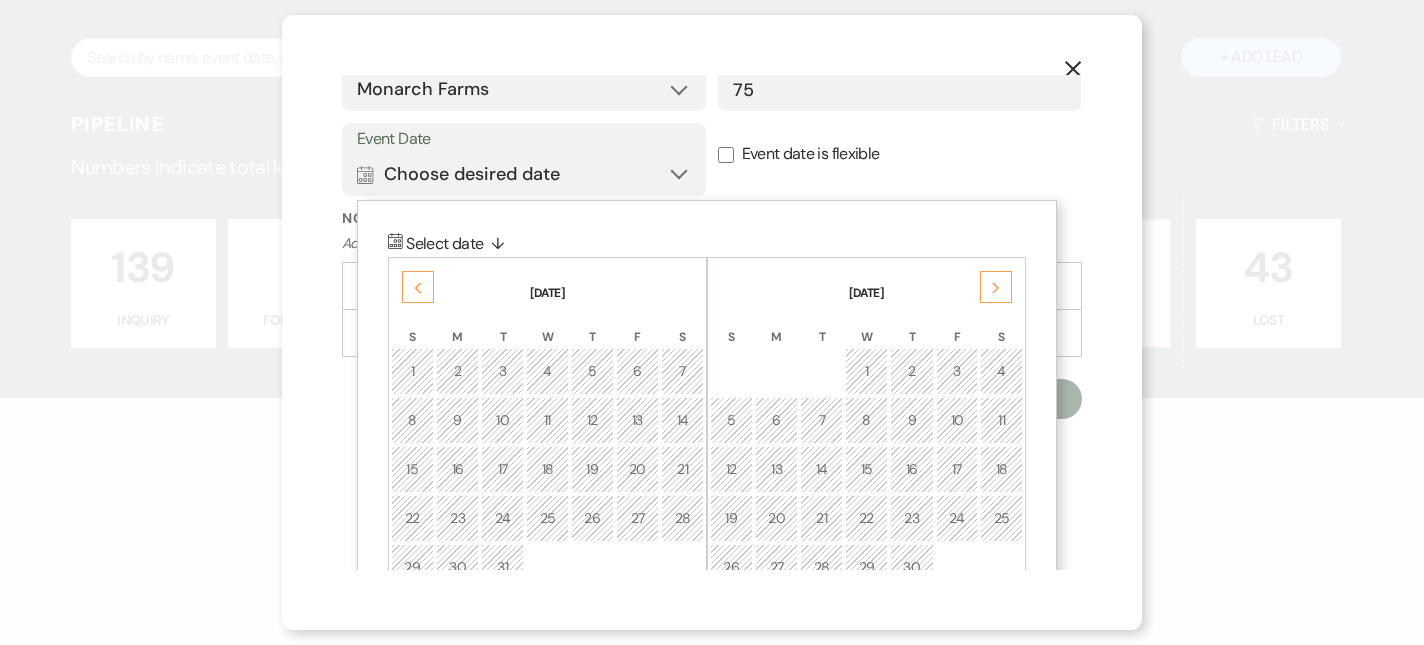 click on "Previous" at bounding box center [418, 287] 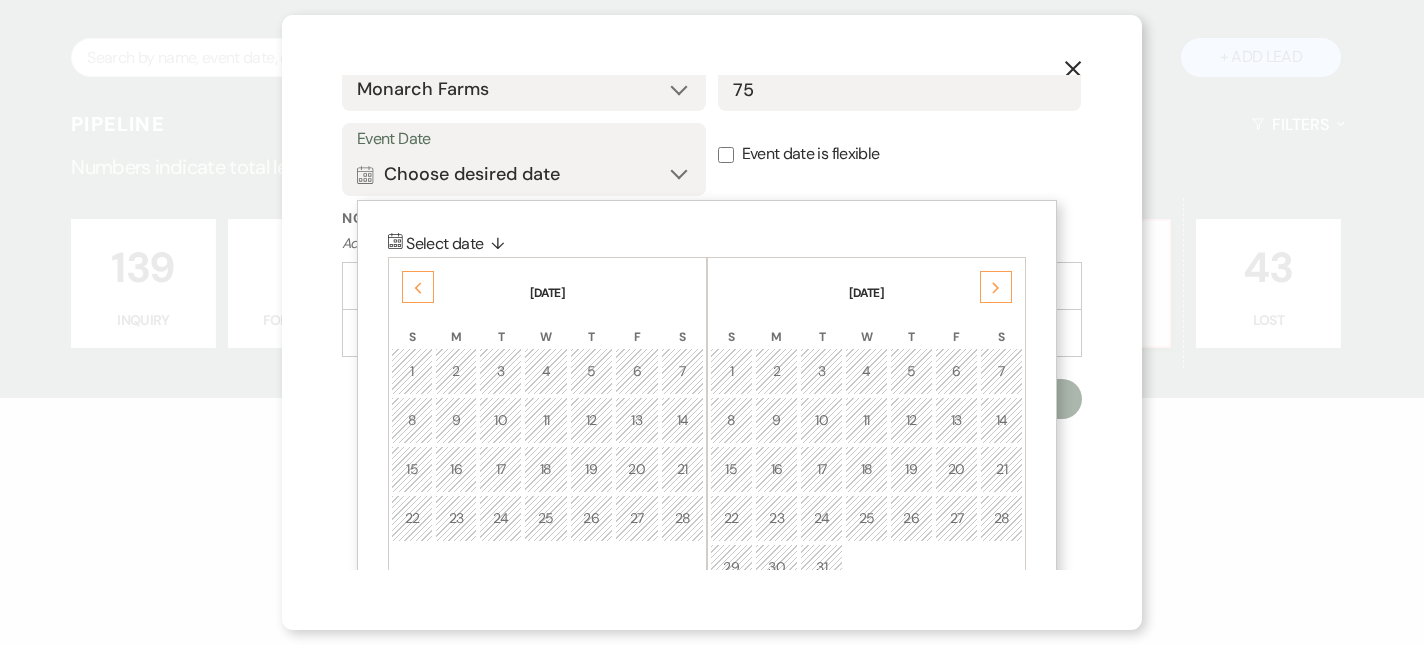 click on "Previous" at bounding box center [418, 287] 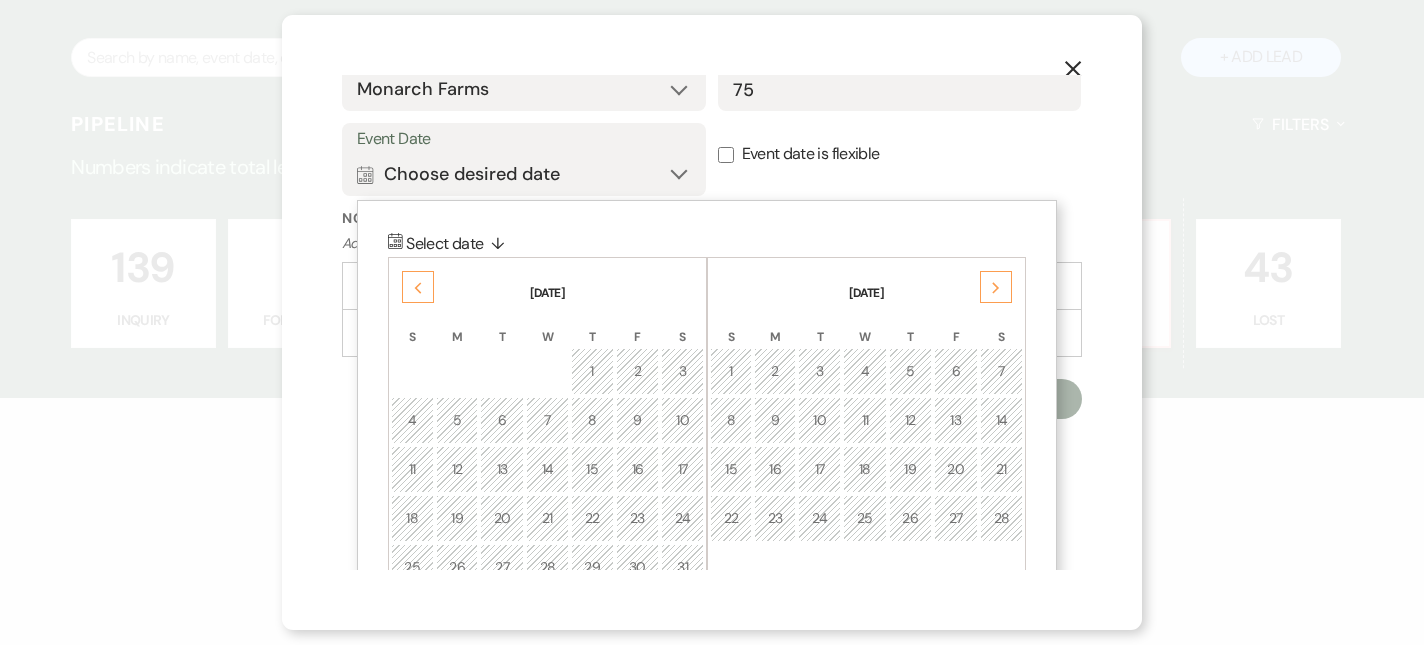 click on "Previous" at bounding box center [418, 287] 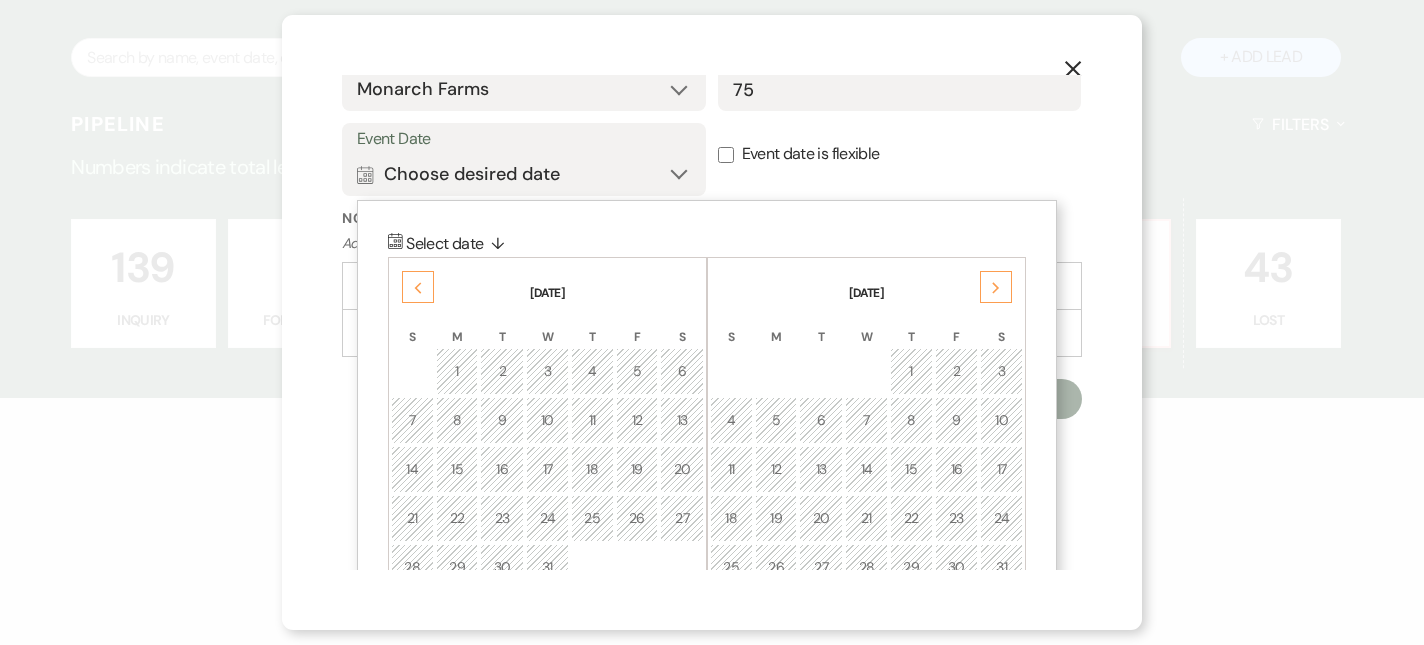 click on "Previous" at bounding box center (418, 287) 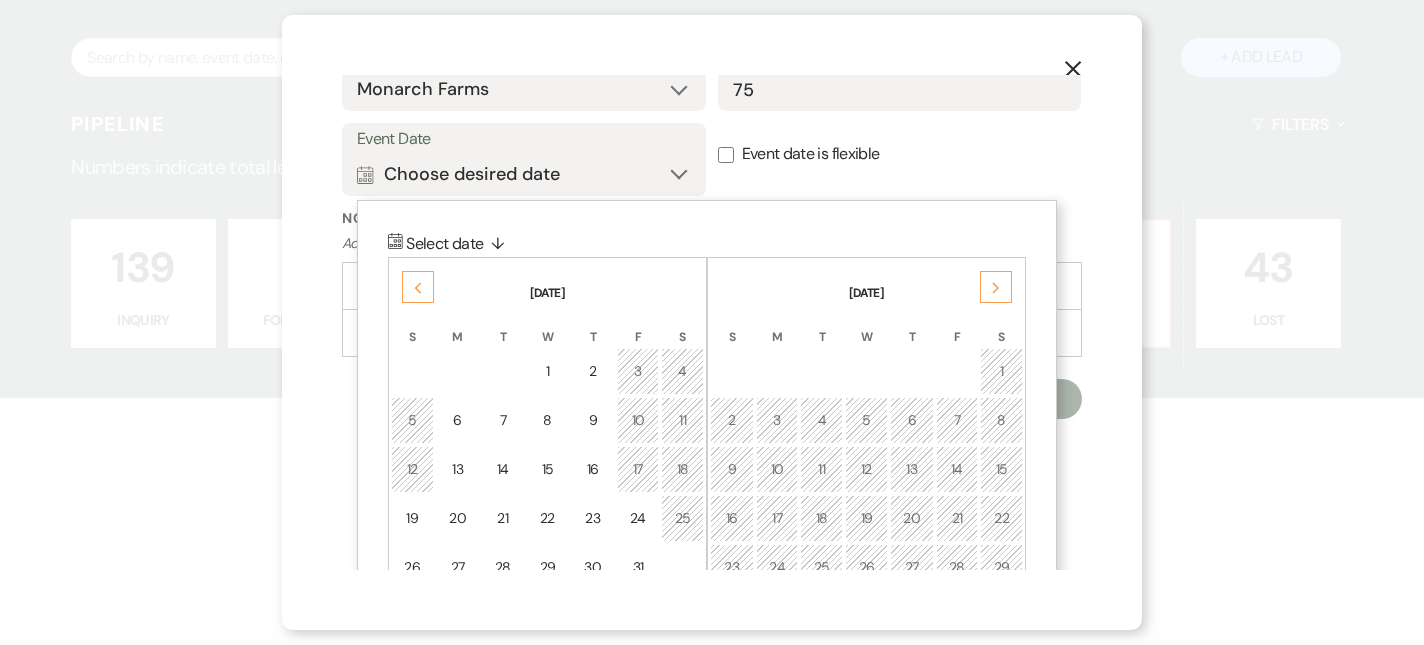 click on "Previous" at bounding box center (418, 287) 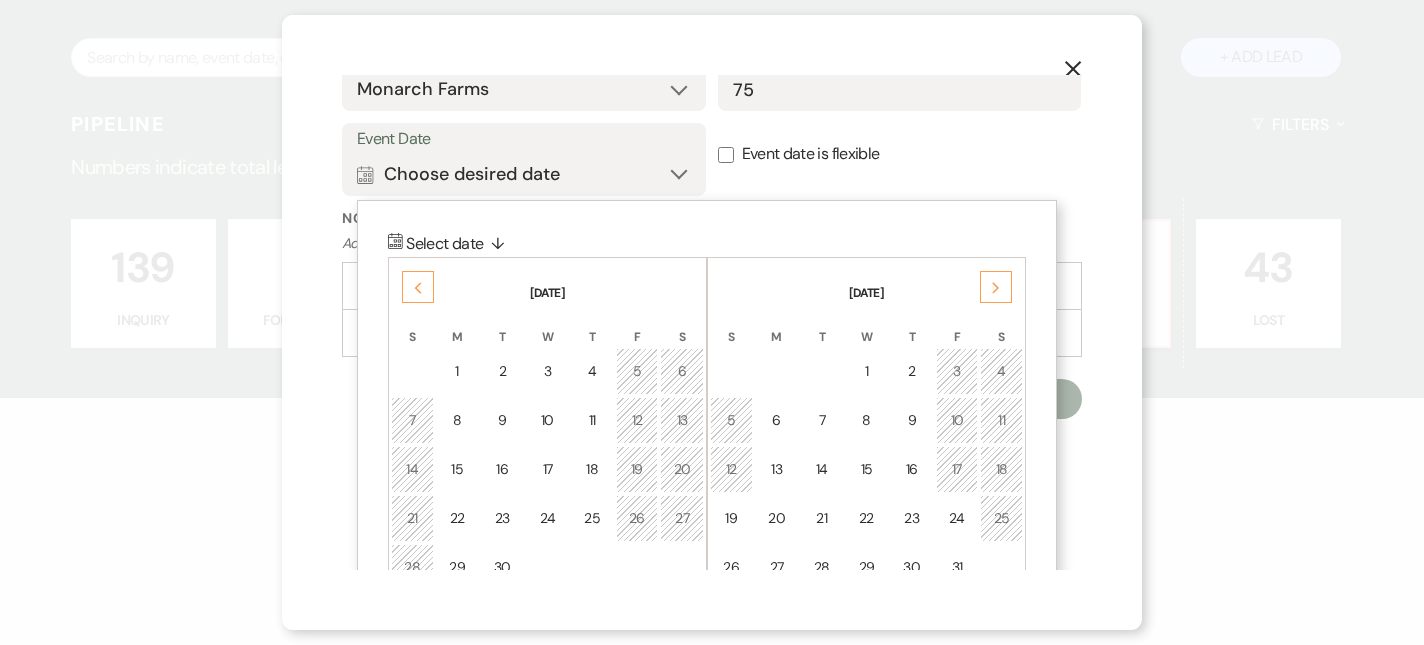 click on "Previous" at bounding box center [418, 287] 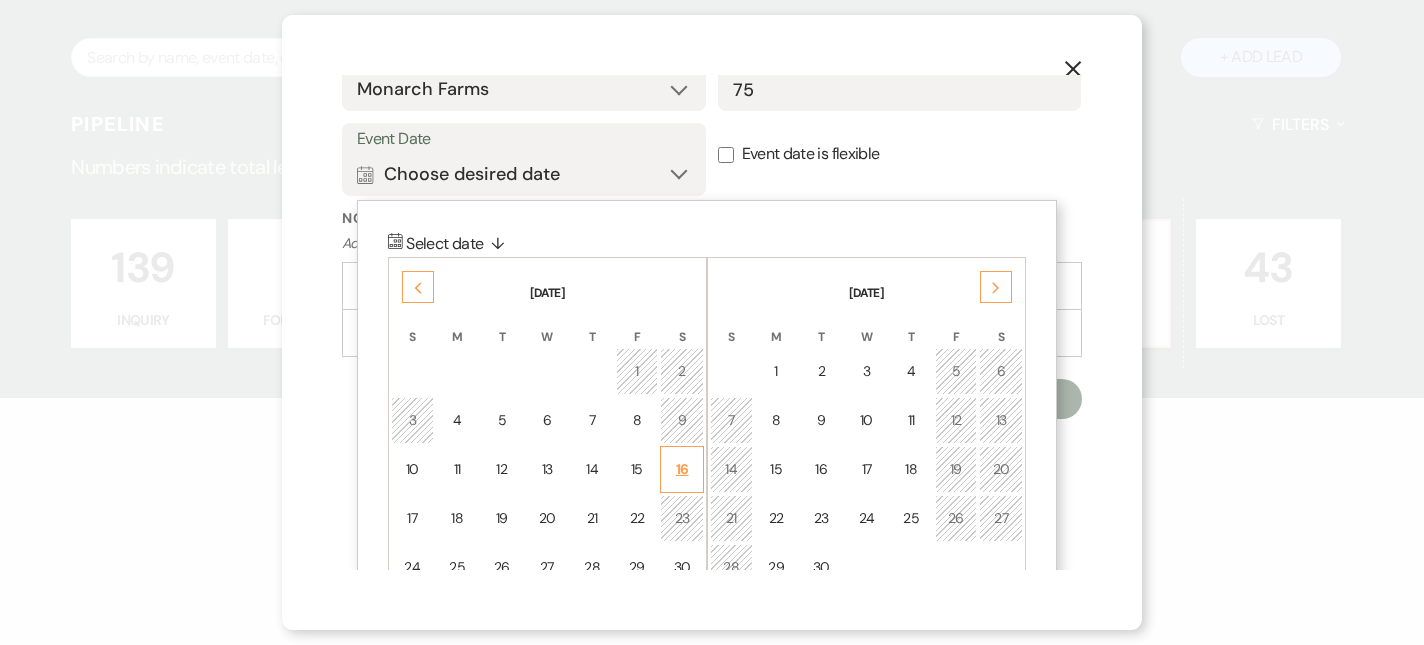 click on "16" at bounding box center [682, 469] 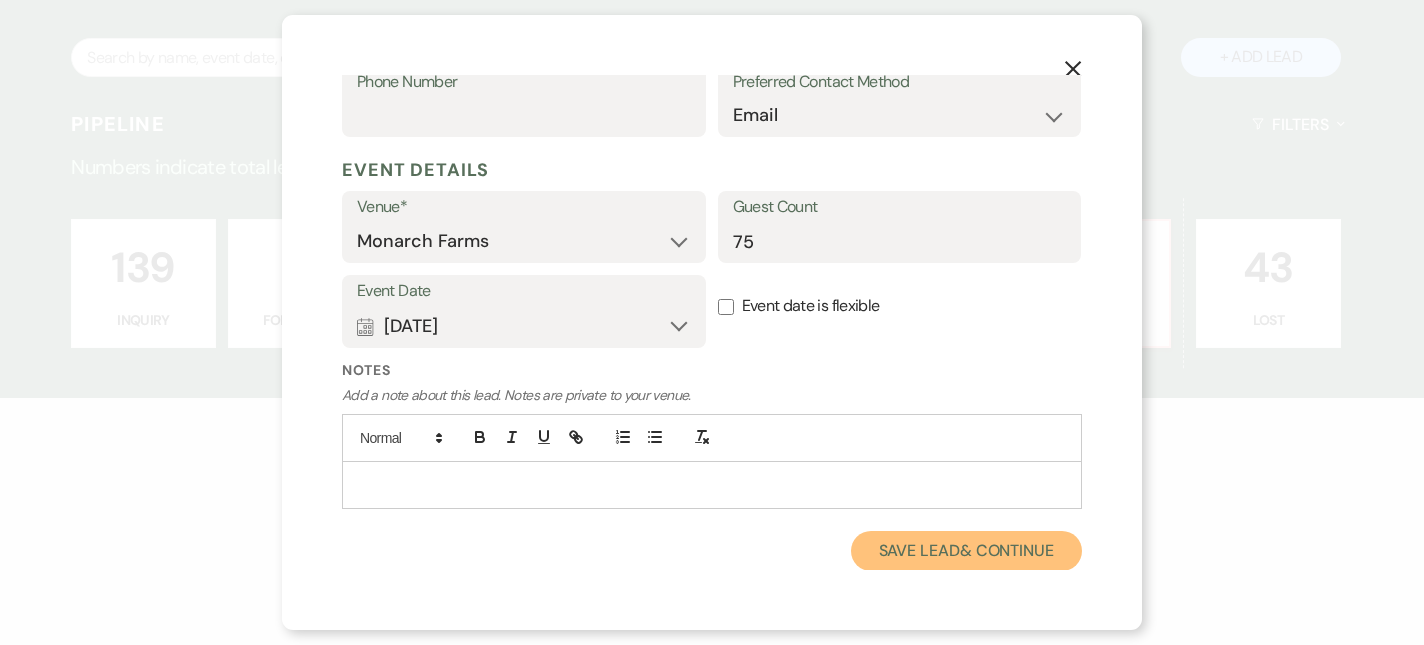 click on "Save Lead  & Continue" at bounding box center [966, 551] 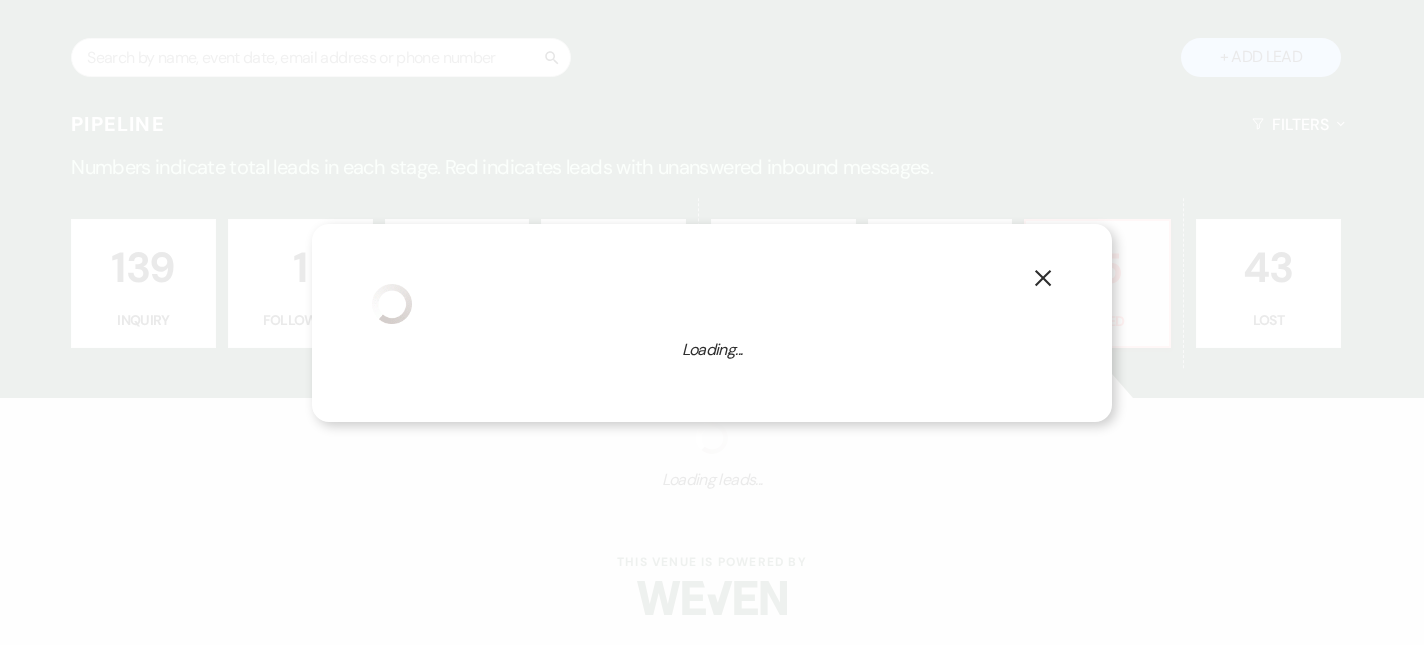 select on "13" 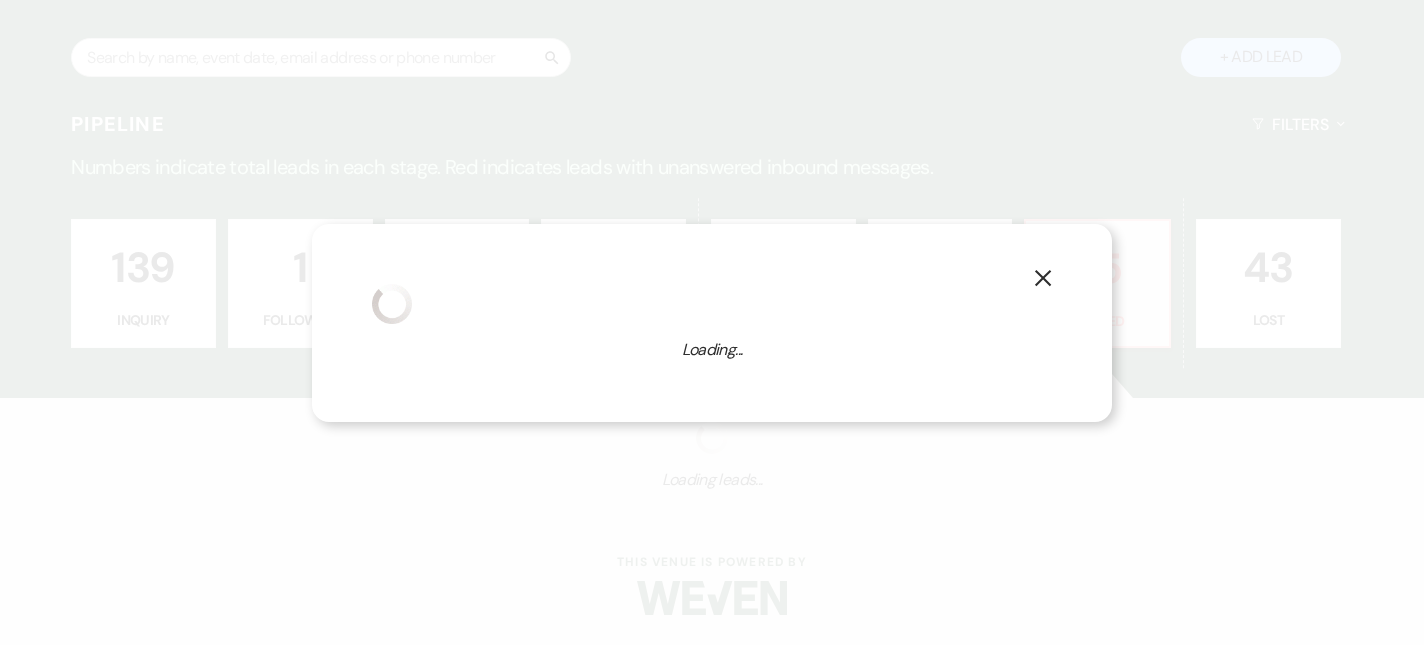select on "331" 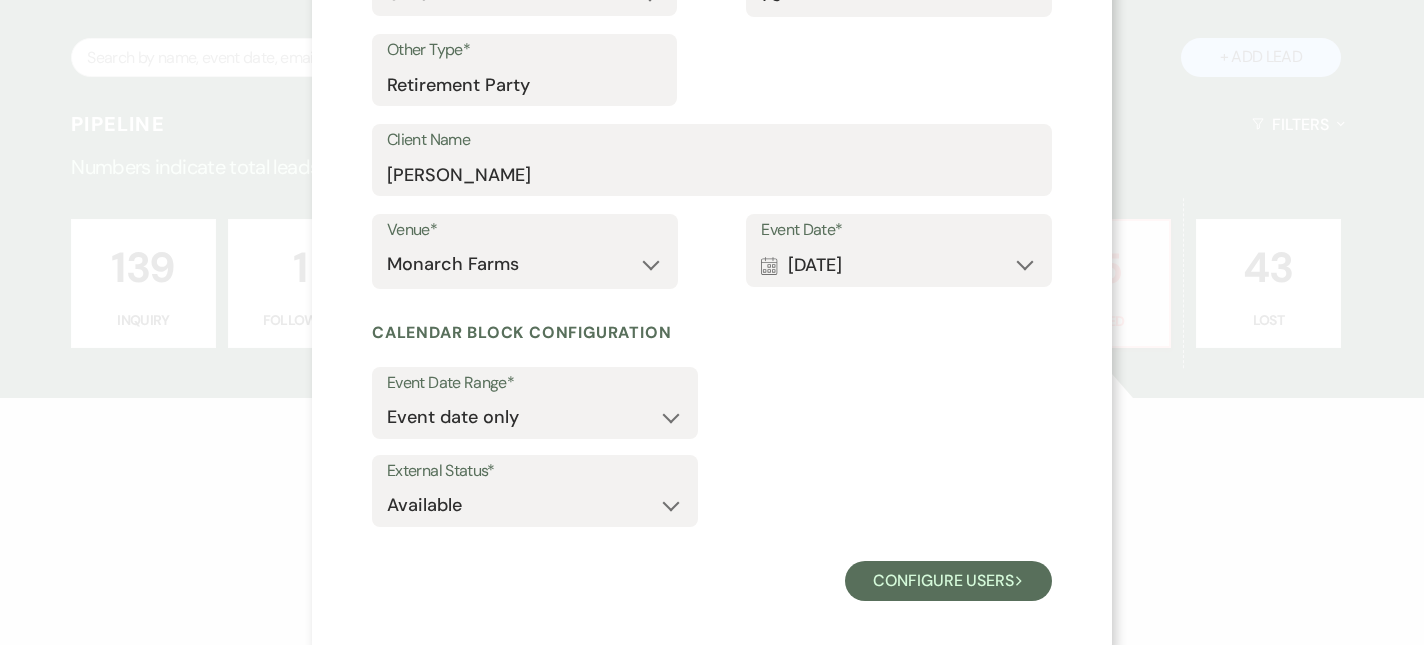 scroll, scrollTop: 313, scrollLeft: 0, axis: vertical 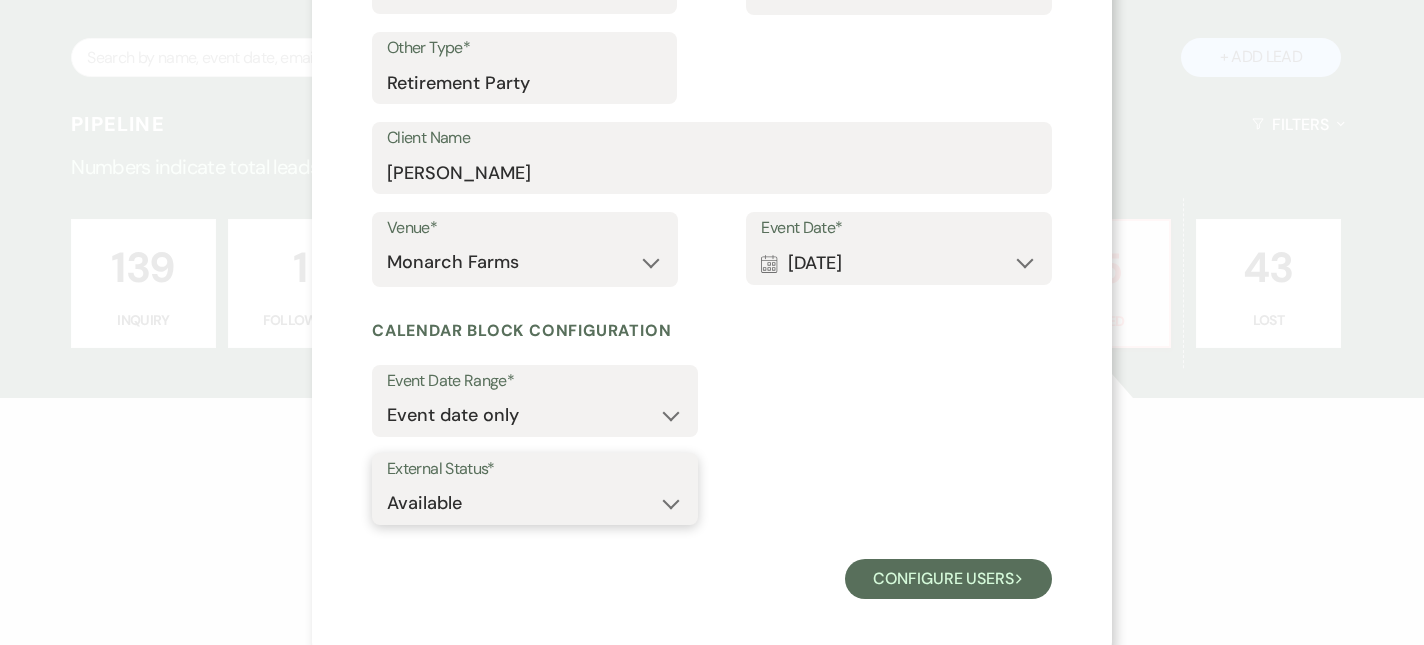 click on "Available Unavailable" at bounding box center [535, 503] 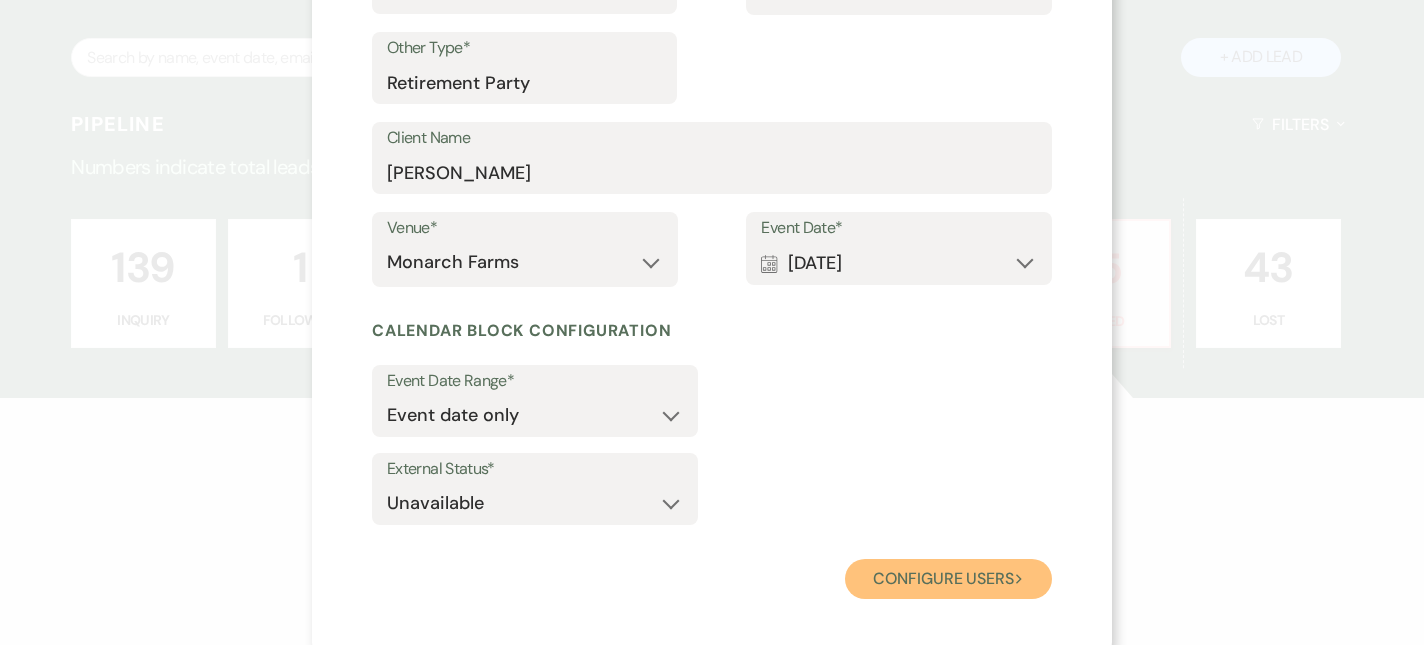 click on "Configure users  Next" at bounding box center (948, 579) 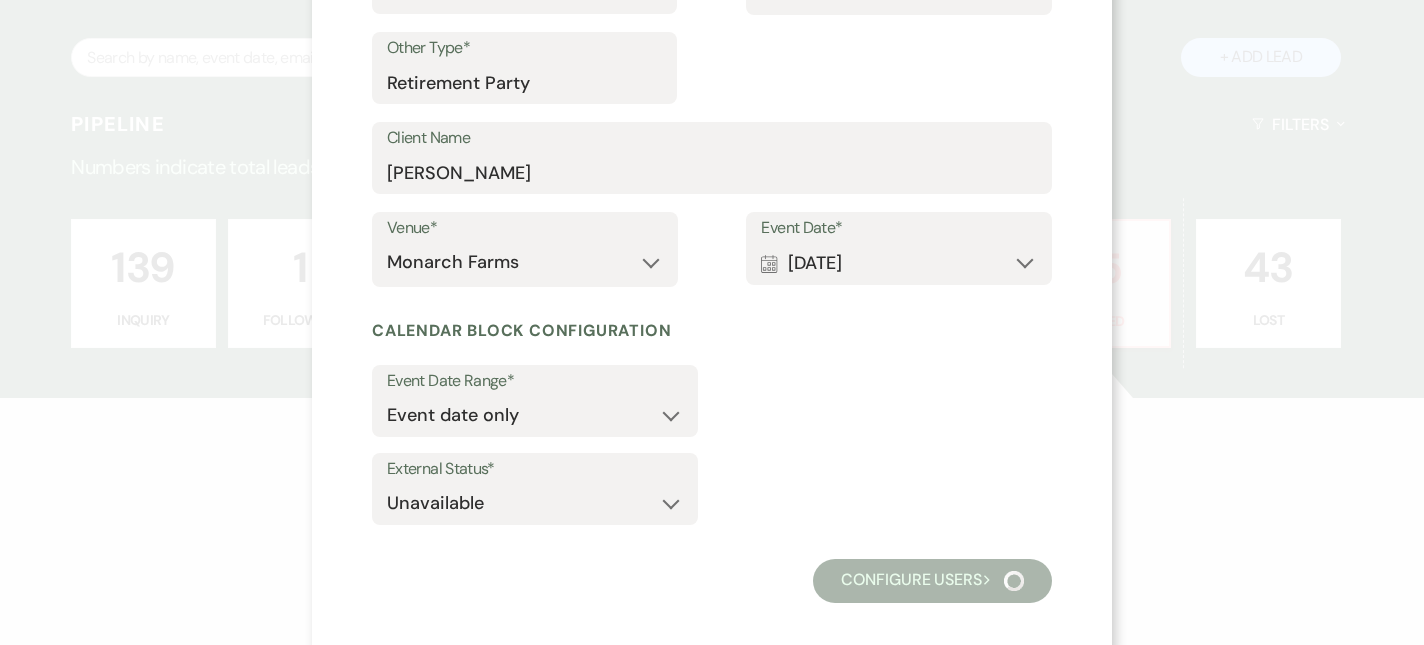 scroll, scrollTop: 186, scrollLeft: 0, axis: vertical 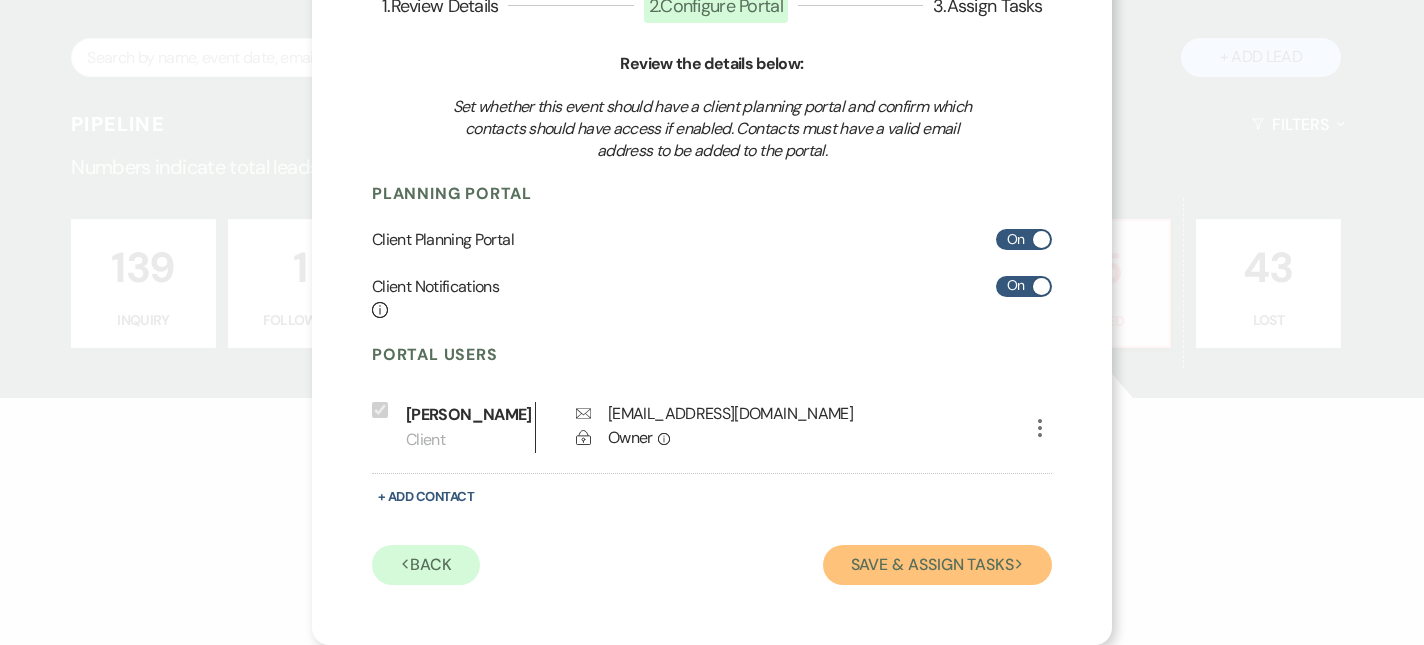 click on "Save & Assign Tasks  Next" at bounding box center [937, 565] 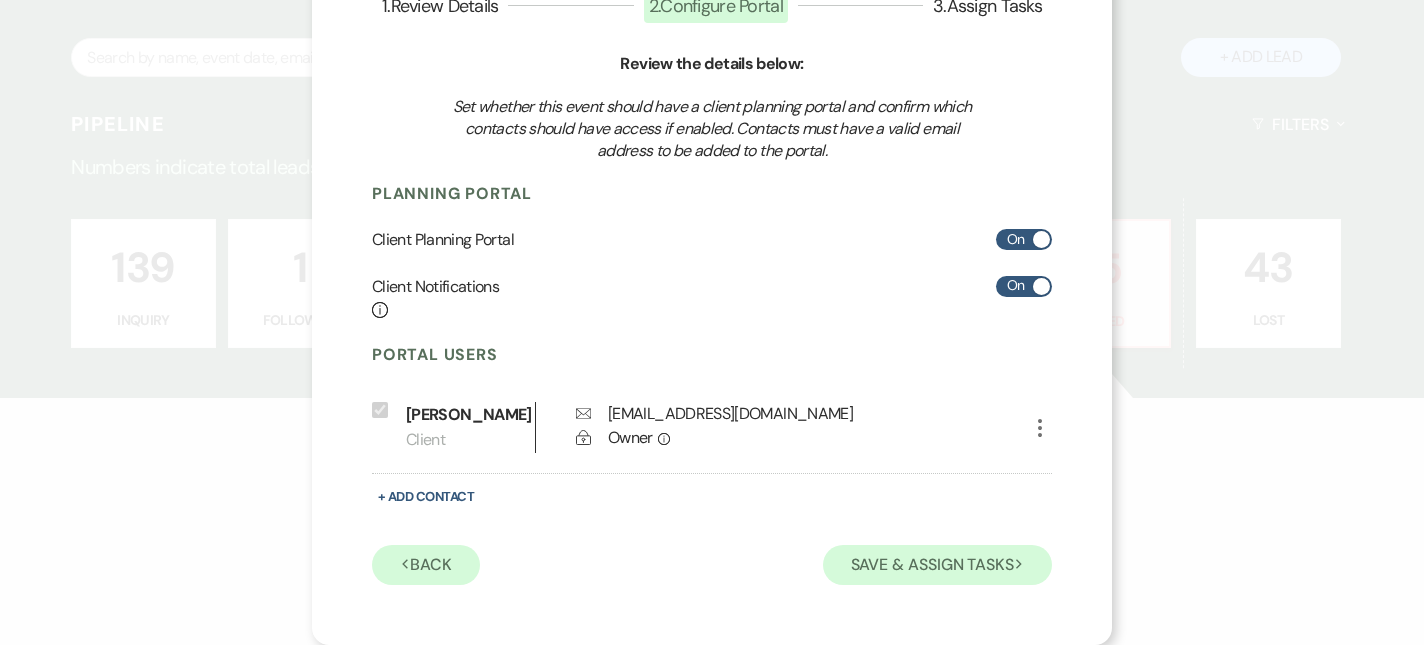 scroll, scrollTop: 141, scrollLeft: 0, axis: vertical 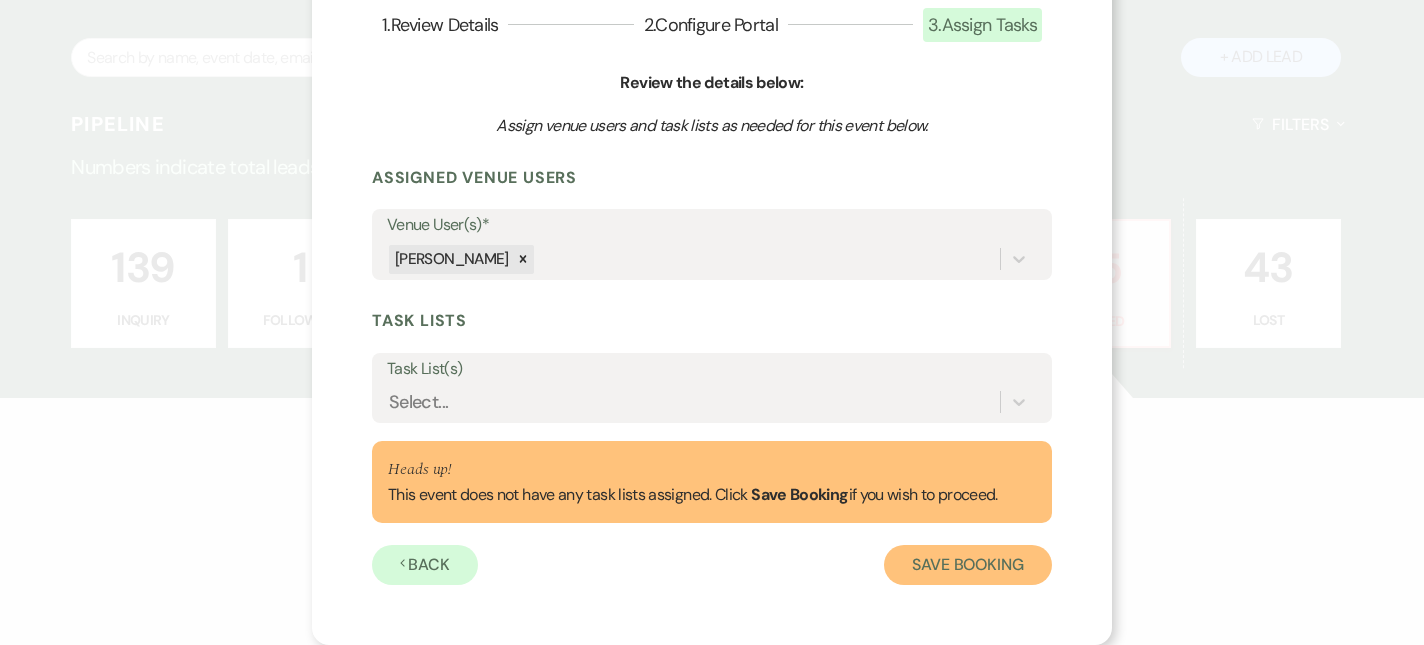click on "Save Booking" at bounding box center [968, 565] 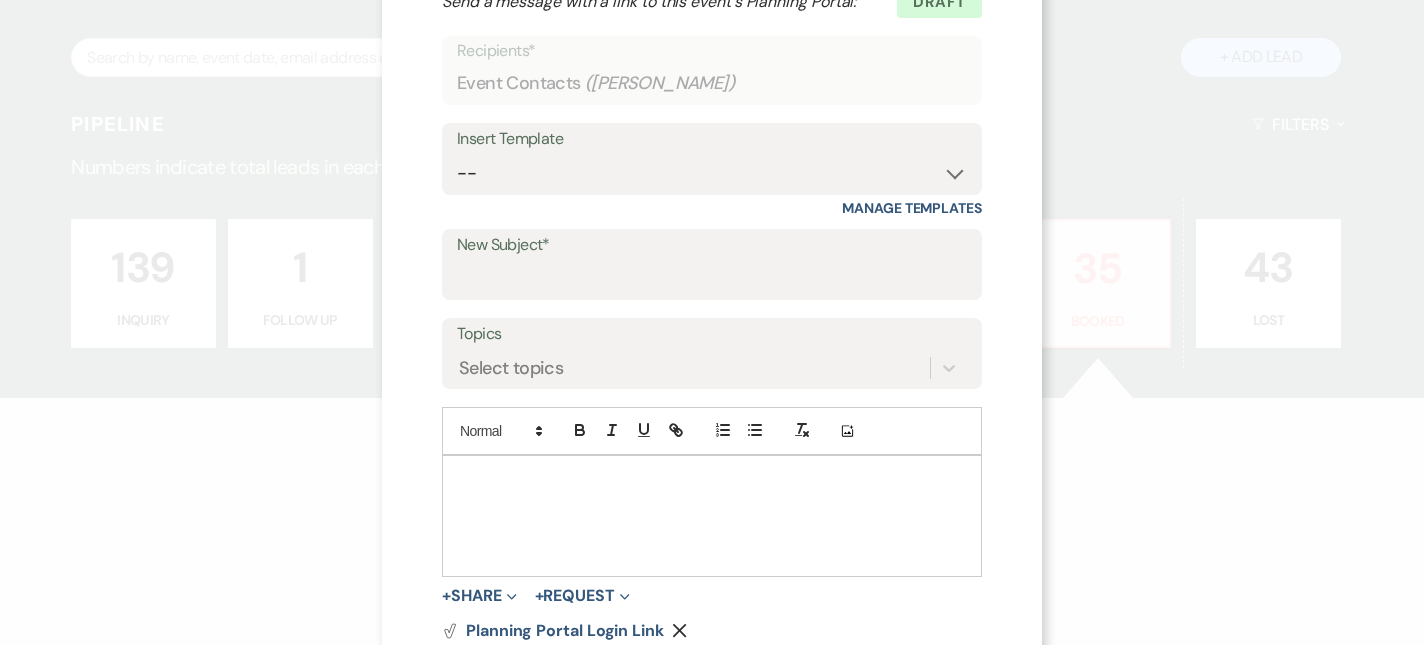 scroll, scrollTop: 234, scrollLeft: 0, axis: vertical 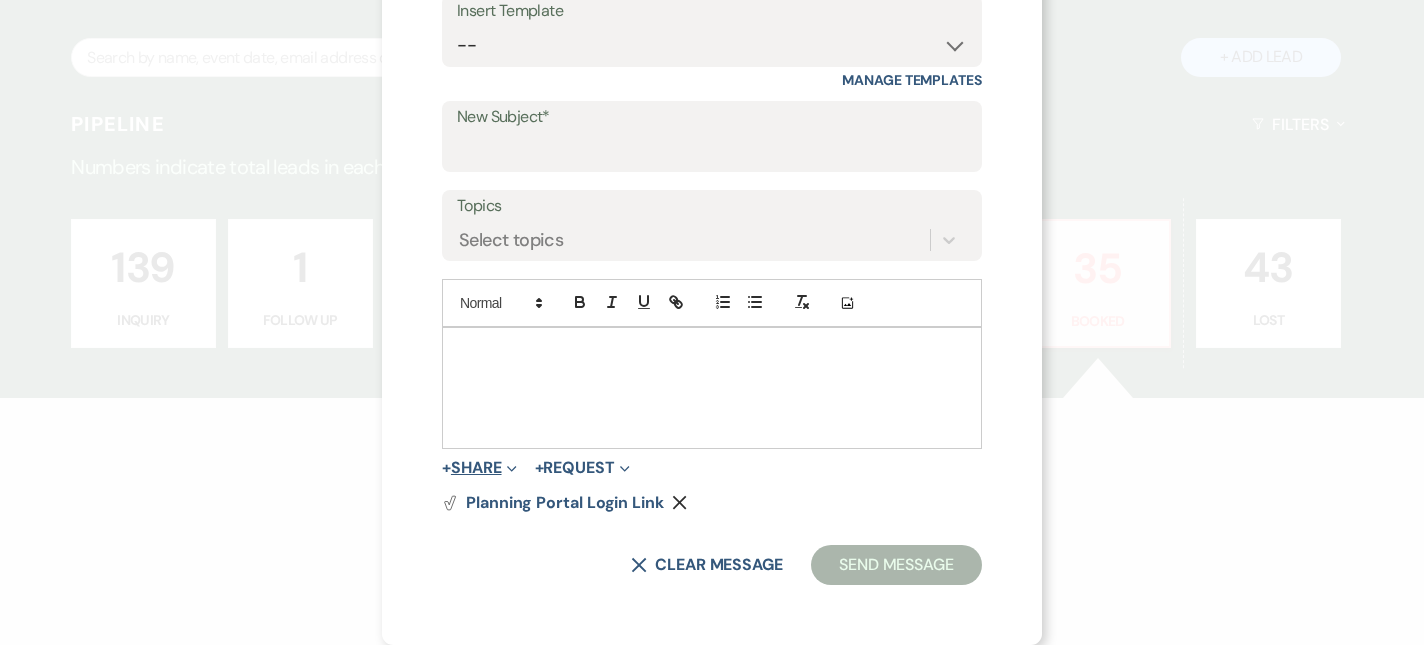 click on "+  Share Expand" at bounding box center [479, 468] 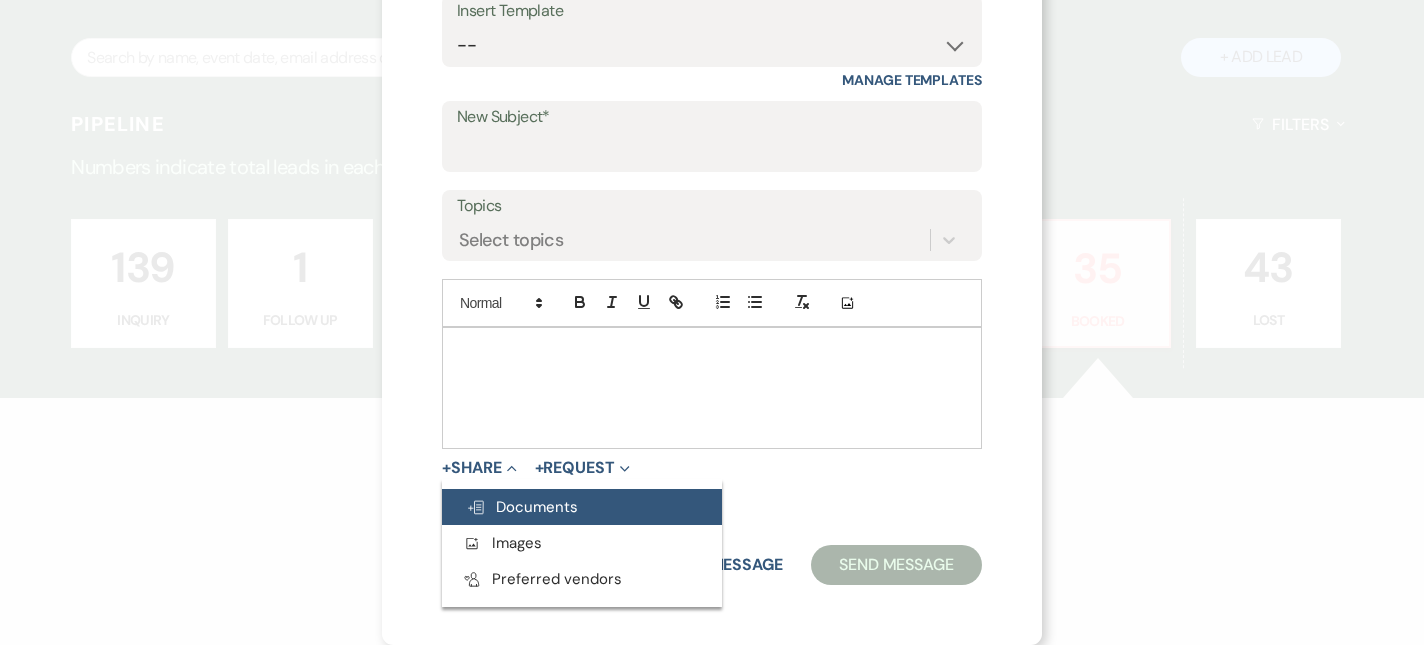 click on "Doc Upload Documents" at bounding box center (522, 507) 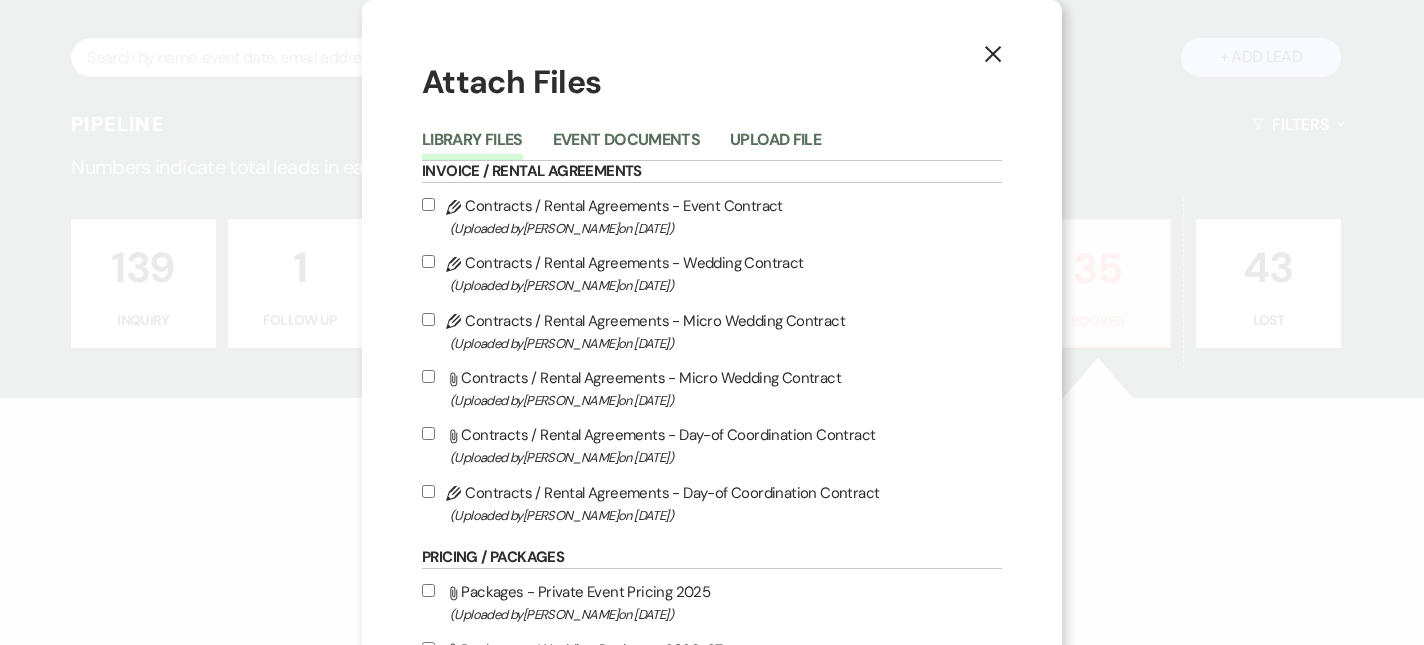 click on "Pencil Contracts / Rental Agreements - Event Contract (Uploaded by  [PERSON_NAME]  on   [DATE] )" at bounding box center (428, 204) 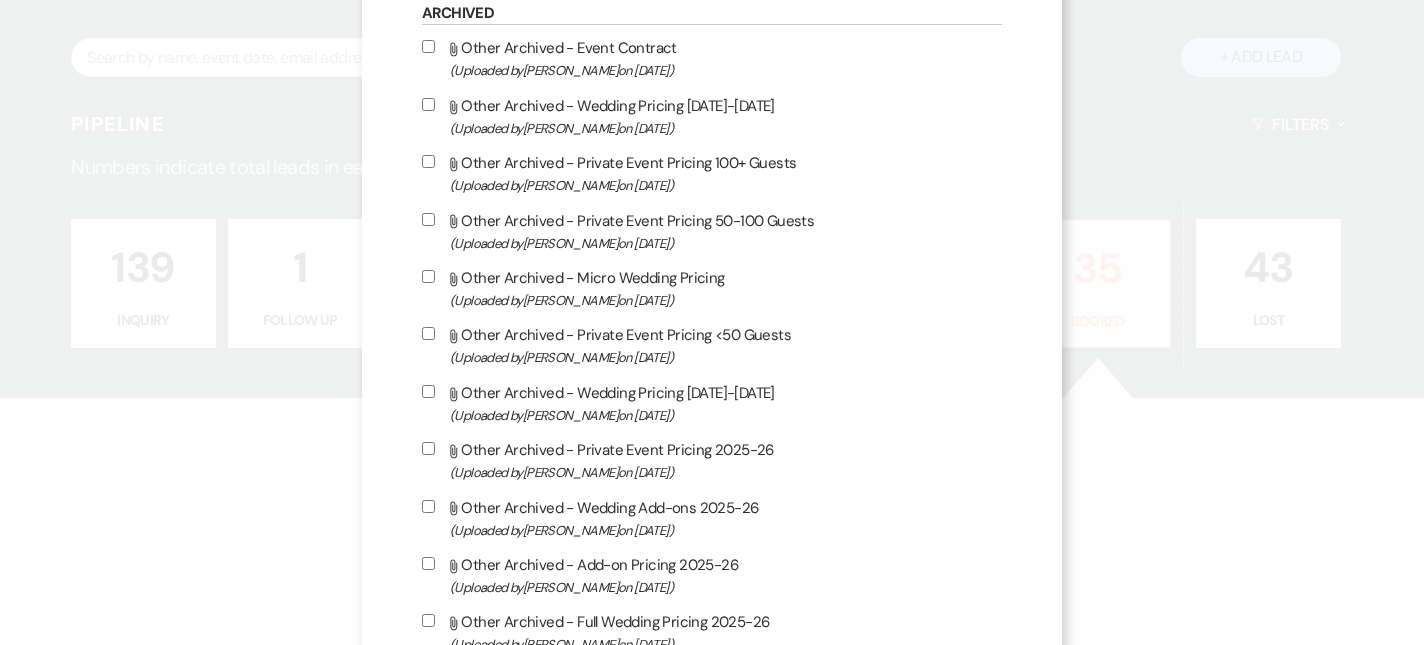 scroll, scrollTop: 1231, scrollLeft: 0, axis: vertical 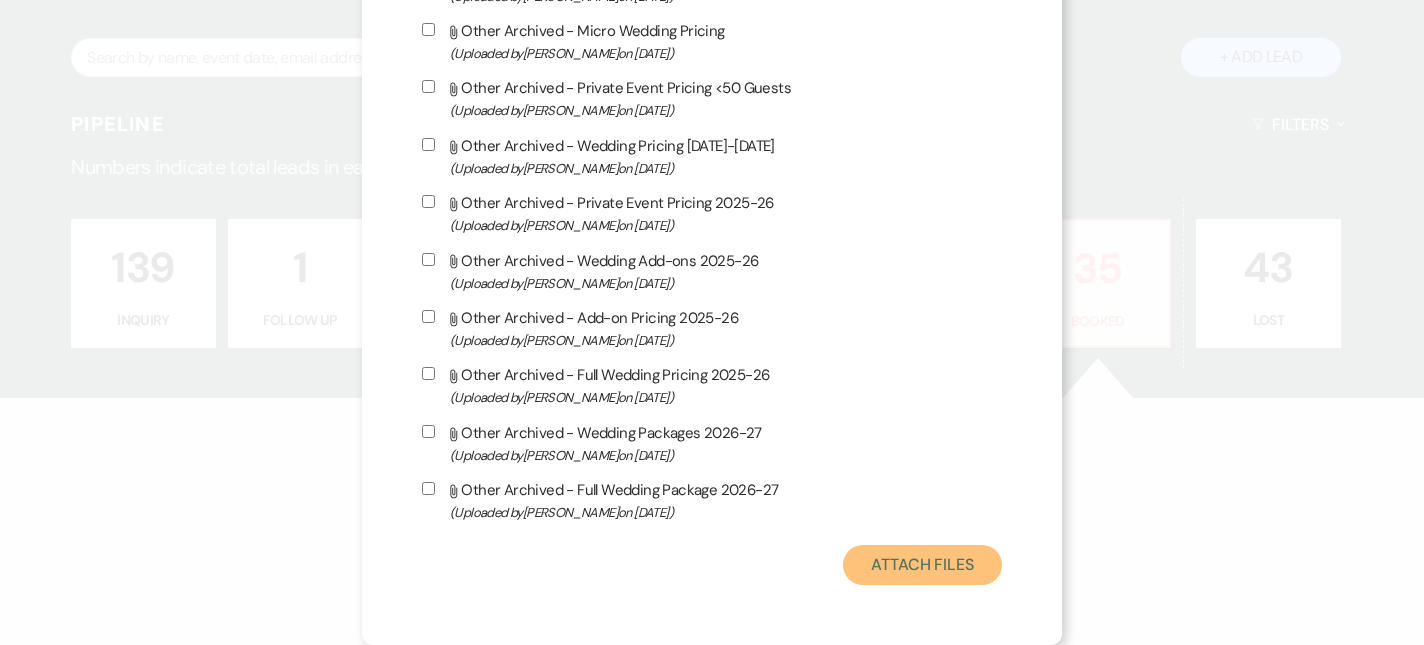 click on "Attach Files" at bounding box center [922, 565] 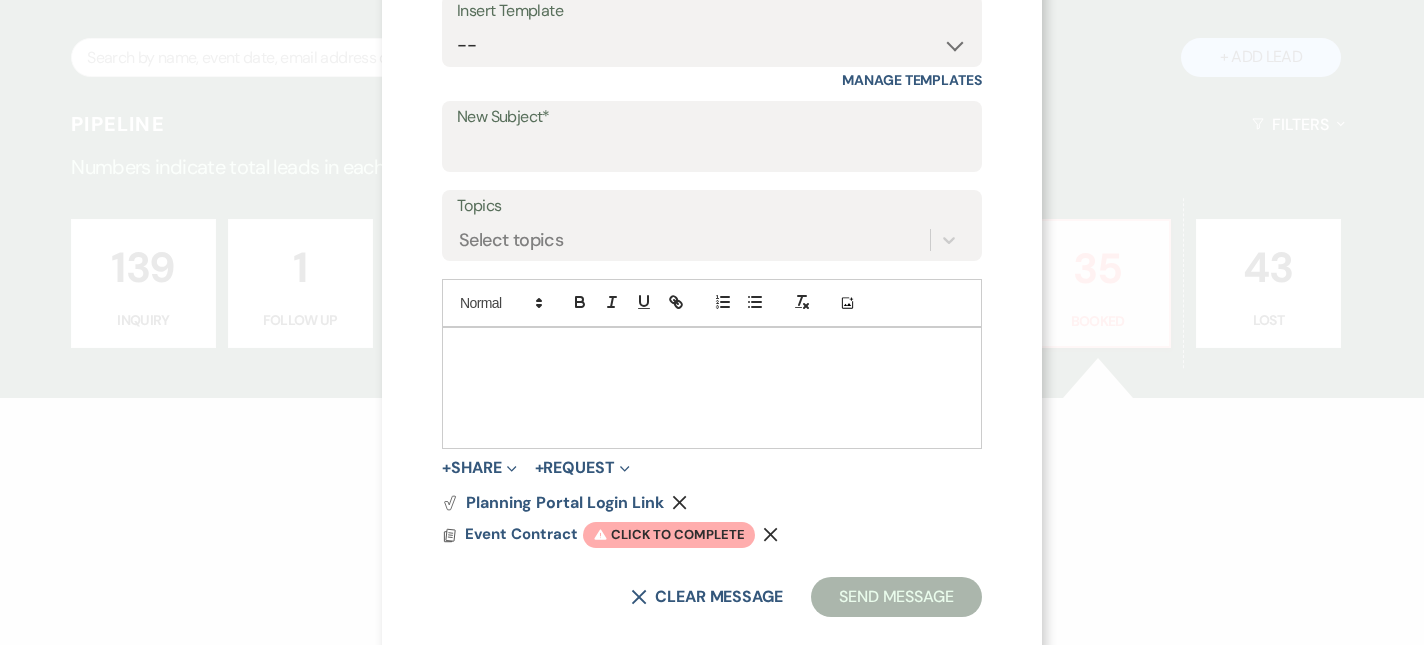 scroll, scrollTop: 246, scrollLeft: 0, axis: vertical 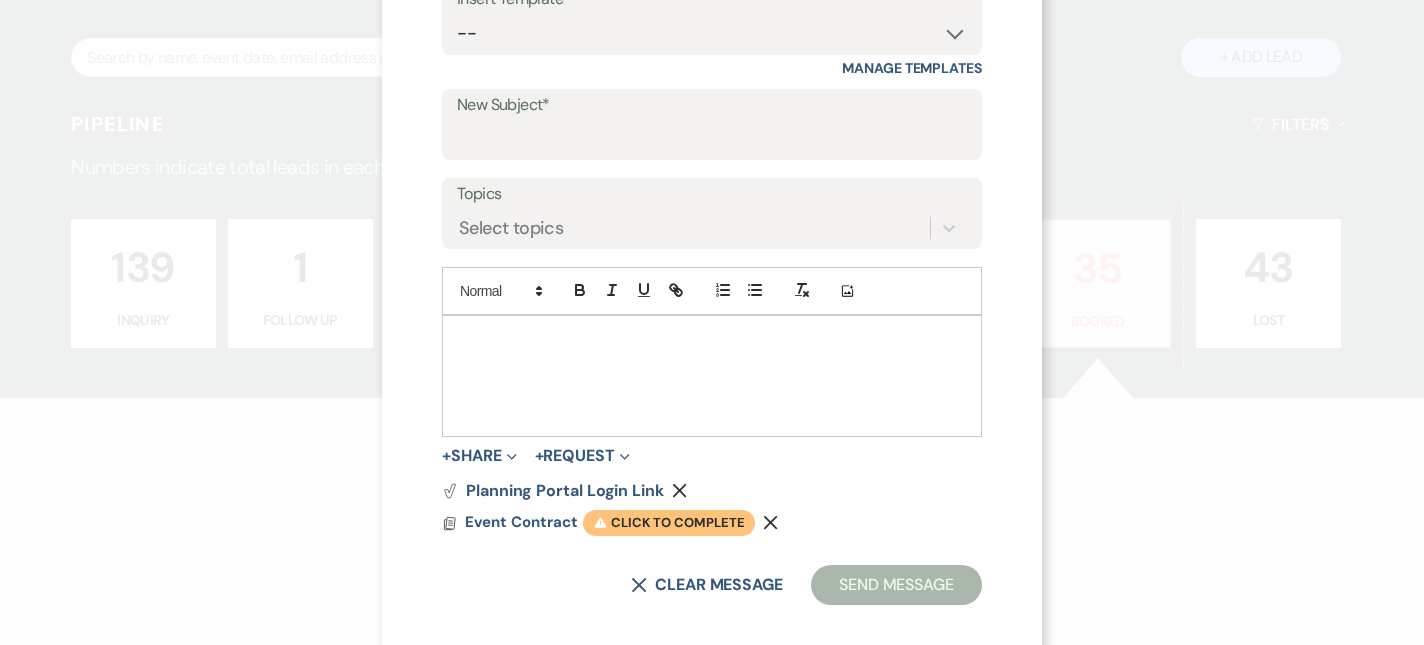 click on "Warning   Click to complete" at bounding box center [669, 523] 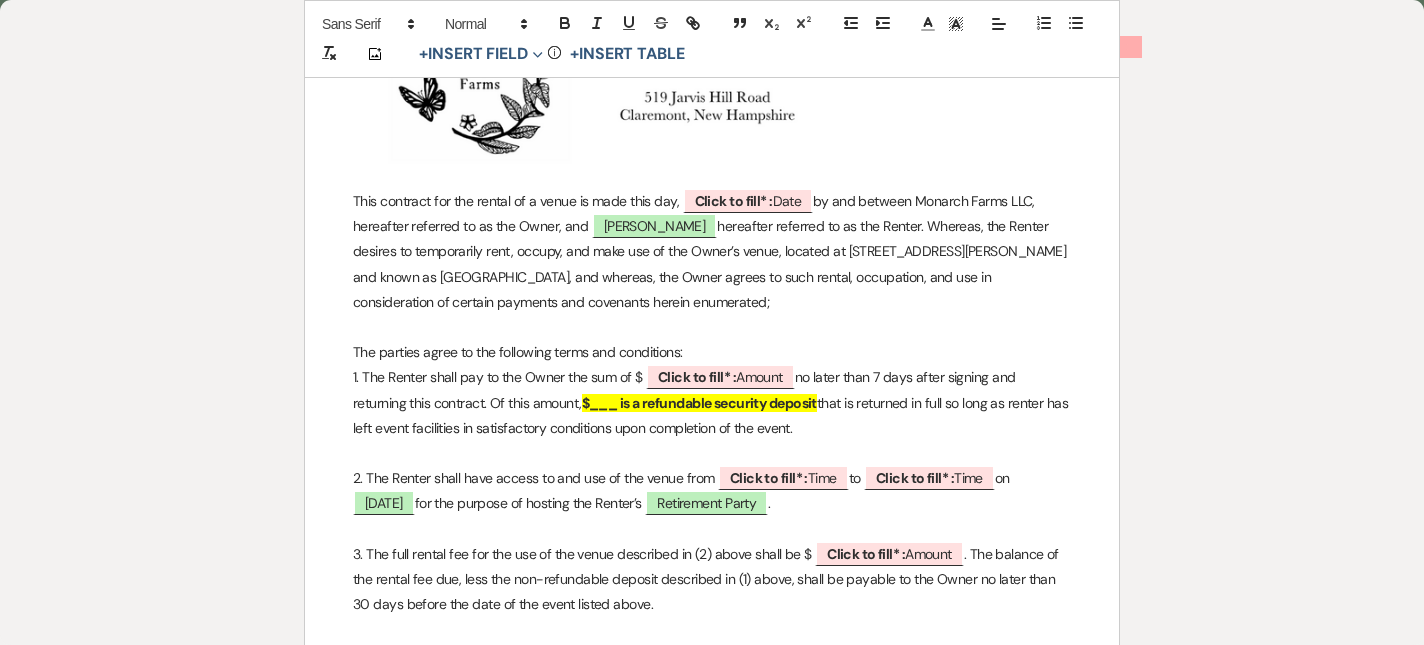 scroll, scrollTop: 416, scrollLeft: 0, axis: vertical 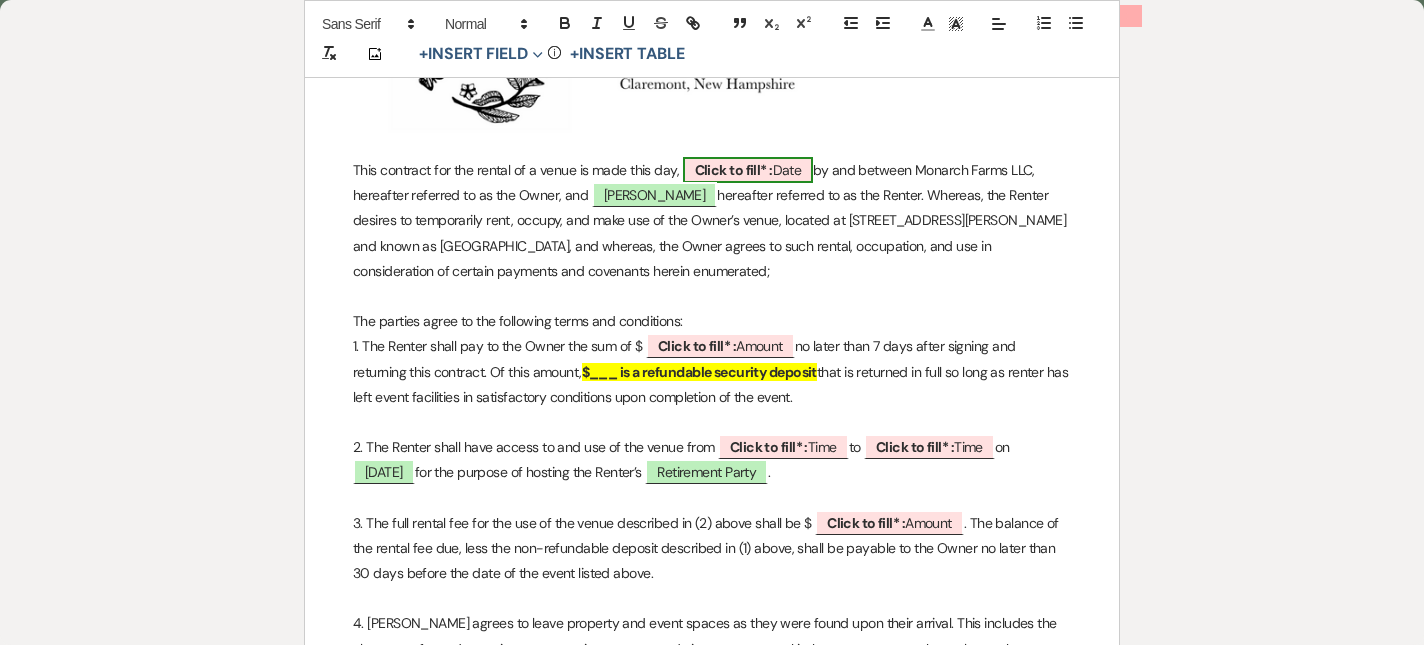 click on "Click to fill* :
Date" at bounding box center (748, 170) 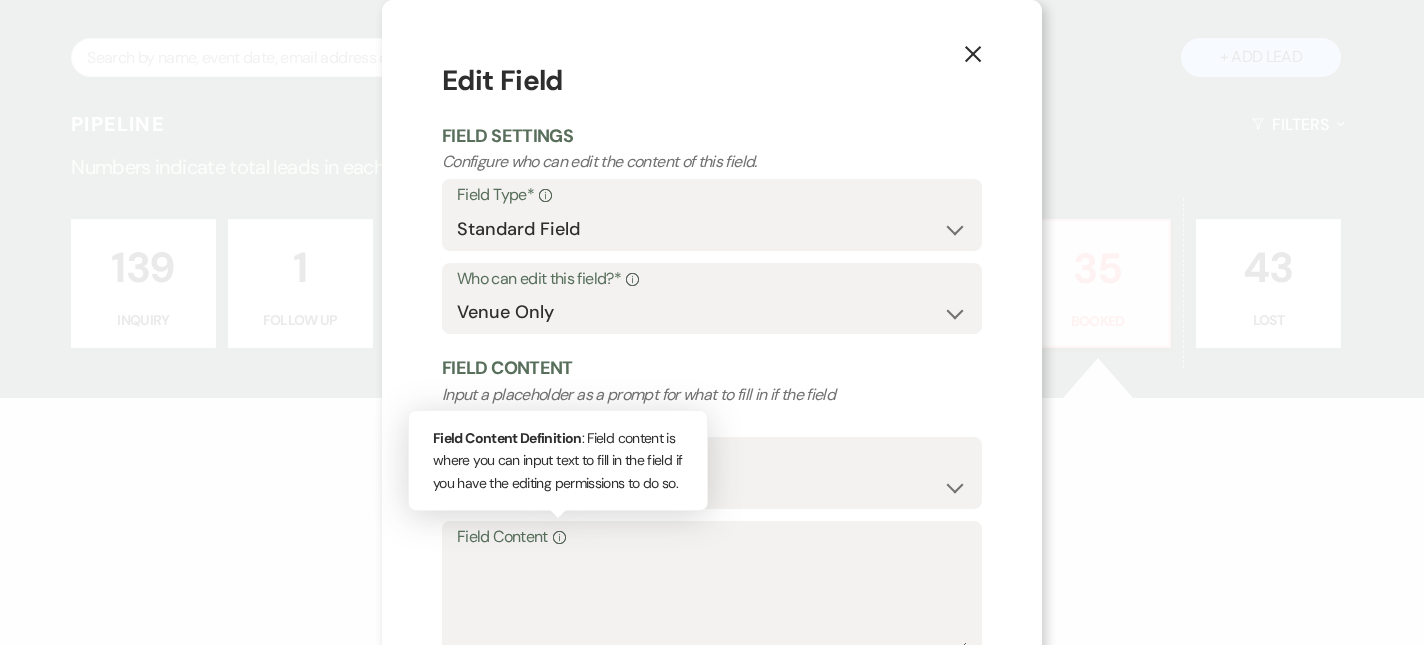 scroll, scrollTop: 28, scrollLeft: 0, axis: vertical 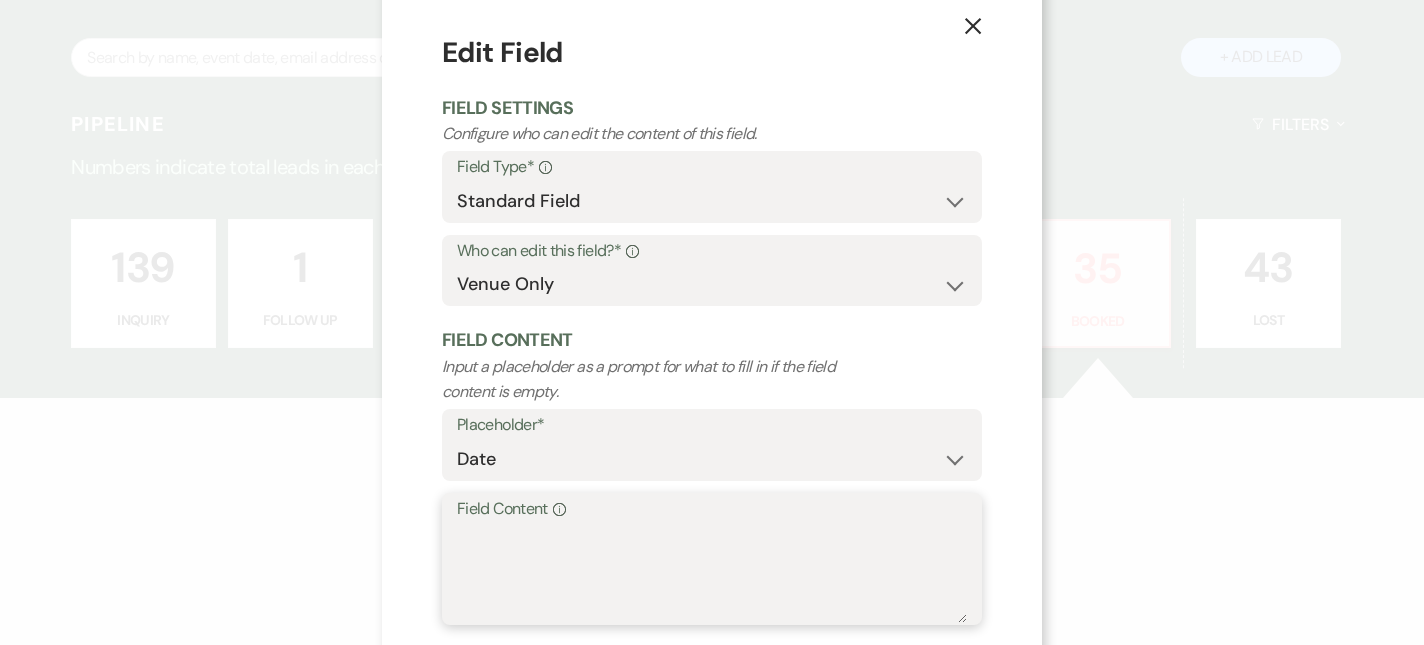 click on "Field Content Info" at bounding box center (712, 573) 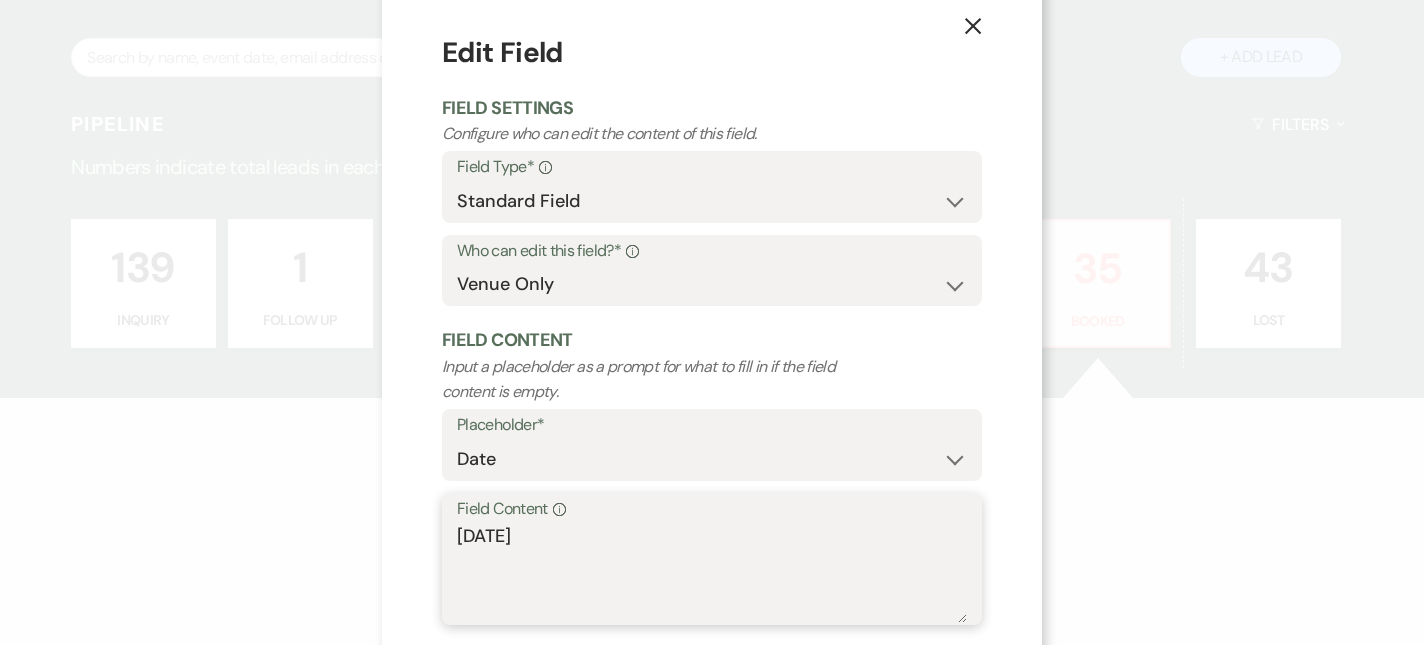 scroll, scrollTop: 130, scrollLeft: 0, axis: vertical 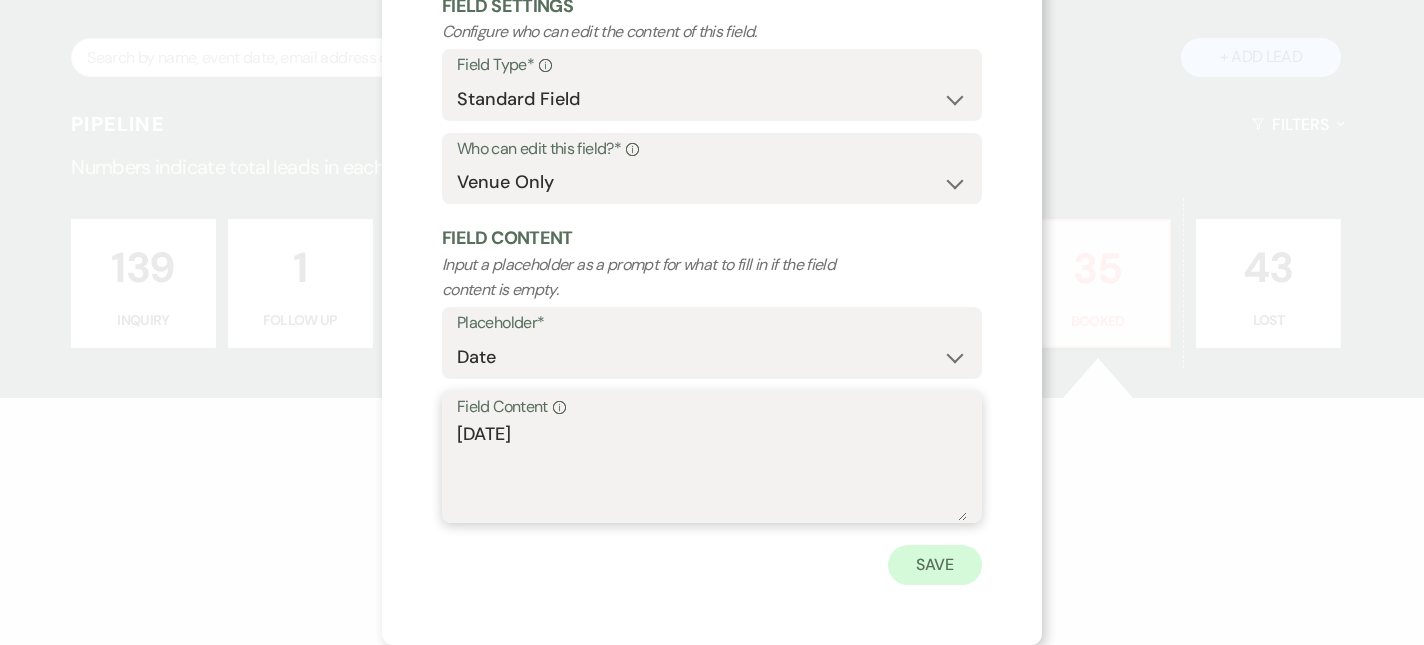 type on "[DATE]" 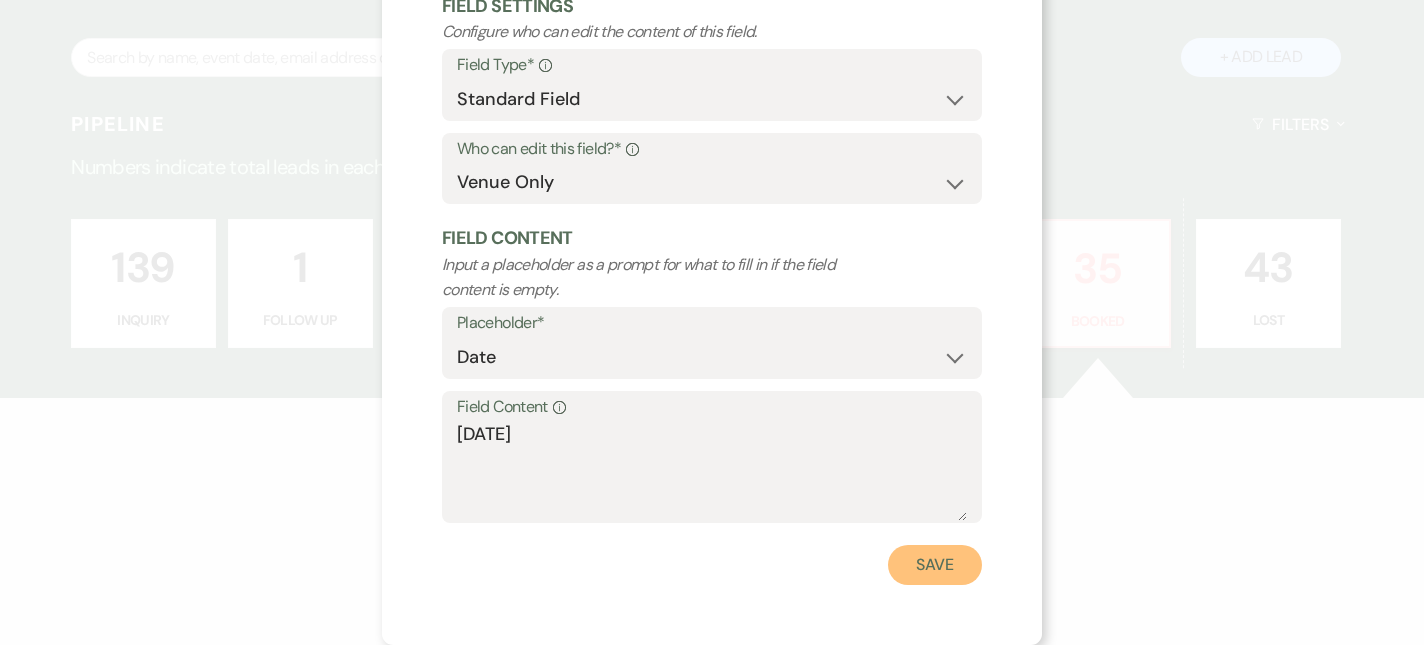 click on "Save" at bounding box center (935, 565) 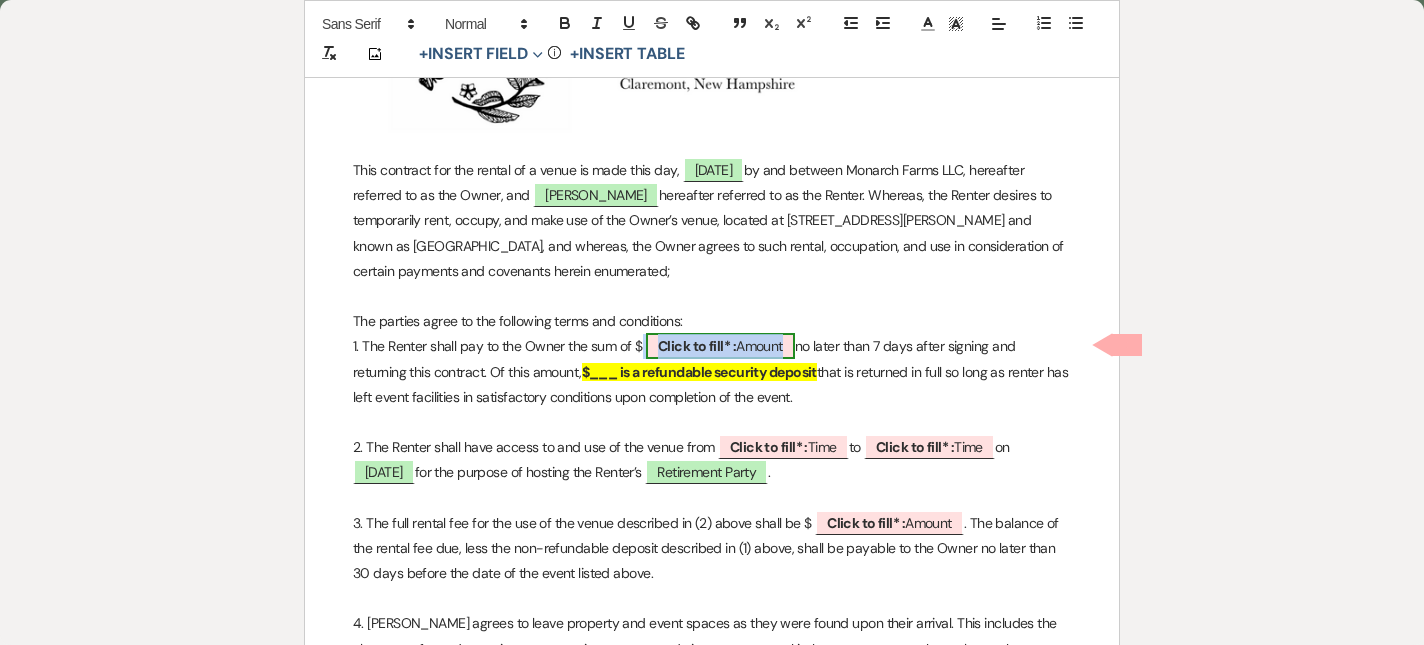 click on "Click to fill* :
Amount" at bounding box center (720, 346) 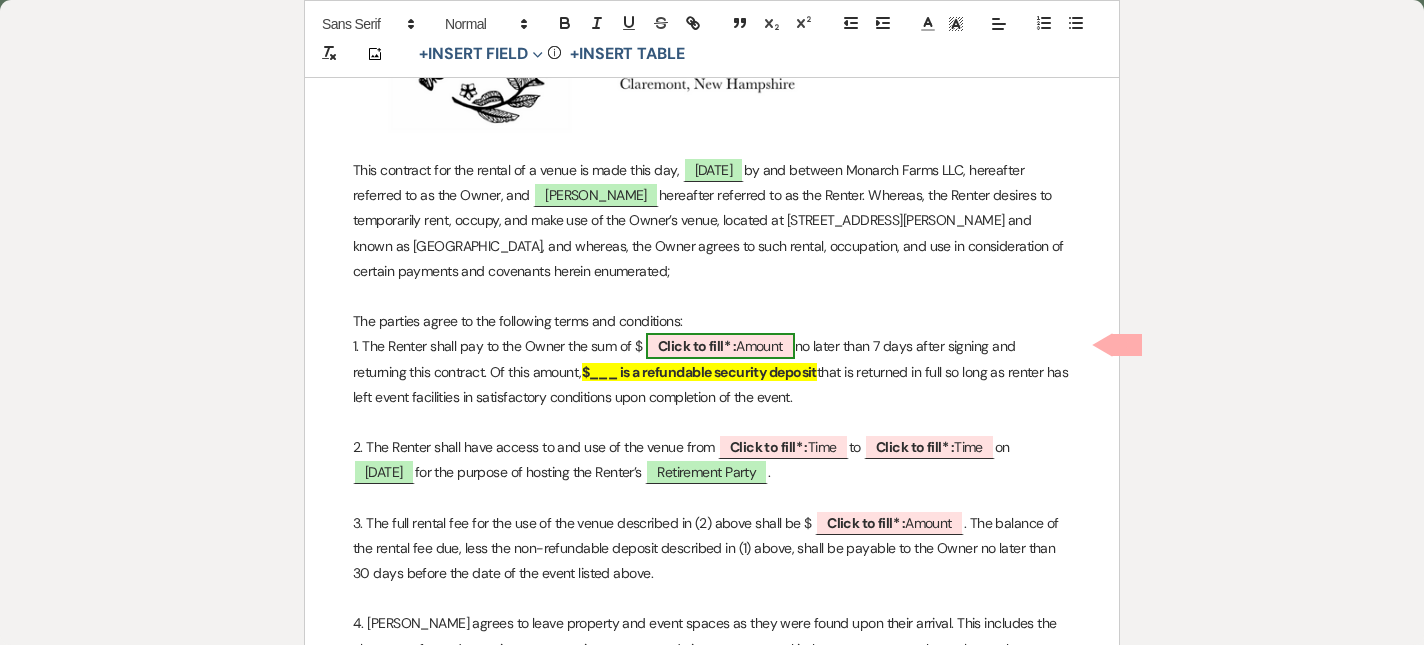 select on "owner" 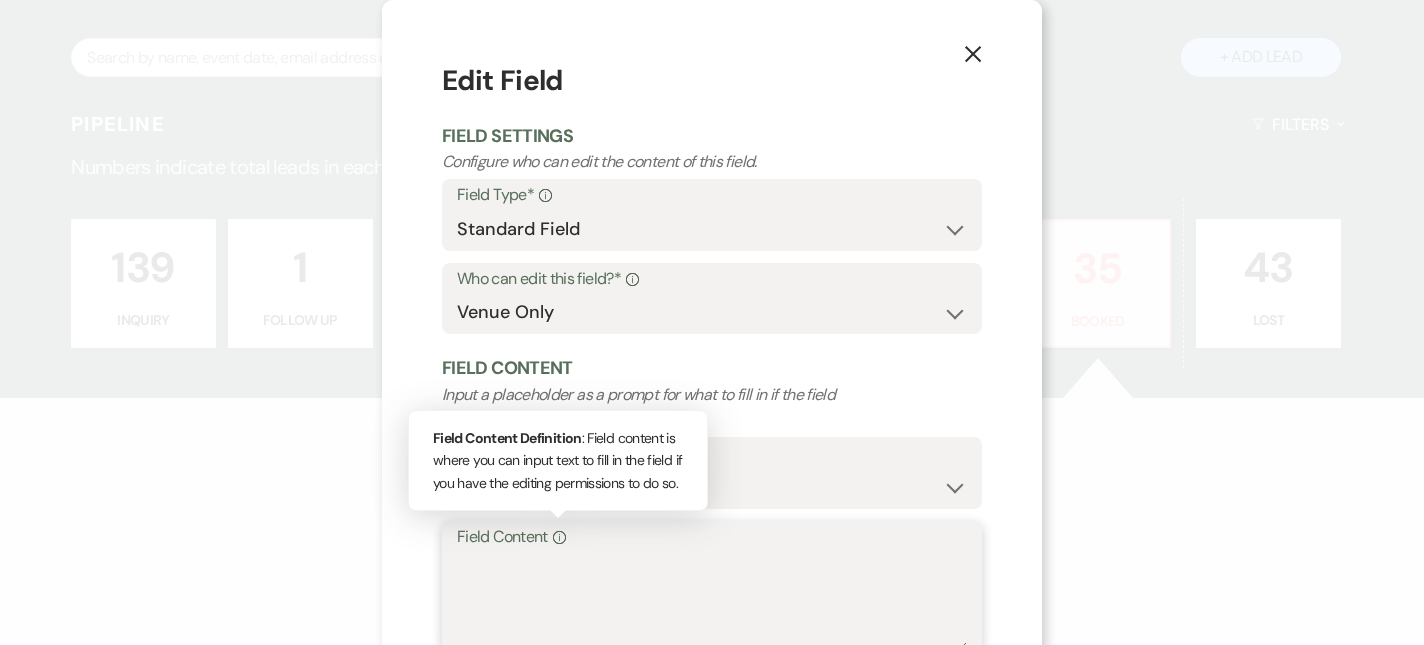 click on "Field Content Info Field Content Definition :   Field content is where you can input text to fill in the field if you have the editing permissions to do so." at bounding box center [712, 601] 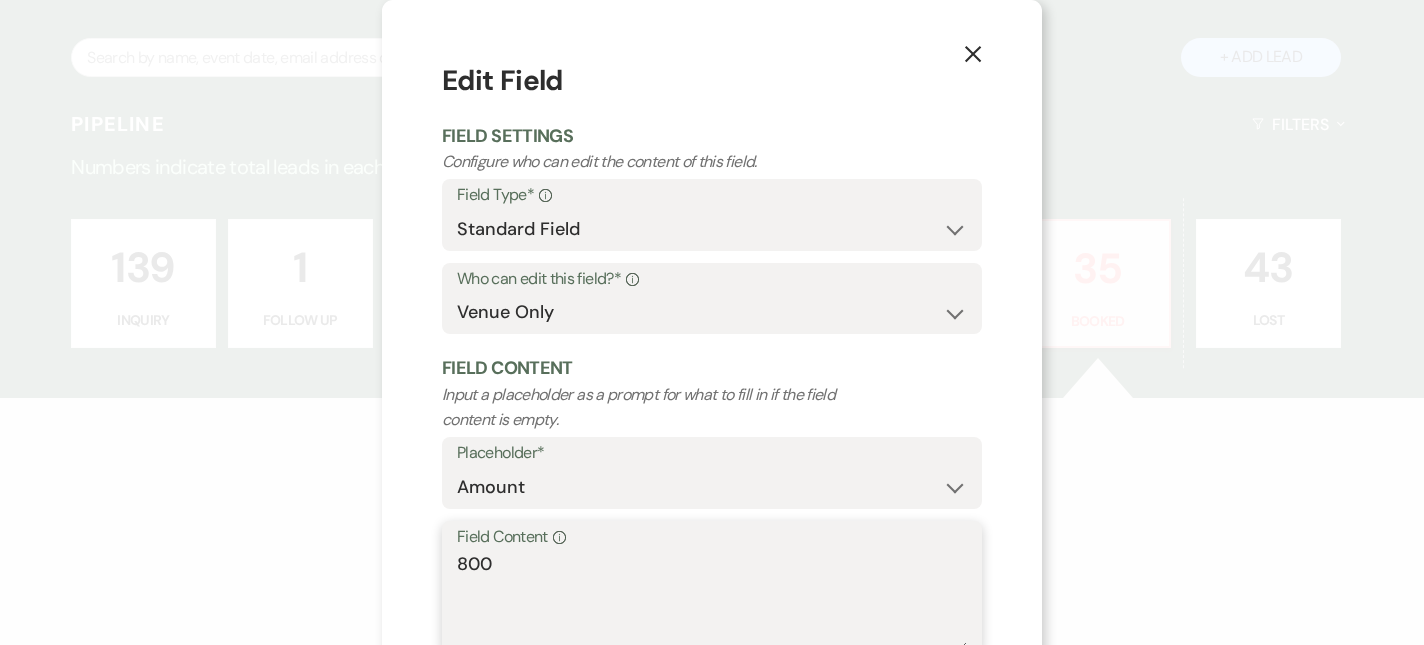 scroll, scrollTop: 130, scrollLeft: 0, axis: vertical 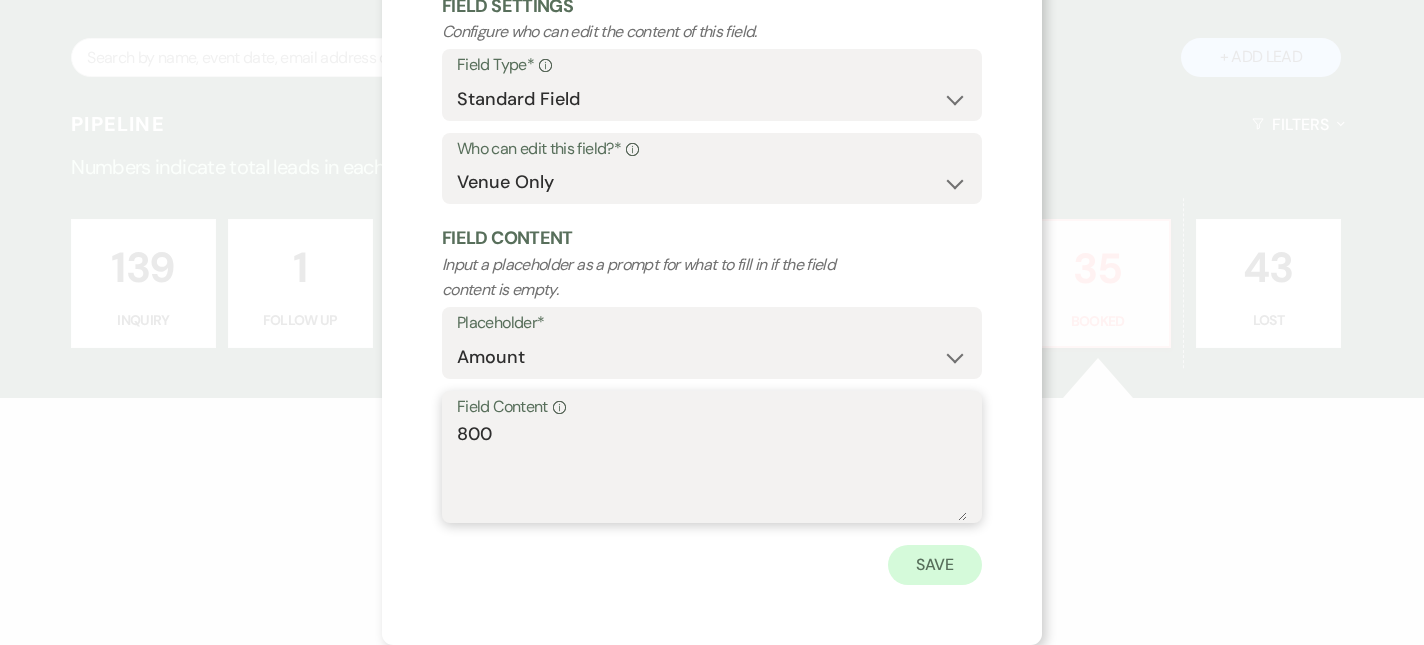 type on "800" 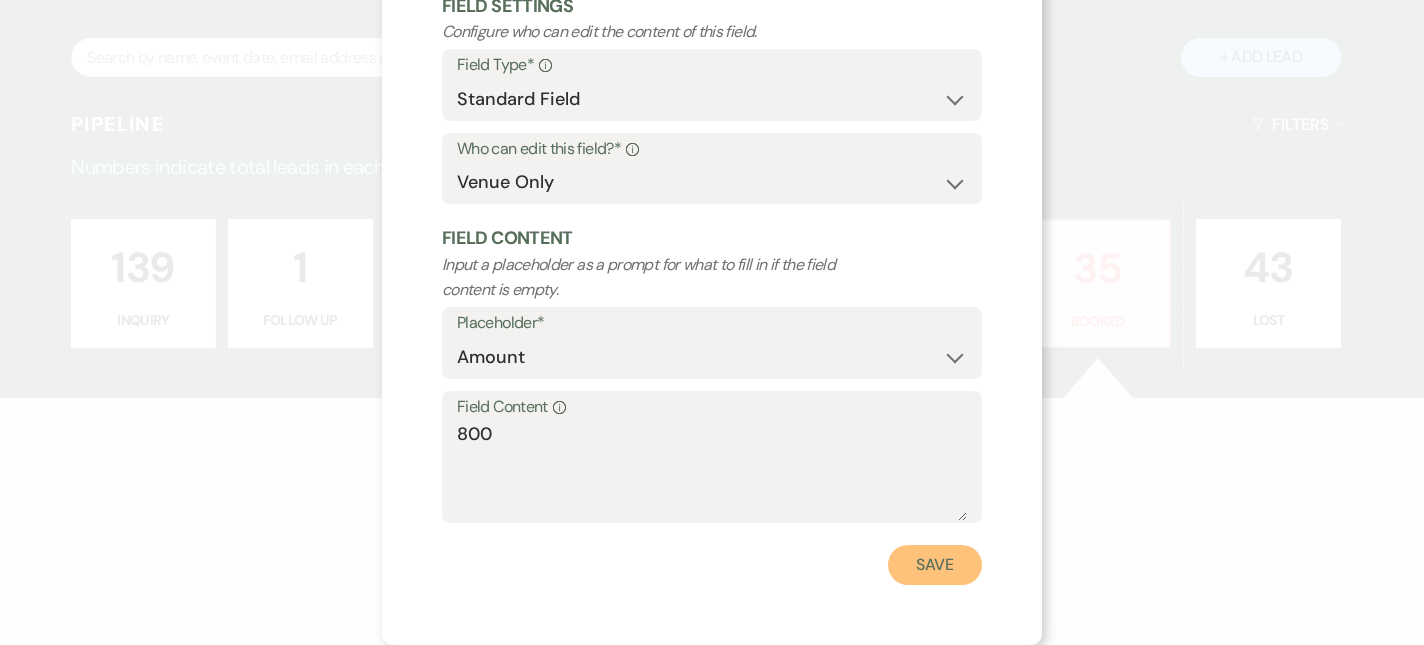 click on "Save" at bounding box center (935, 565) 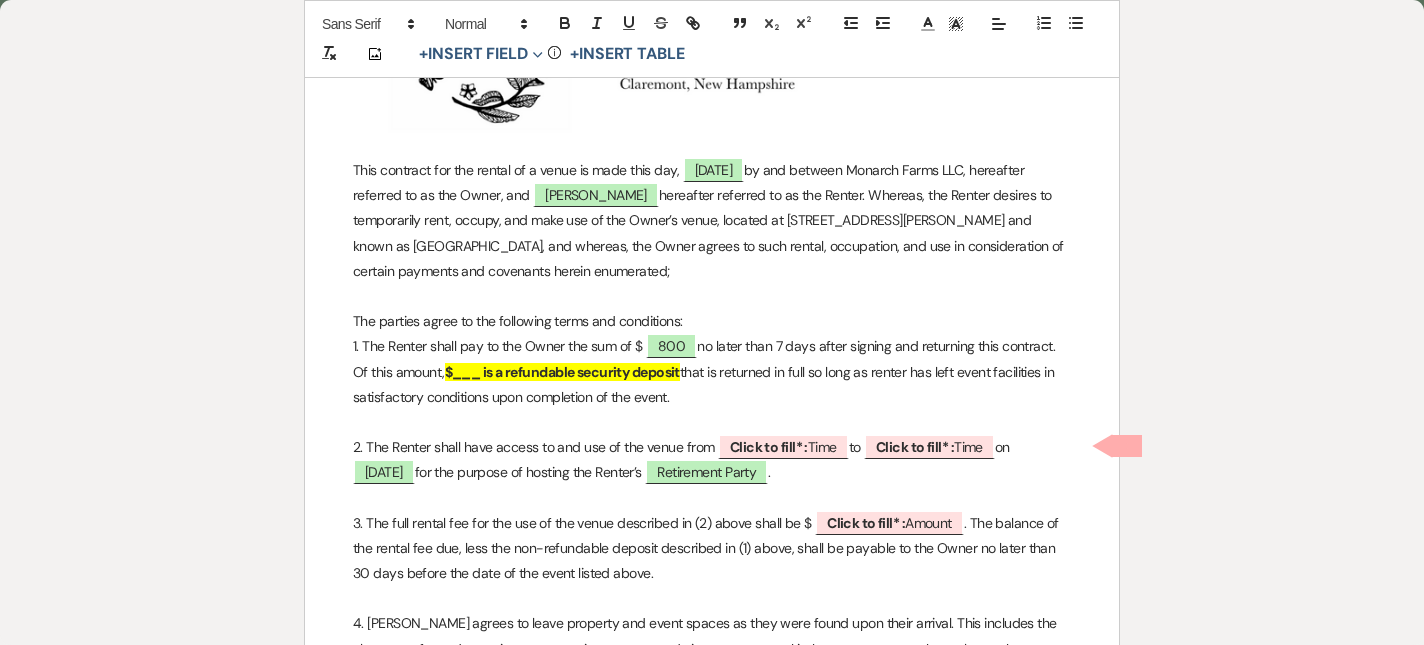 click on "$___ is a refundable security deposit" at bounding box center (562, 372) 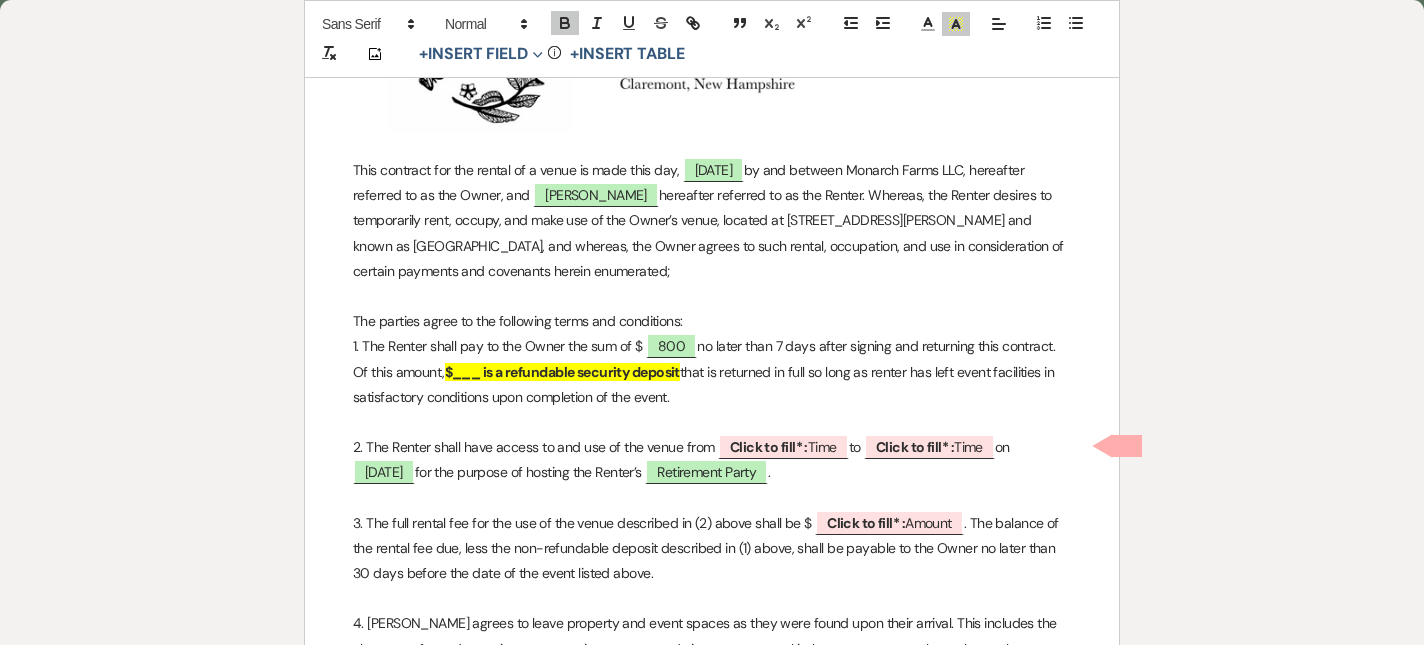click on "$___ is a refundable security deposit" at bounding box center (562, 372) 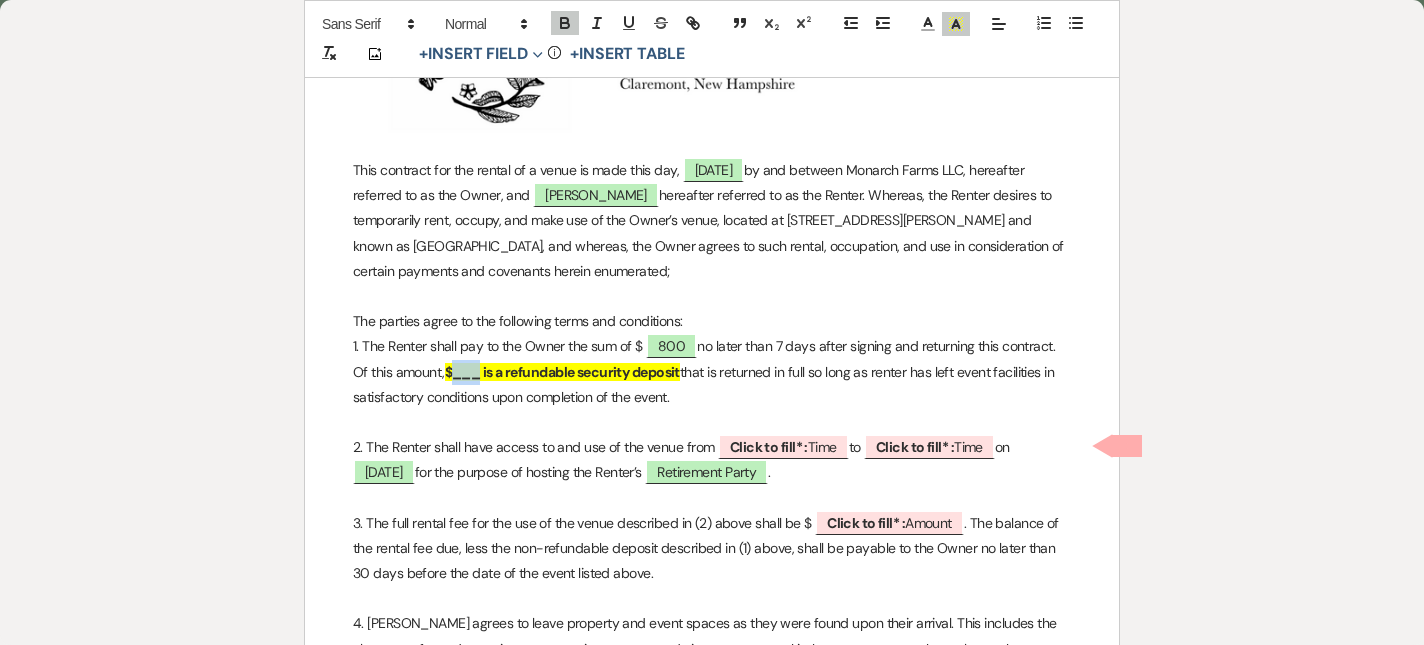 drag, startPoint x: 484, startPoint y: 374, endPoint x: 454, endPoint y: 372, distance: 30.066593 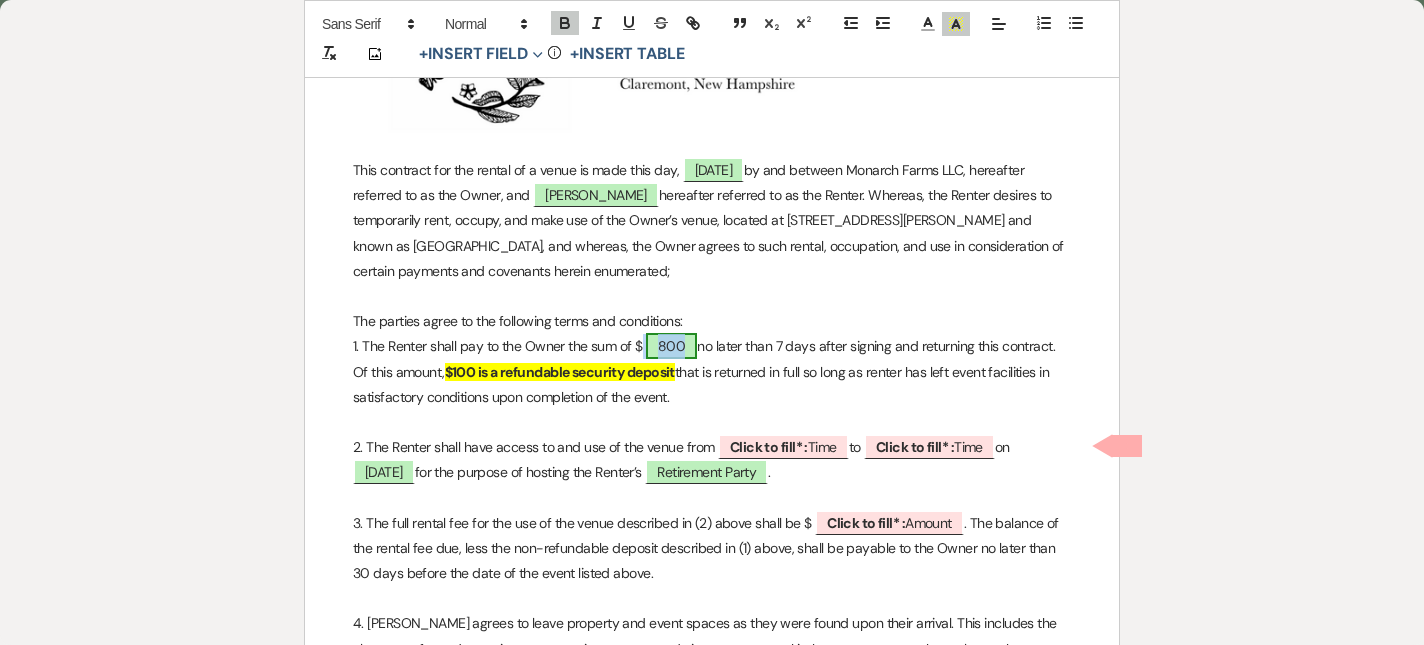 click on "800" at bounding box center (671, 346) 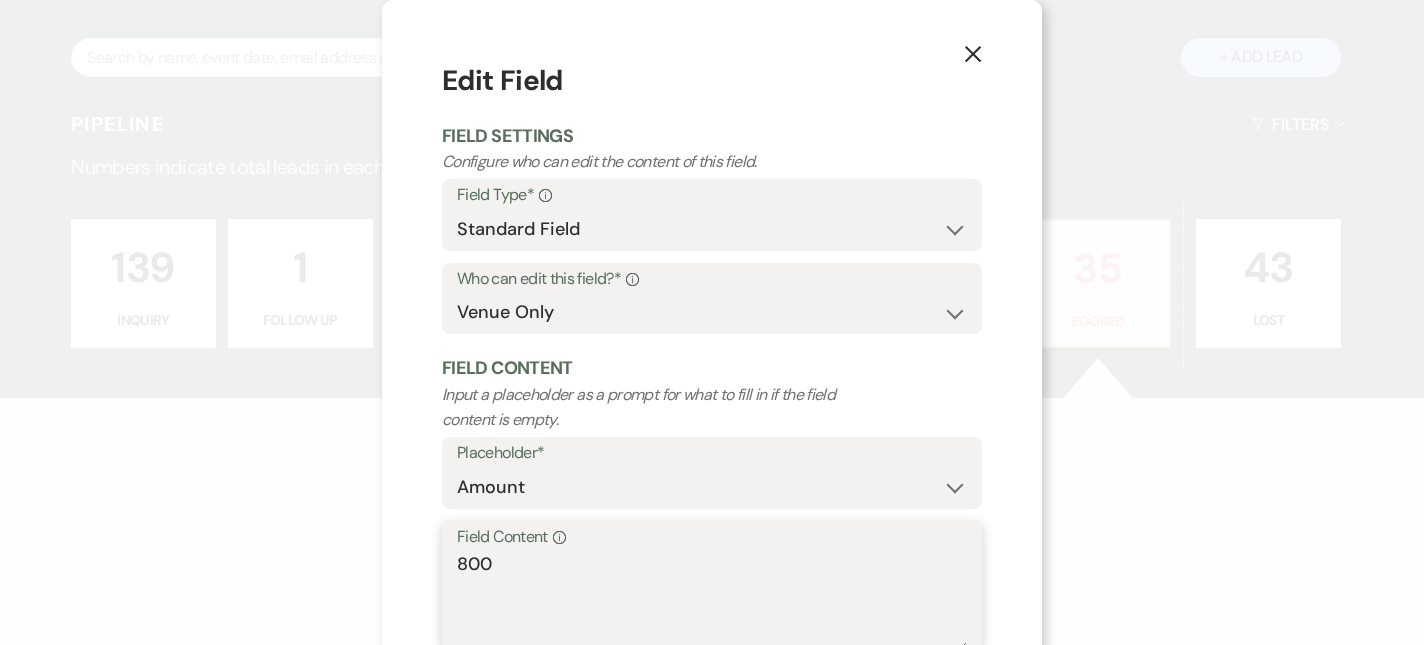 click on "800" at bounding box center (712, 601) 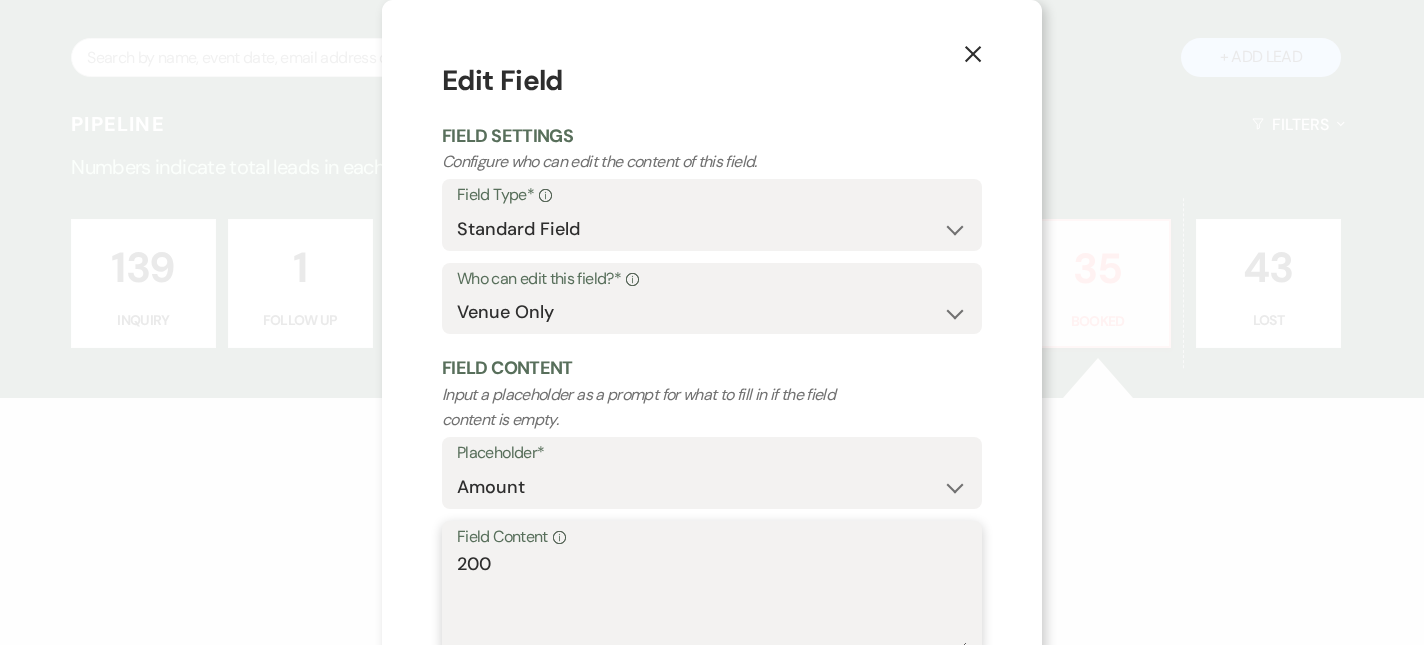 scroll, scrollTop: 130, scrollLeft: 0, axis: vertical 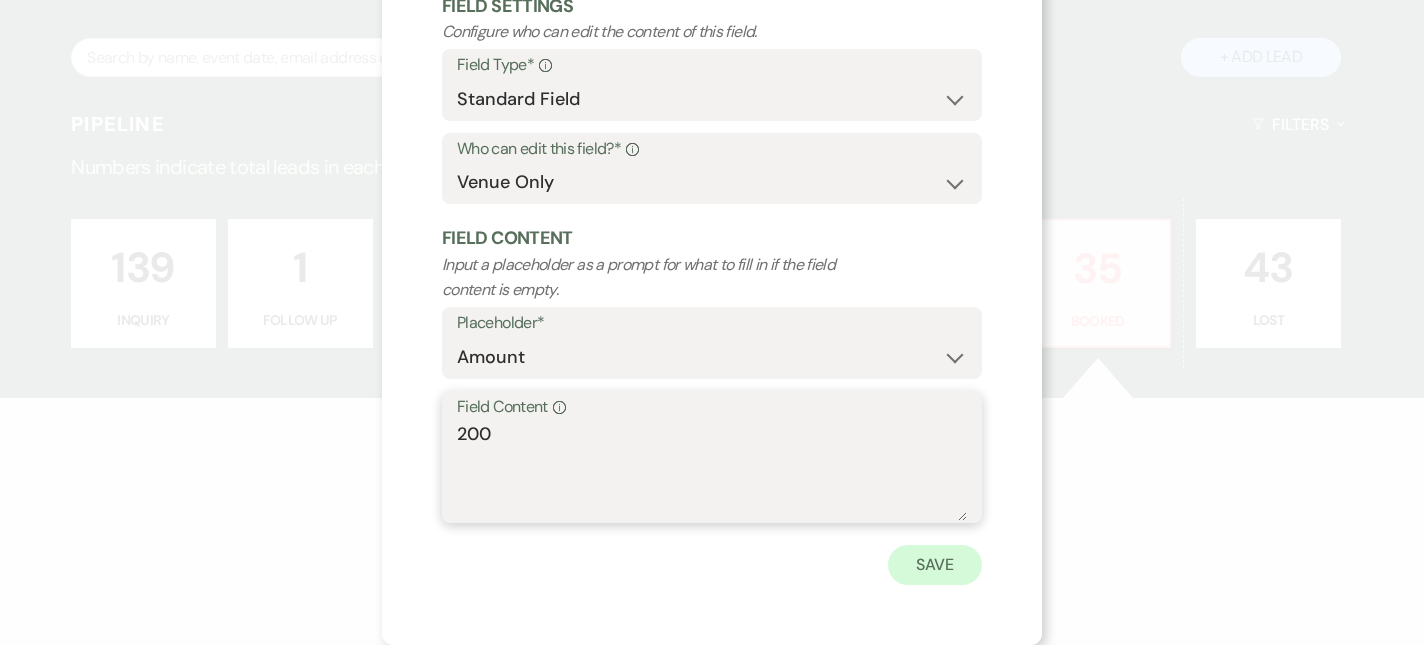 type on "200" 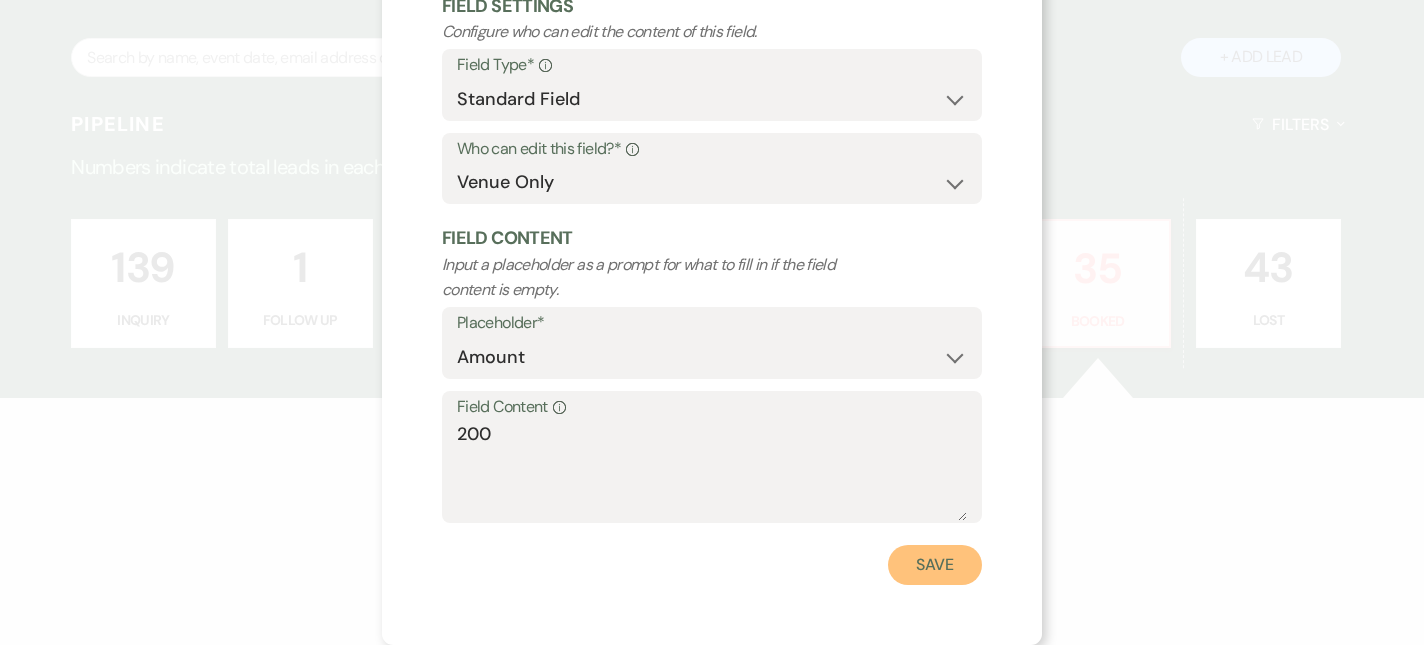 click on "Save" at bounding box center [935, 565] 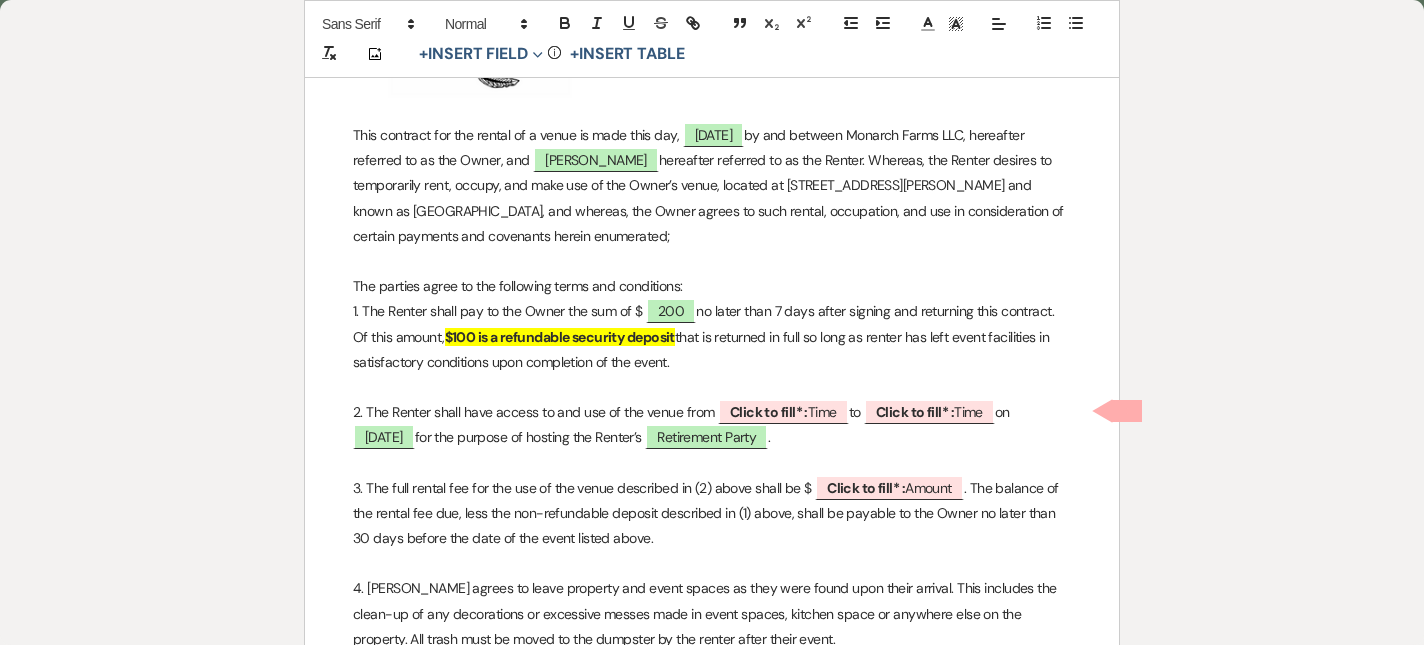 scroll, scrollTop: 453, scrollLeft: 0, axis: vertical 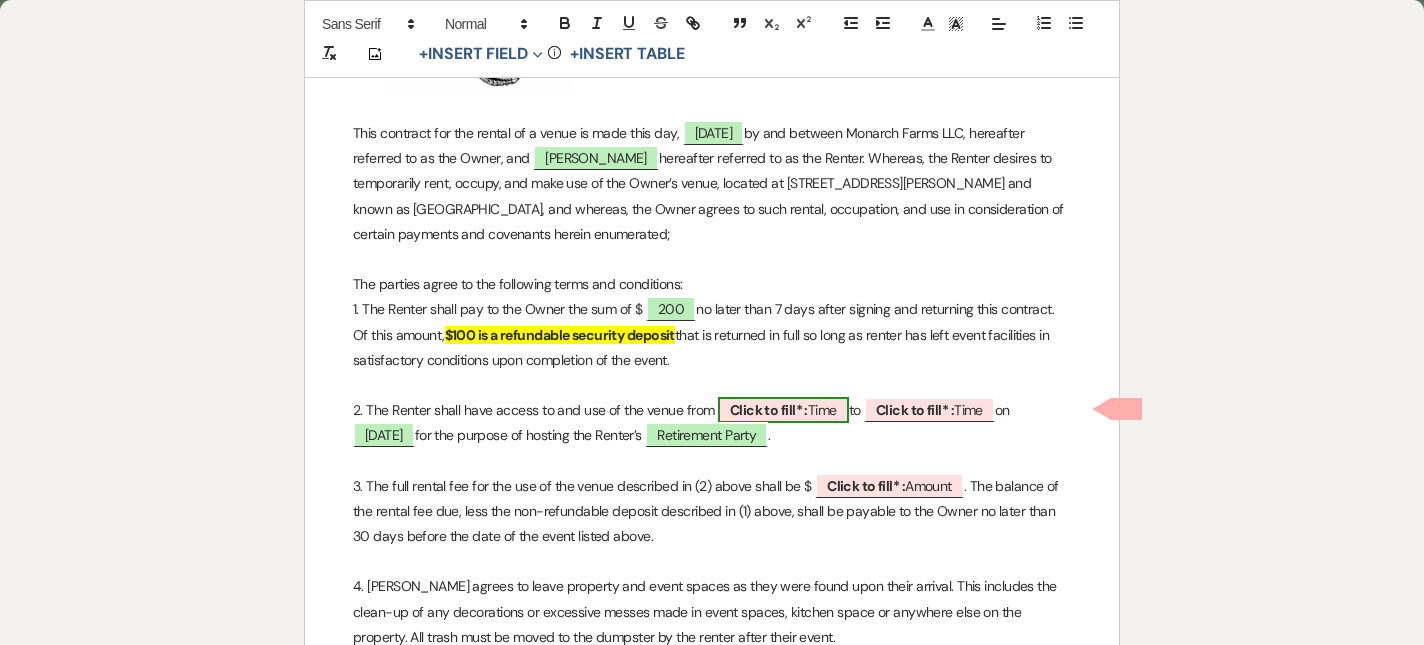 click on "Click to fill* :" at bounding box center (769, 410) 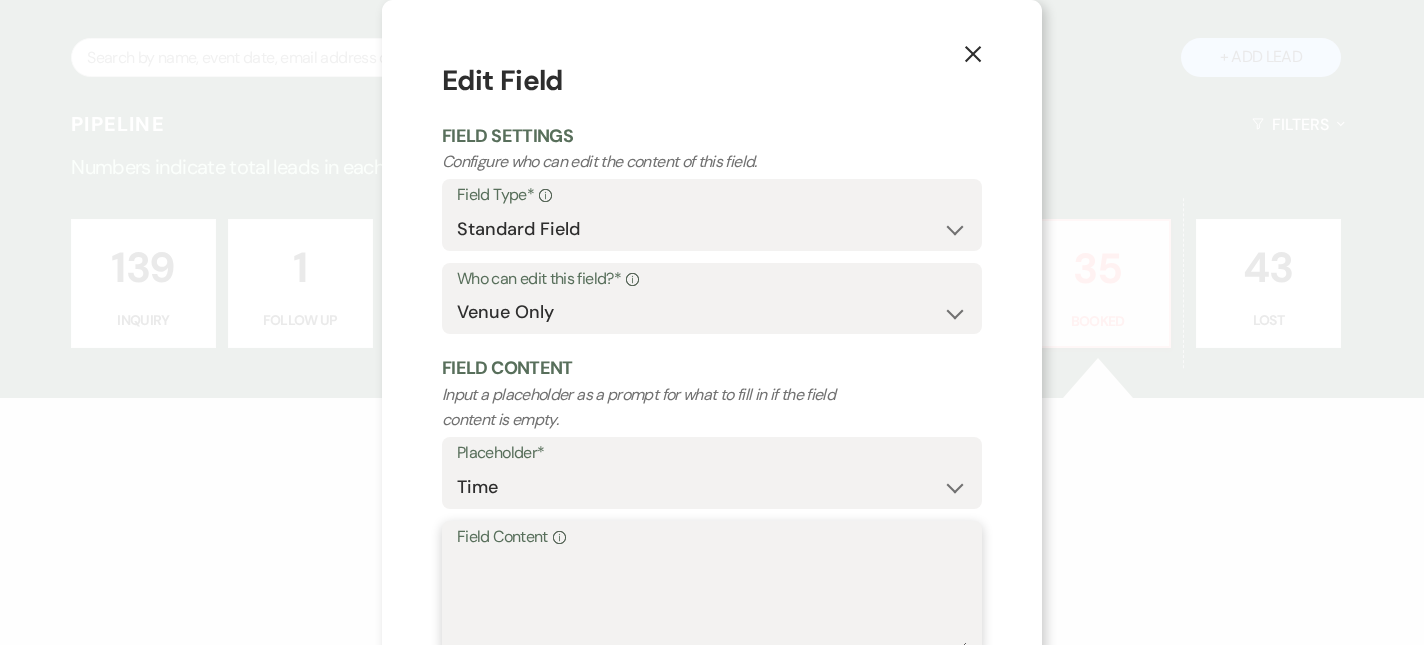 click on "Field Content Info" at bounding box center (712, 601) 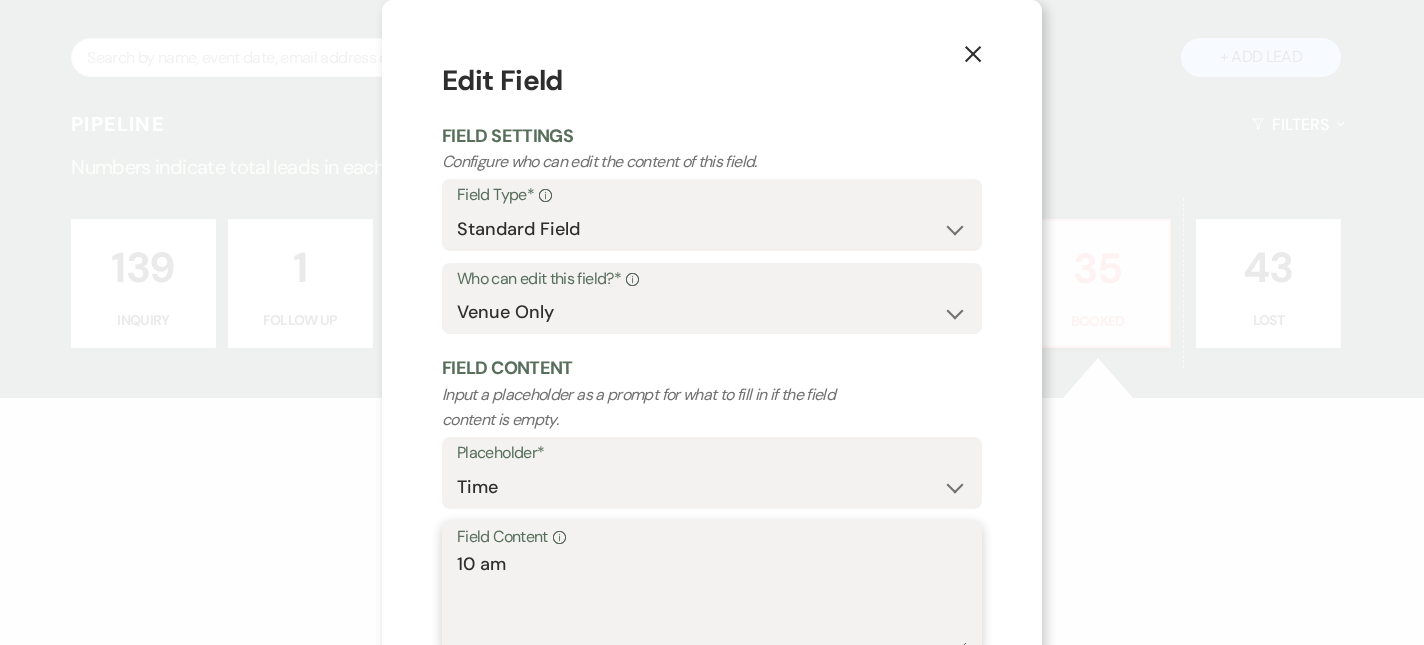 scroll, scrollTop: 130, scrollLeft: 0, axis: vertical 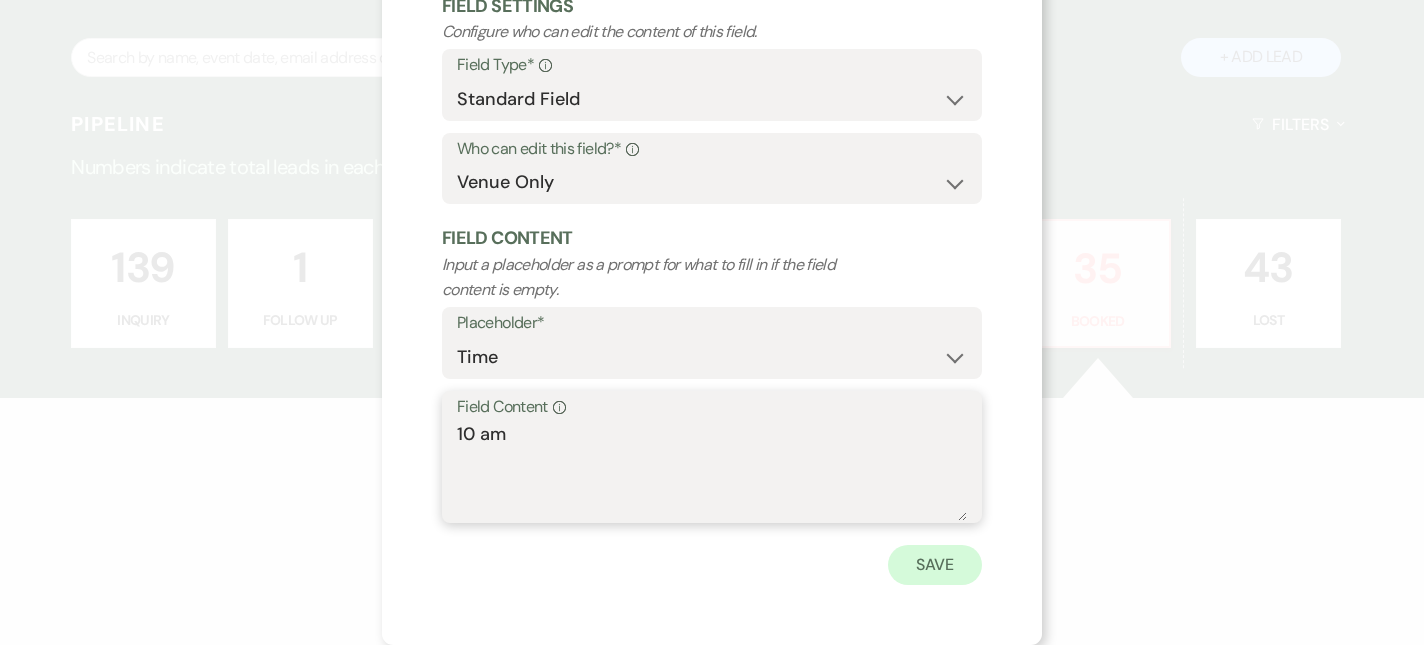 type on "10 am" 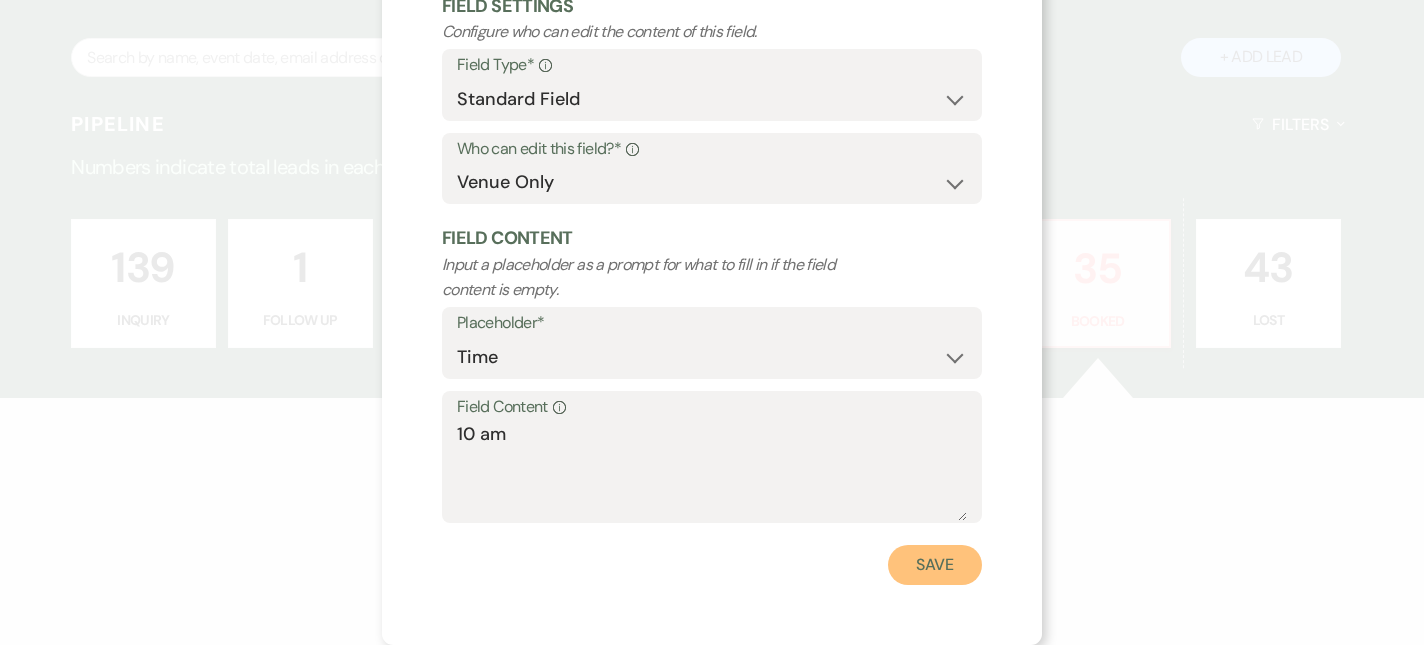 click on "Save" at bounding box center [935, 565] 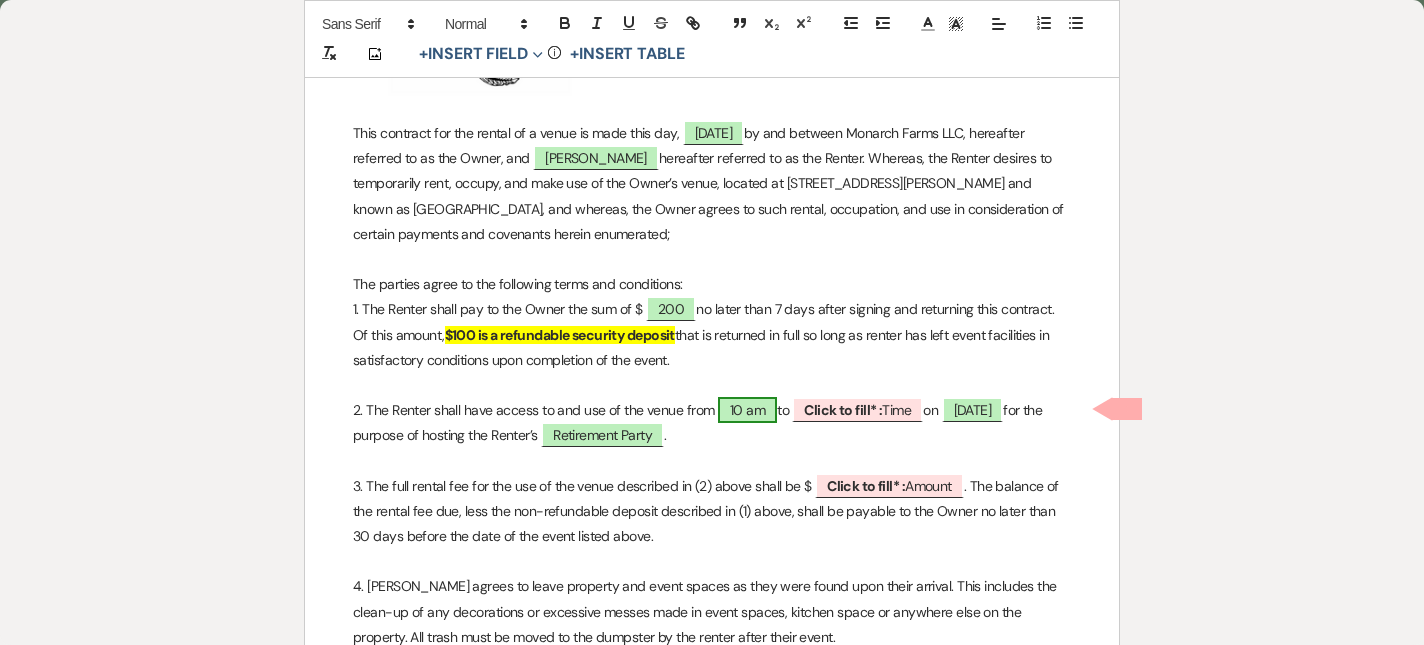 click on "10 am" at bounding box center (747, 410) 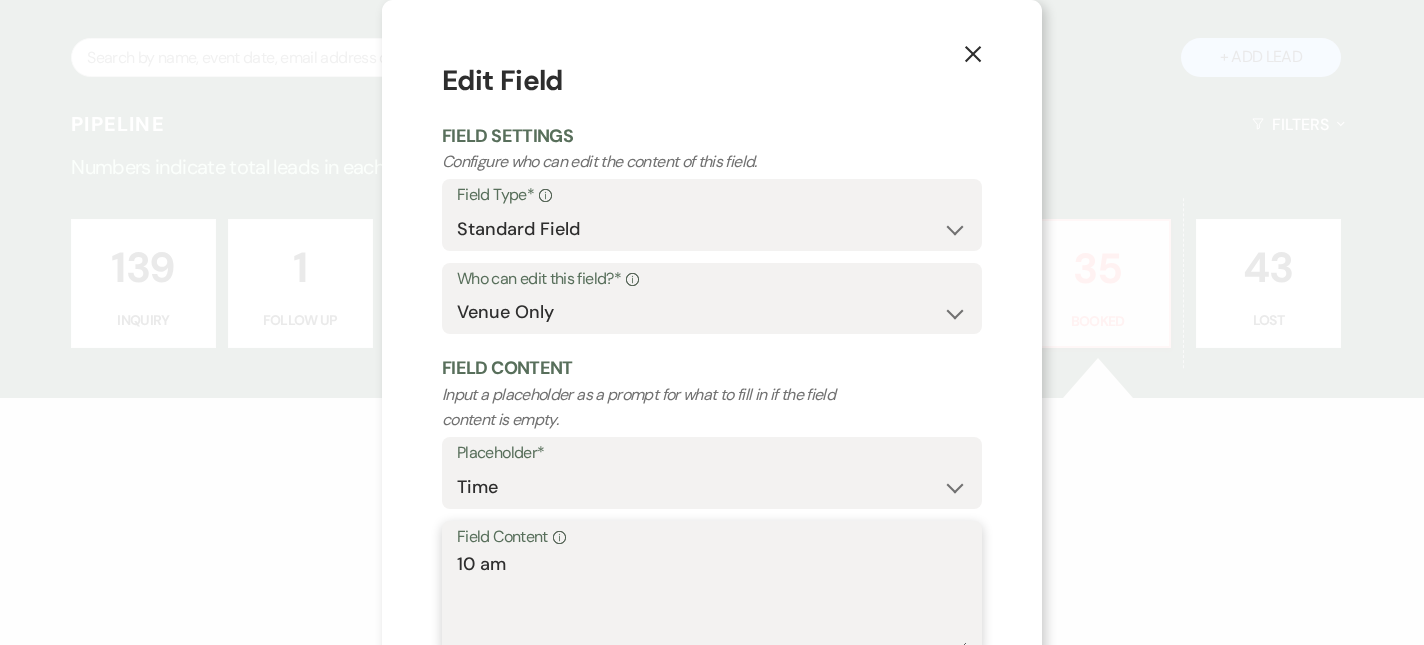 click on "10 am" at bounding box center [712, 601] 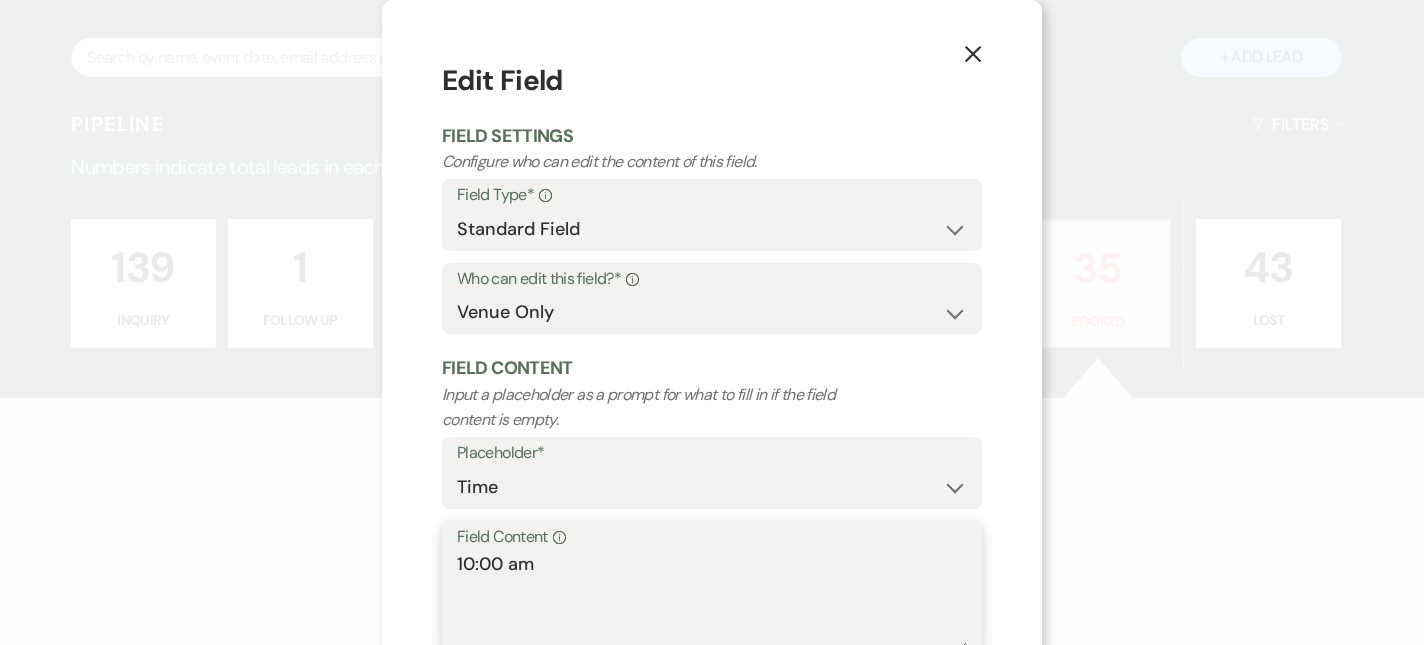 scroll, scrollTop: 130, scrollLeft: 0, axis: vertical 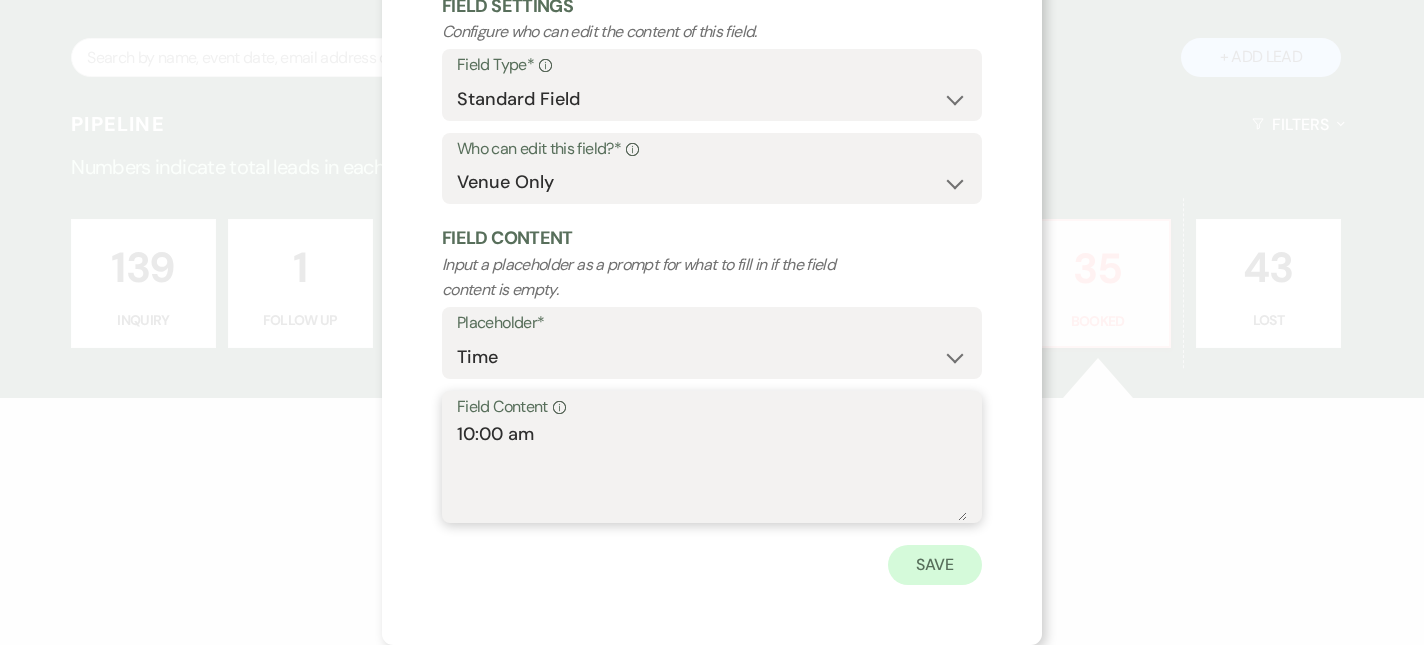 type on "10:00 am" 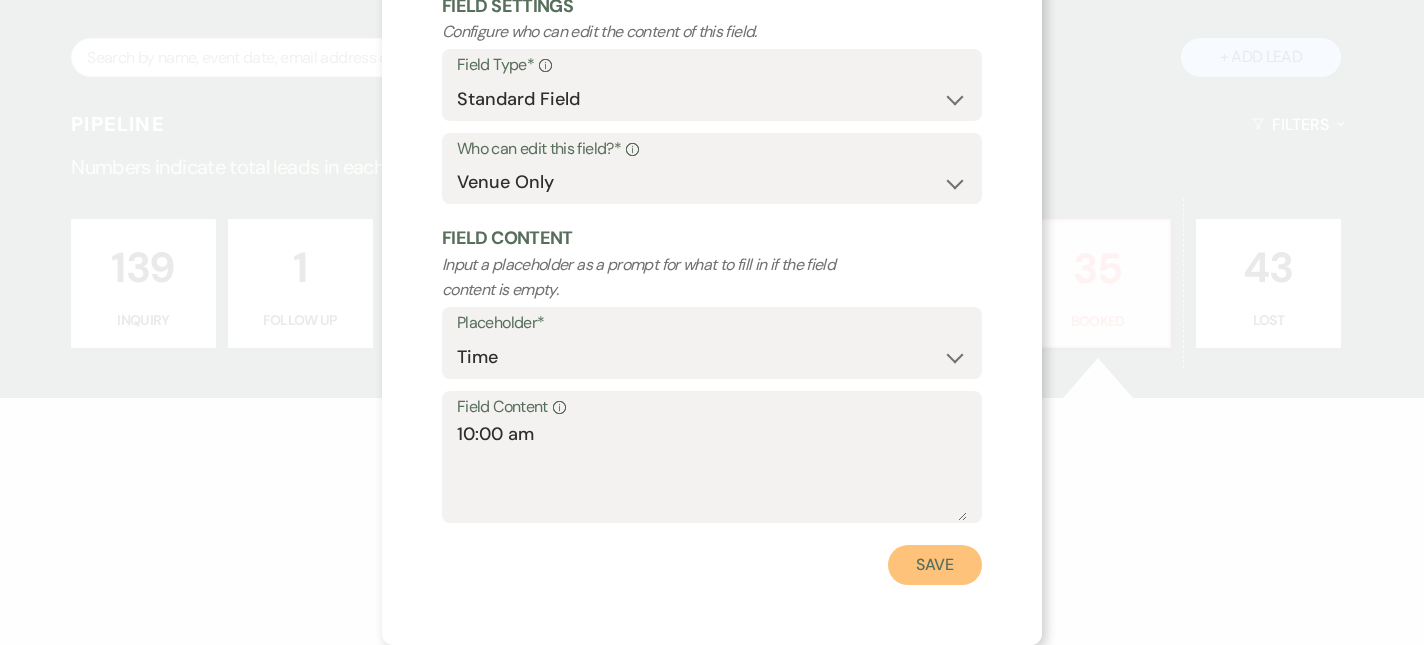 click on "Save" at bounding box center (935, 565) 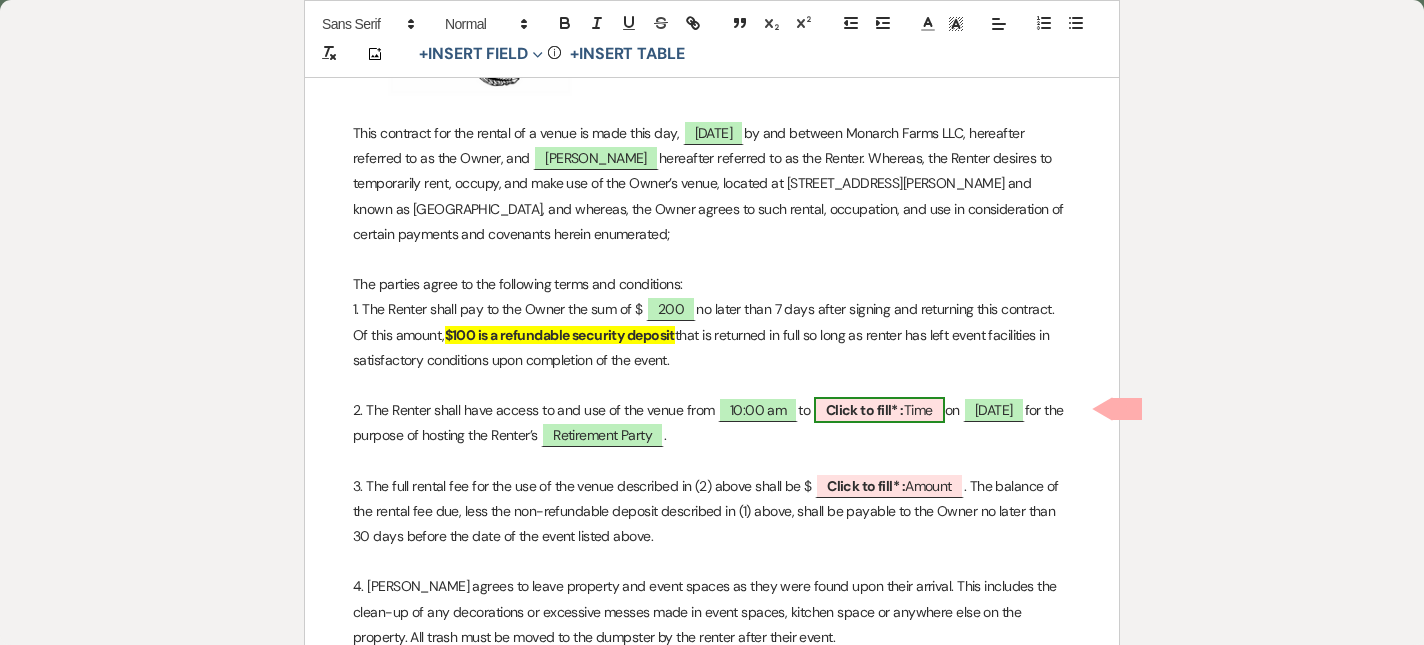 click on "Click to fill* :
Time" at bounding box center (879, 410) 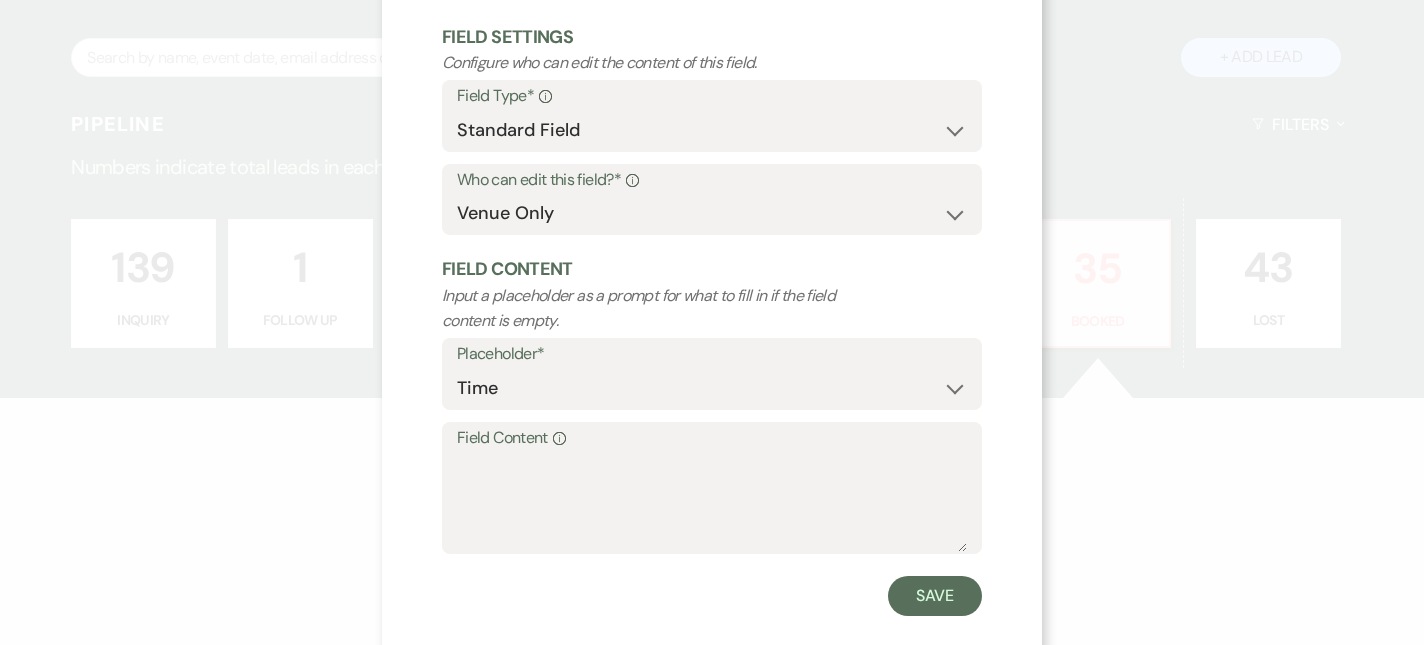 scroll, scrollTop: 99, scrollLeft: 0, axis: vertical 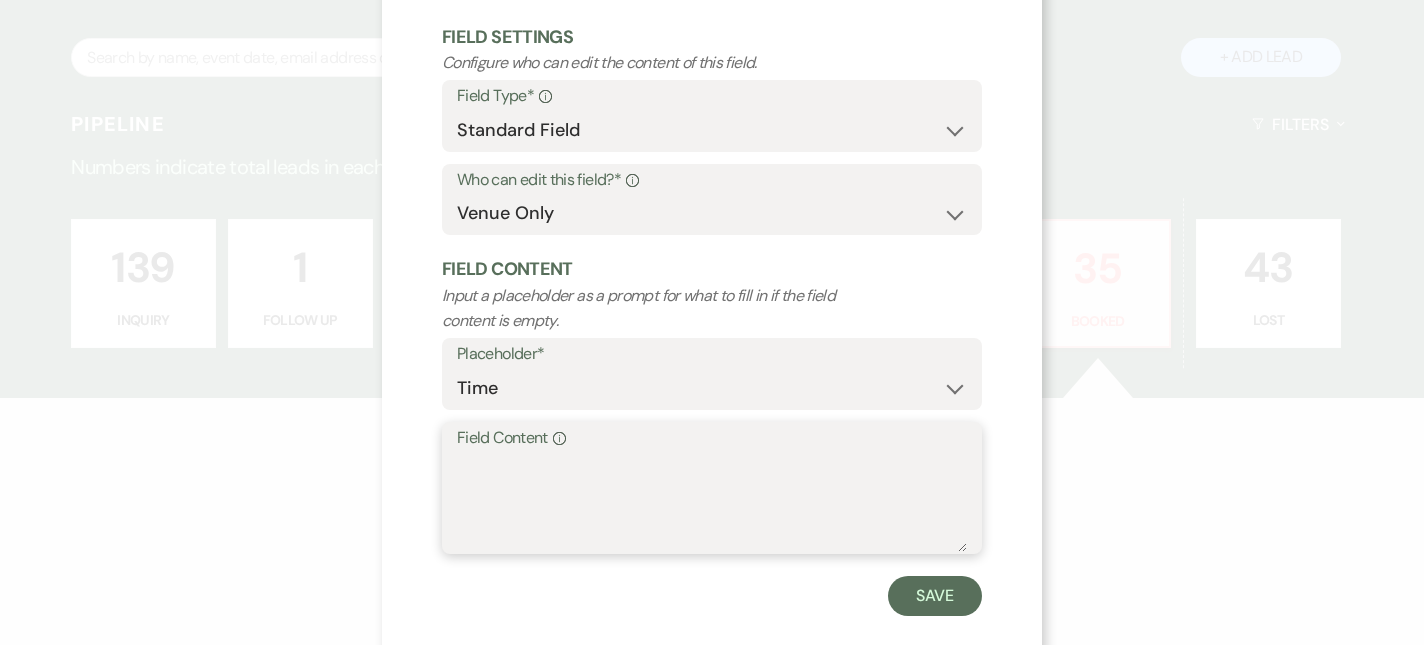 click on "Field Content Info" at bounding box center (712, 502) 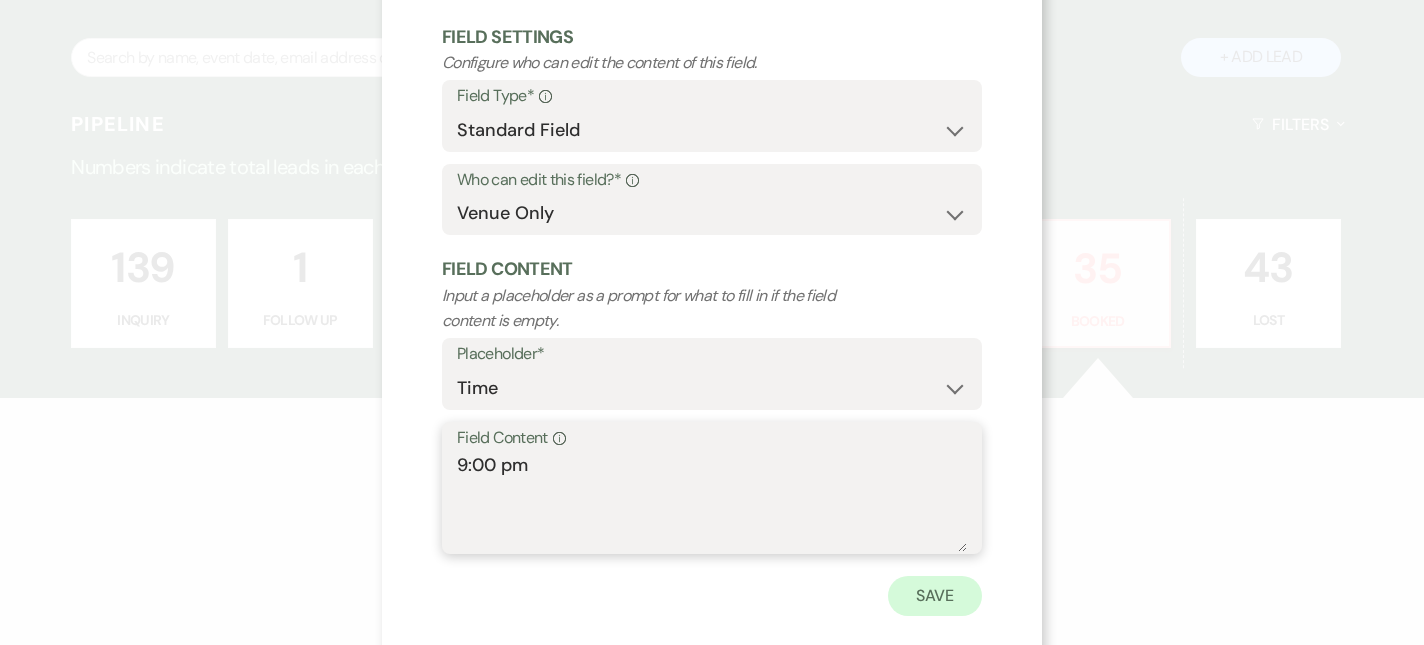 type on "9:00 pm" 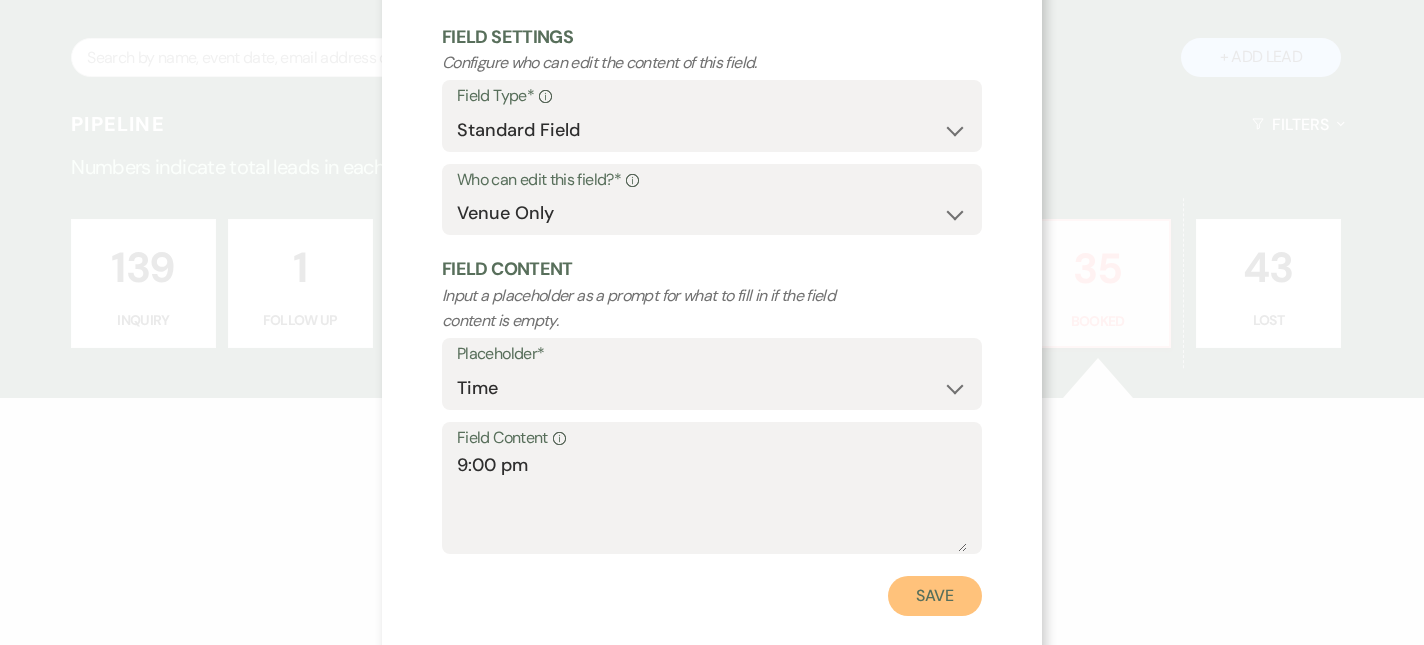 click on "Save" at bounding box center (935, 596) 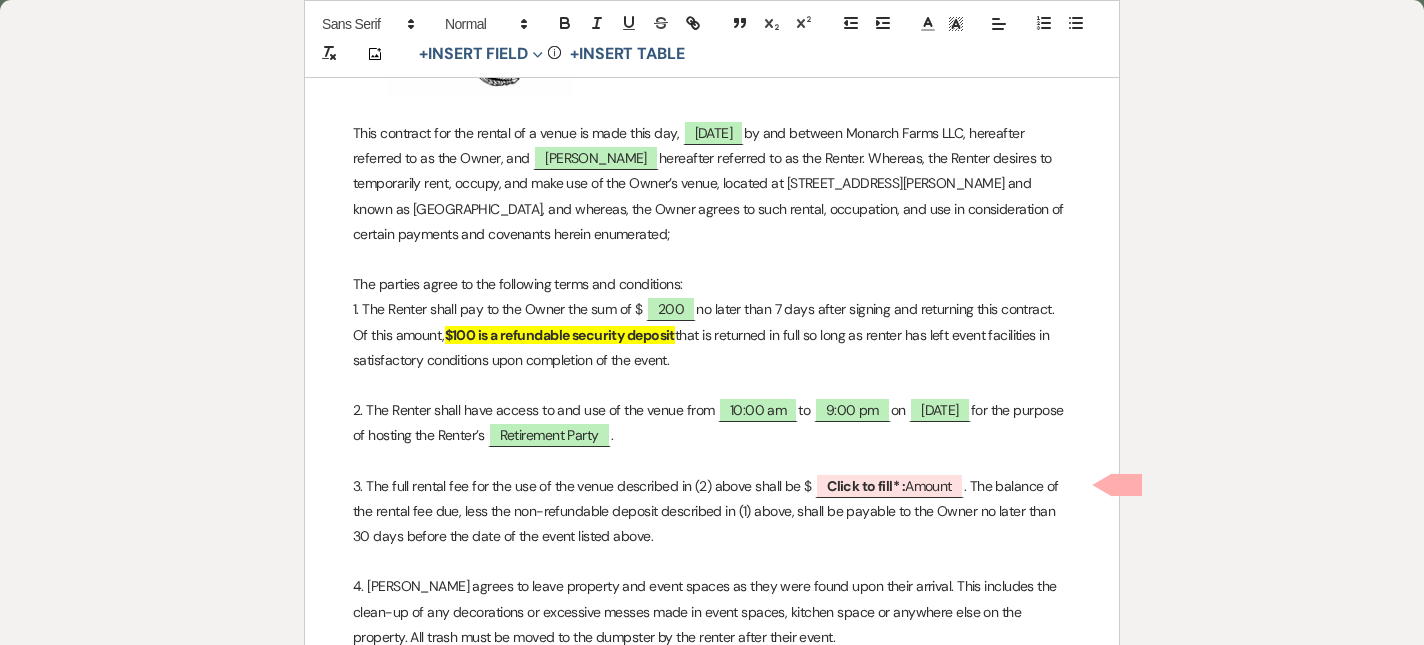 scroll, scrollTop: 540, scrollLeft: 0, axis: vertical 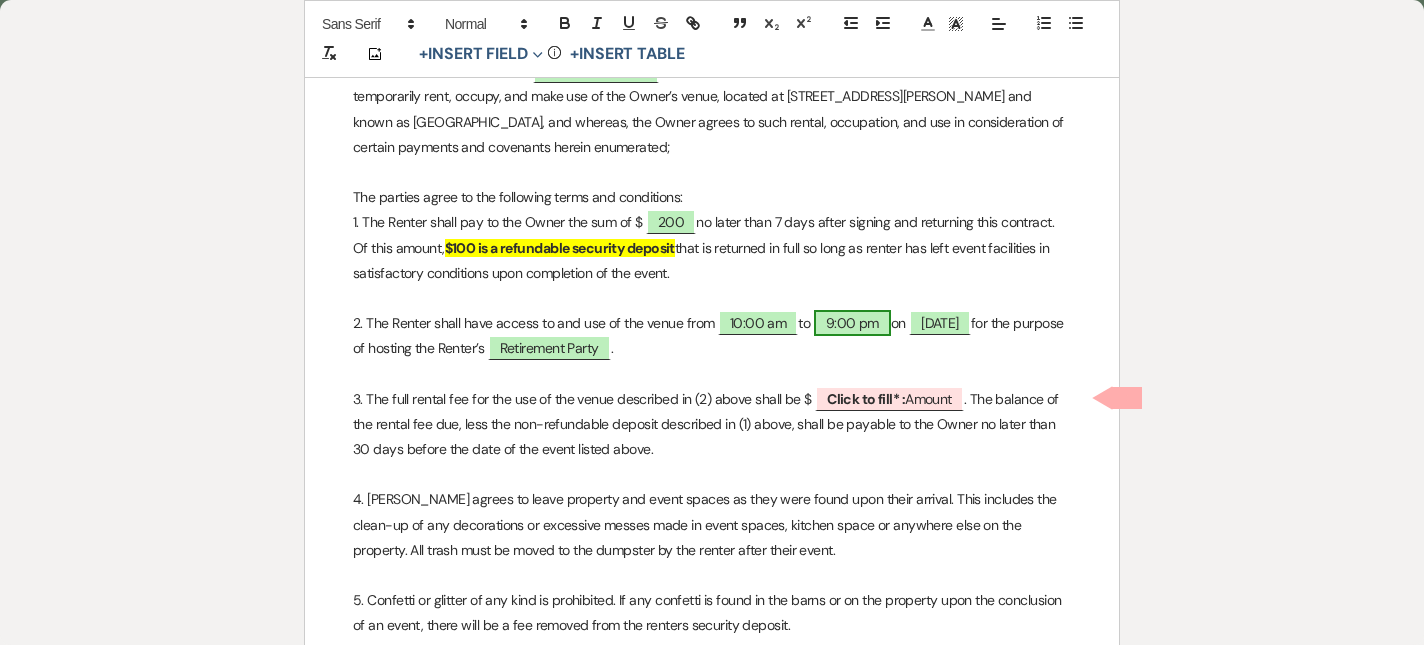 click on "9:00 pm" at bounding box center [852, 323] 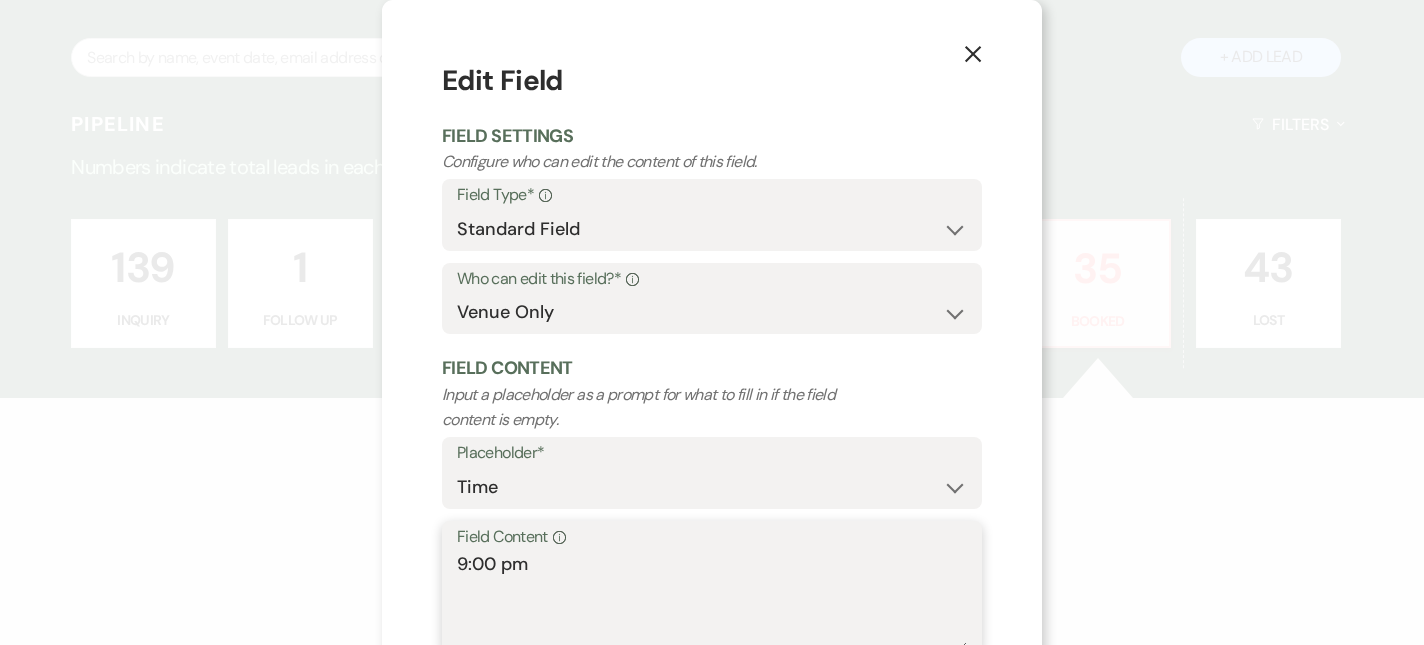 click on "9:00 pm" at bounding box center (712, 601) 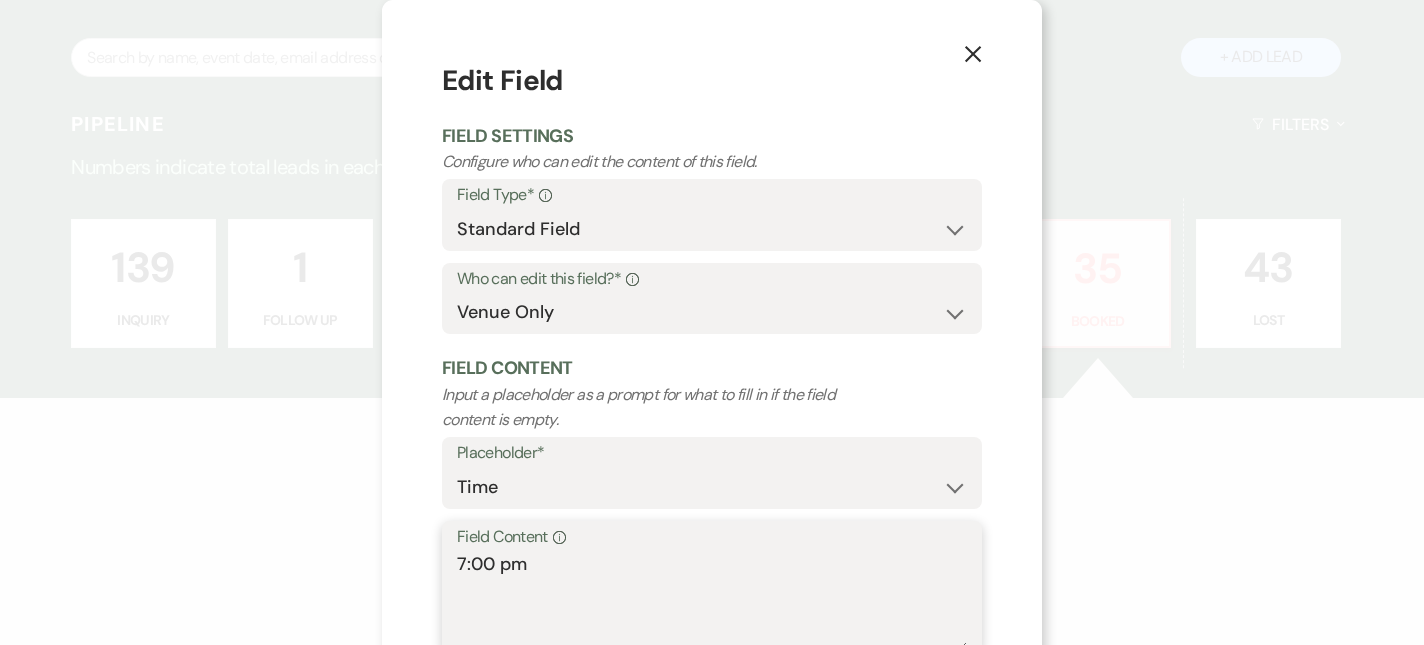 scroll, scrollTop: 130, scrollLeft: 0, axis: vertical 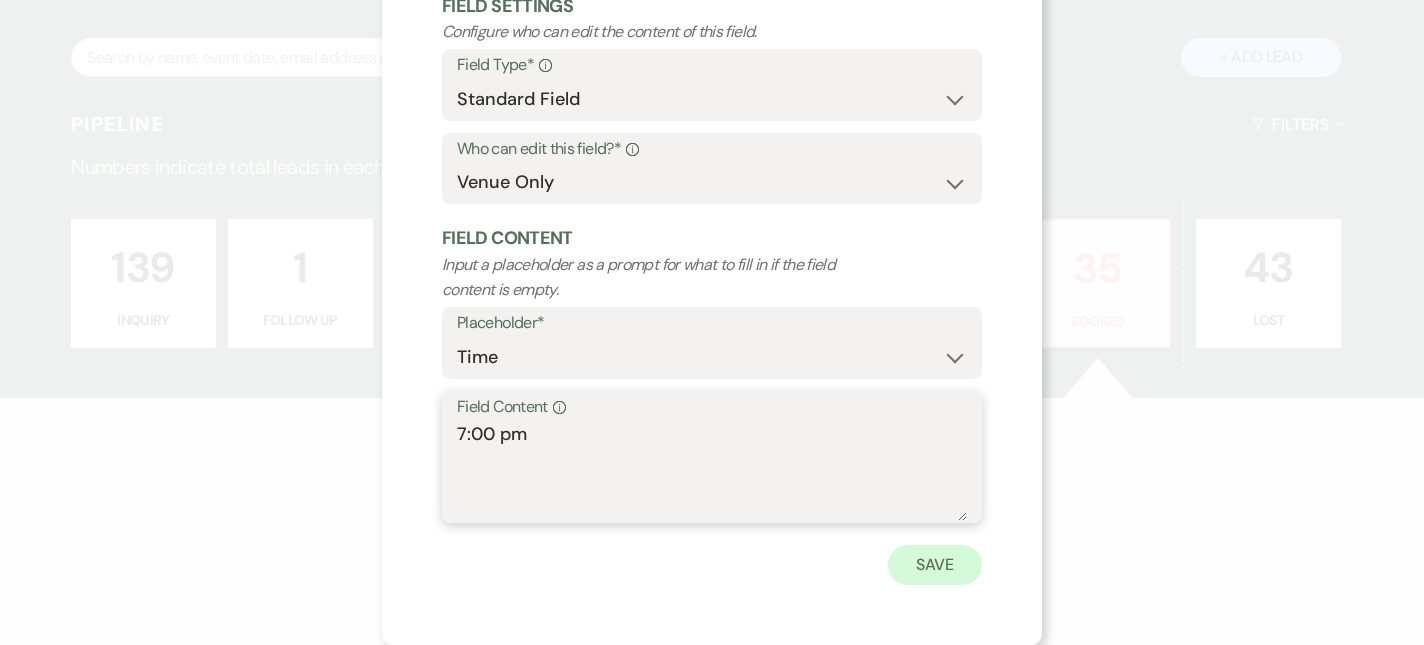 type on "7:00 pm" 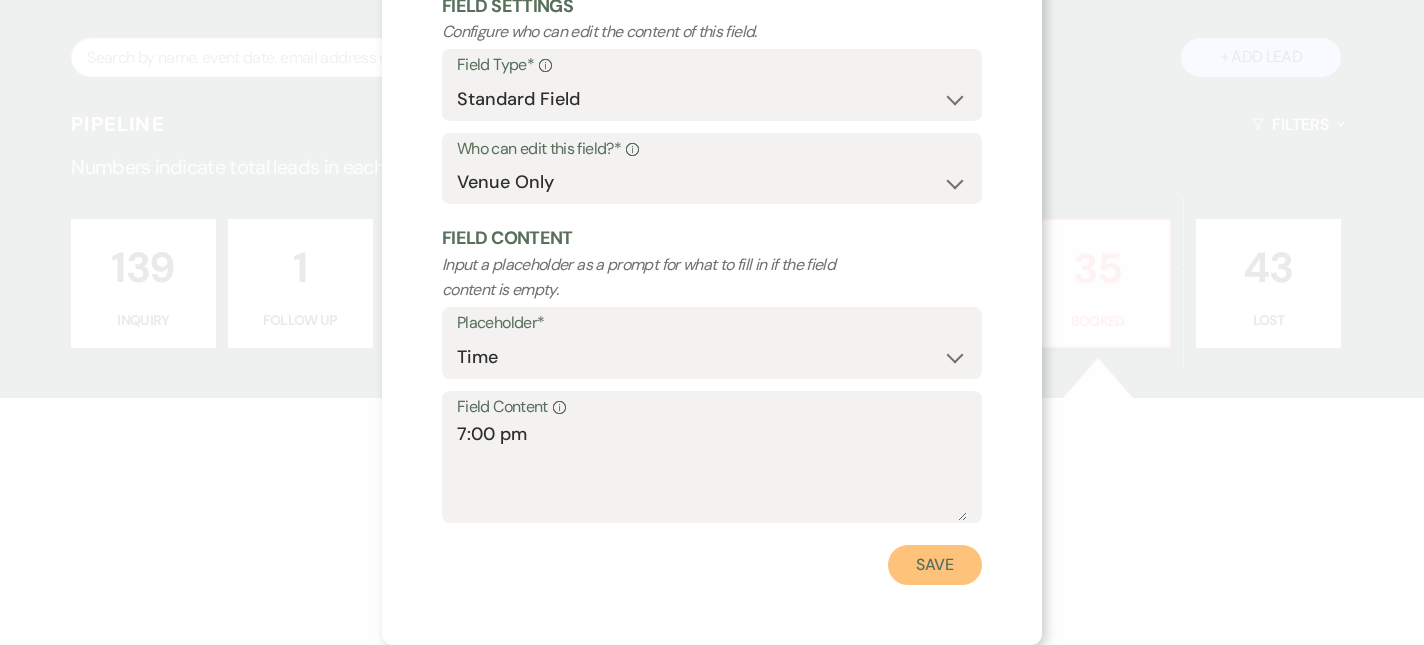 click on "Save" at bounding box center [935, 565] 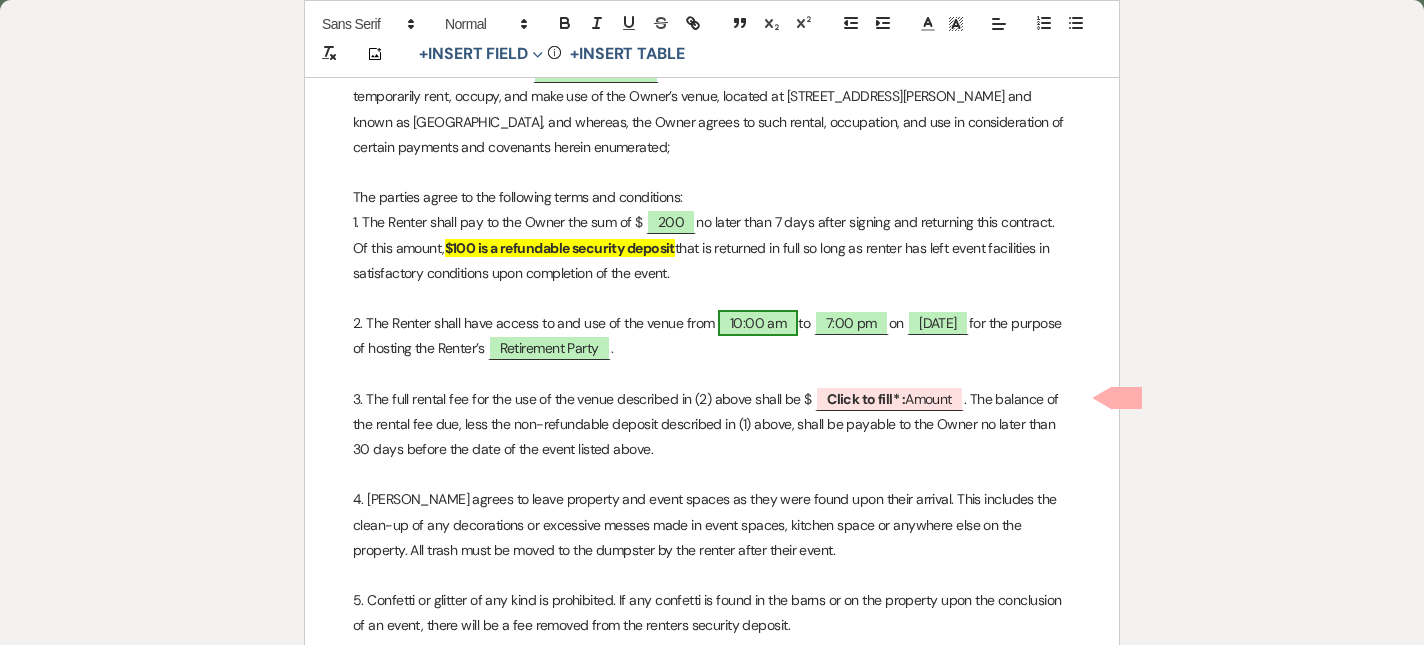 click on "10:00 am" at bounding box center (758, 323) 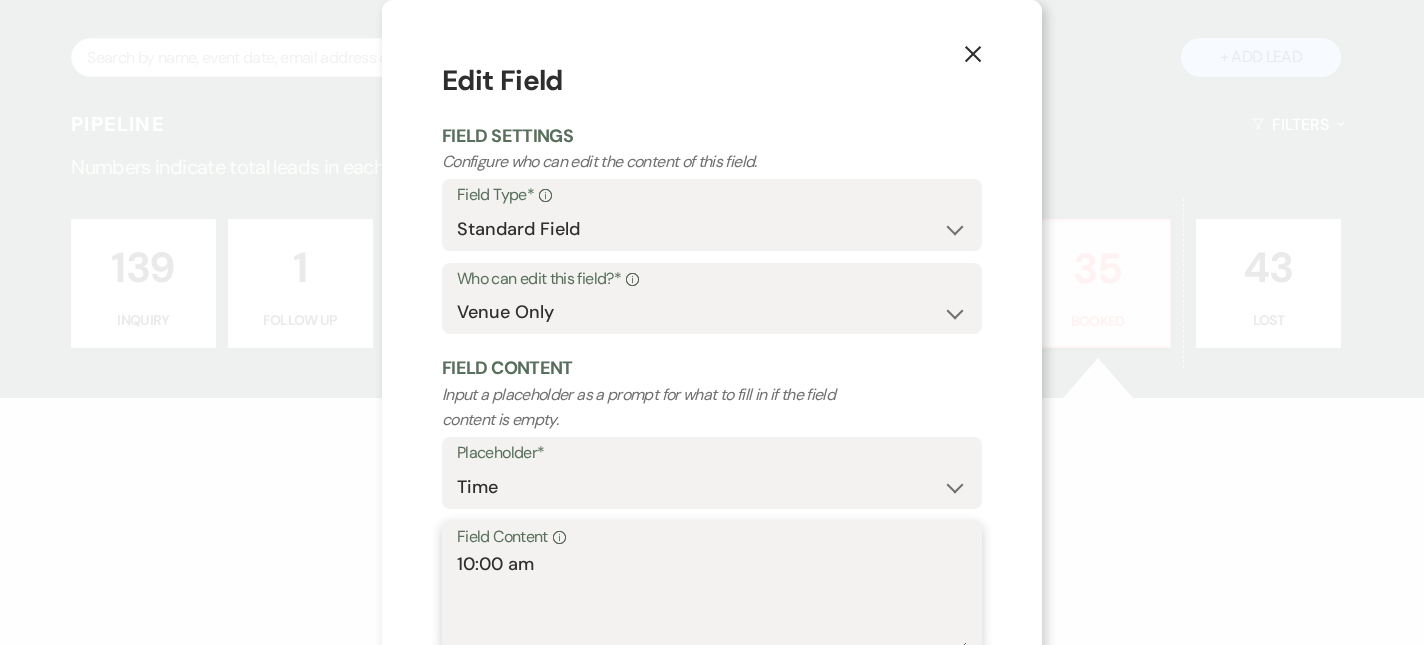 click on "10:00 am" at bounding box center [712, 601] 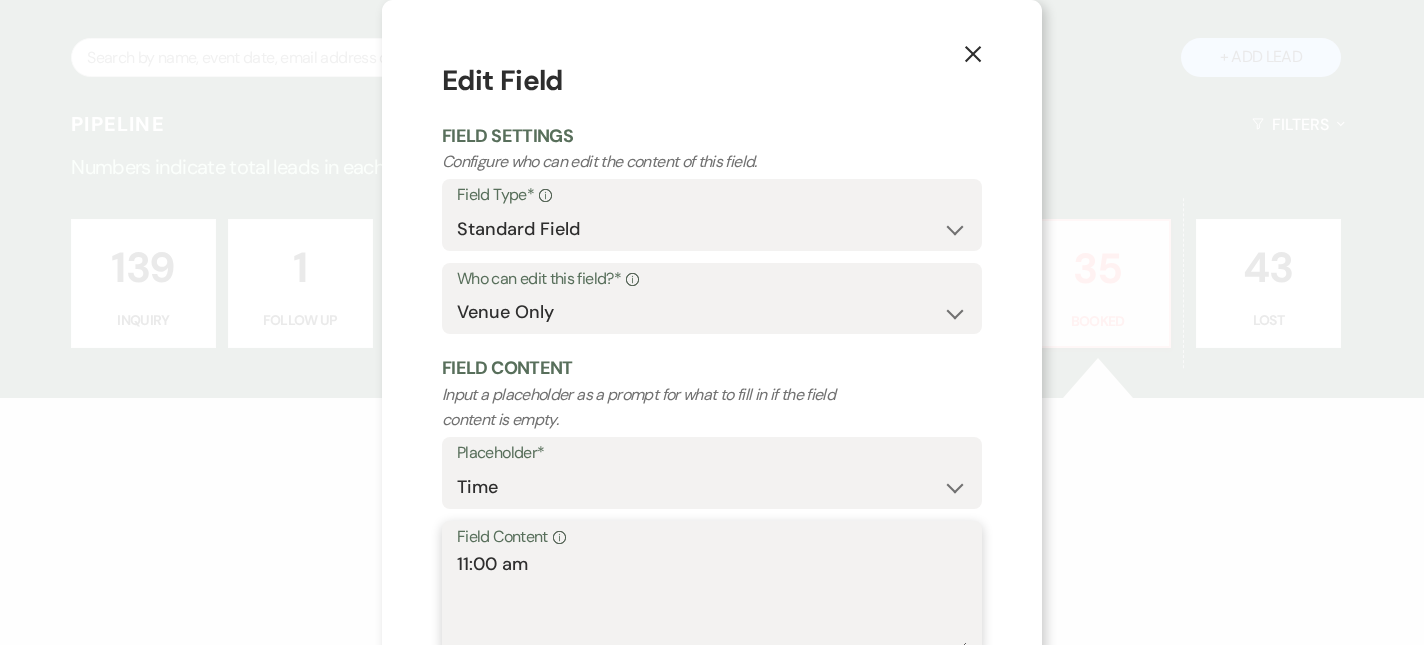 scroll, scrollTop: 130, scrollLeft: 0, axis: vertical 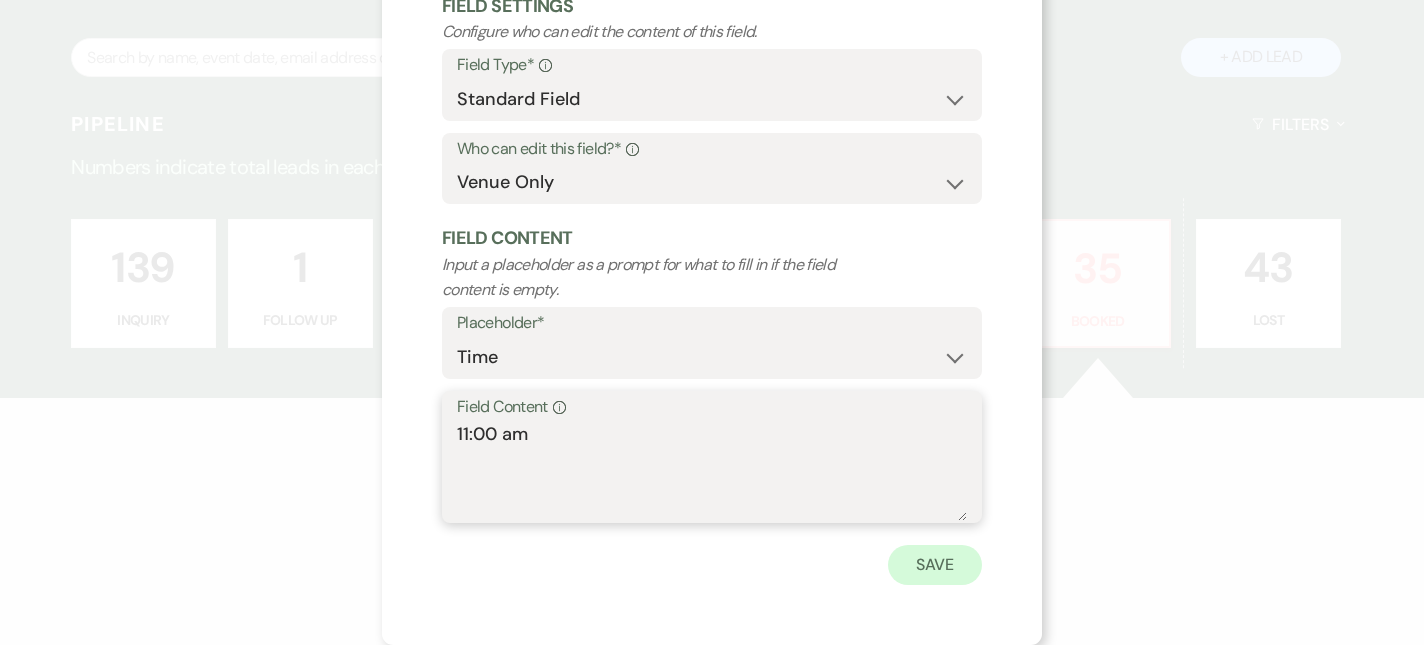 type on "11:00 am" 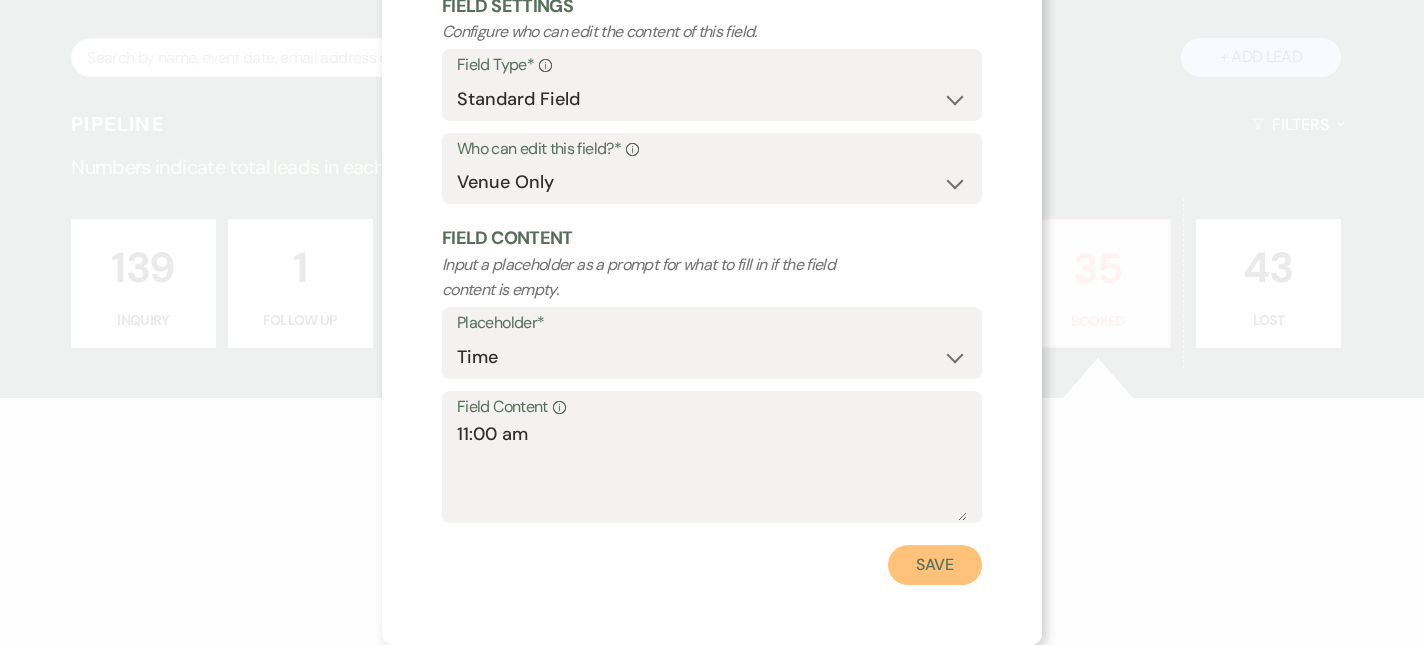click on "Save" at bounding box center [935, 565] 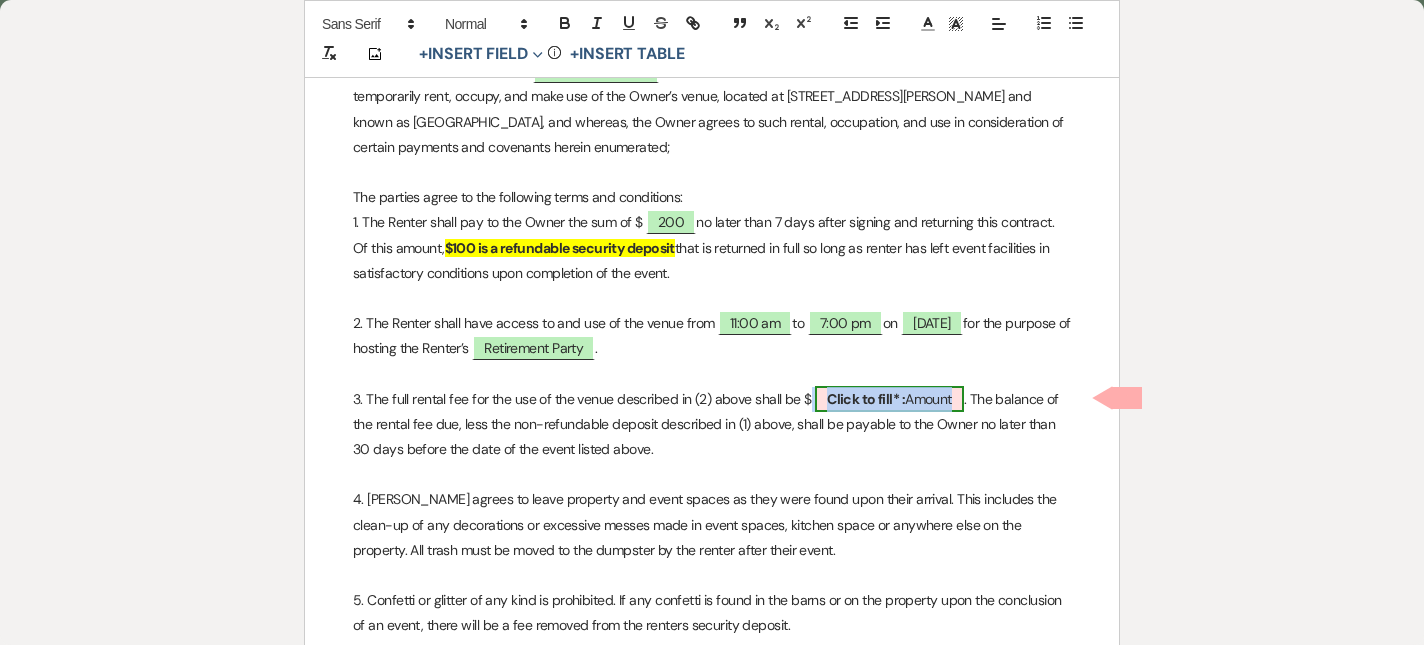 click on "Click to fill* :
Amount" at bounding box center (889, 399) 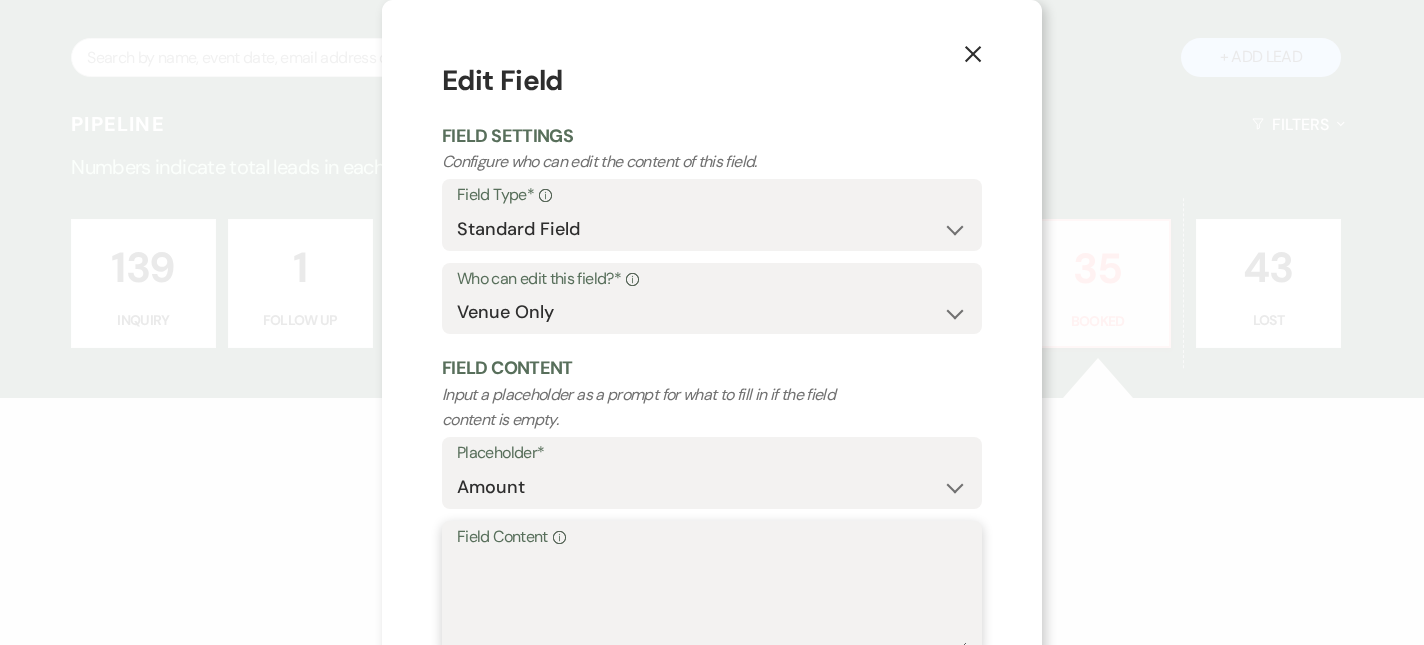 click on "Field Content Info" at bounding box center (712, 601) 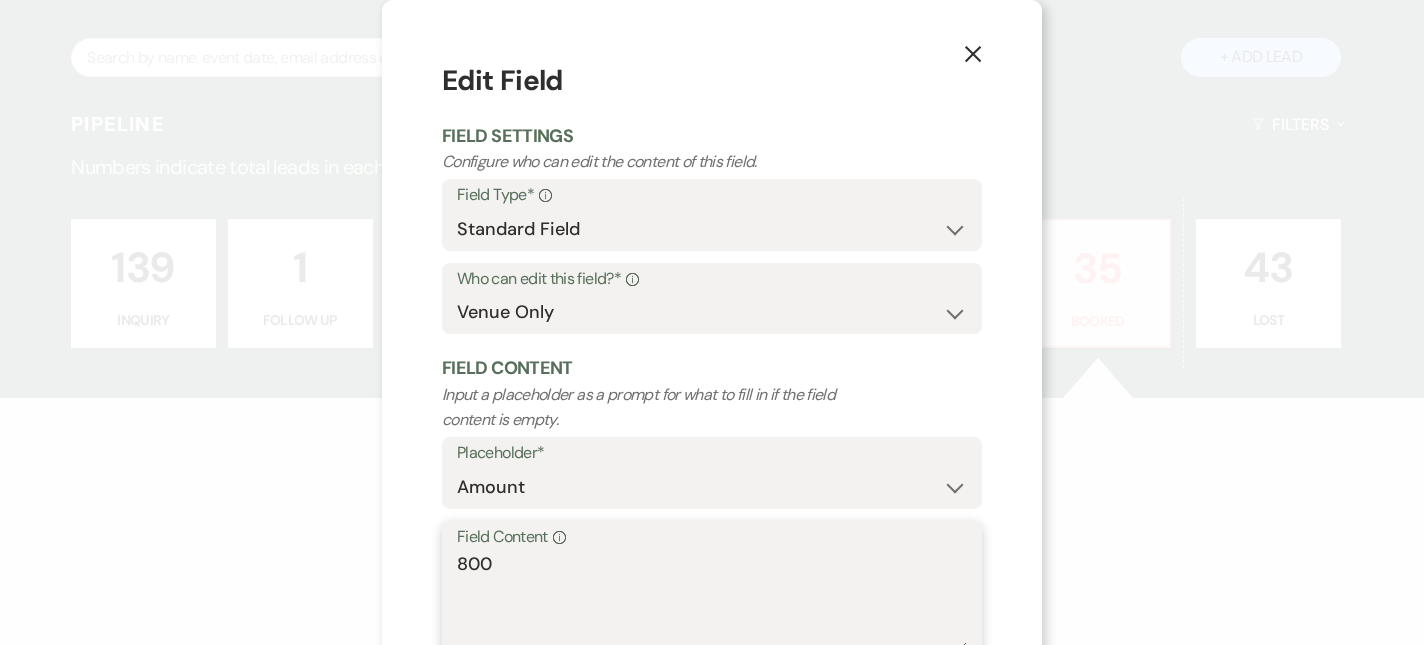 scroll, scrollTop: 130, scrollLeft: 0, axis: vertical 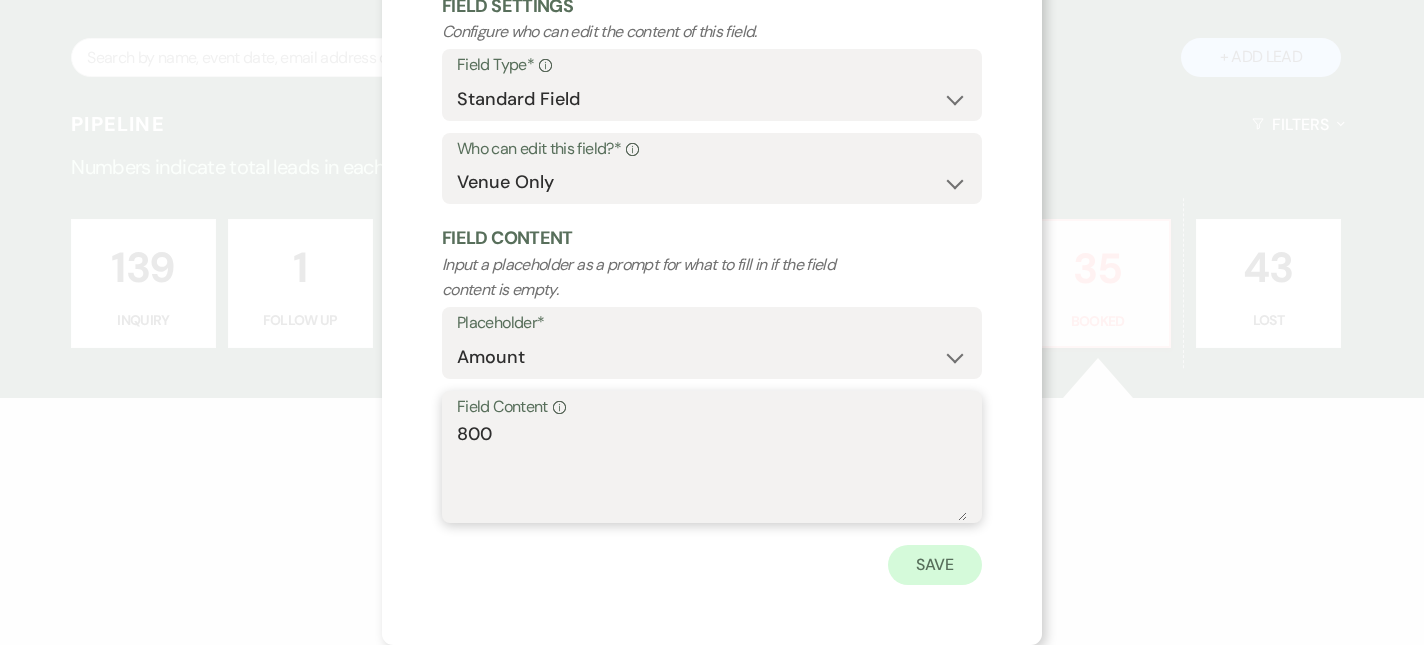 type on "800" 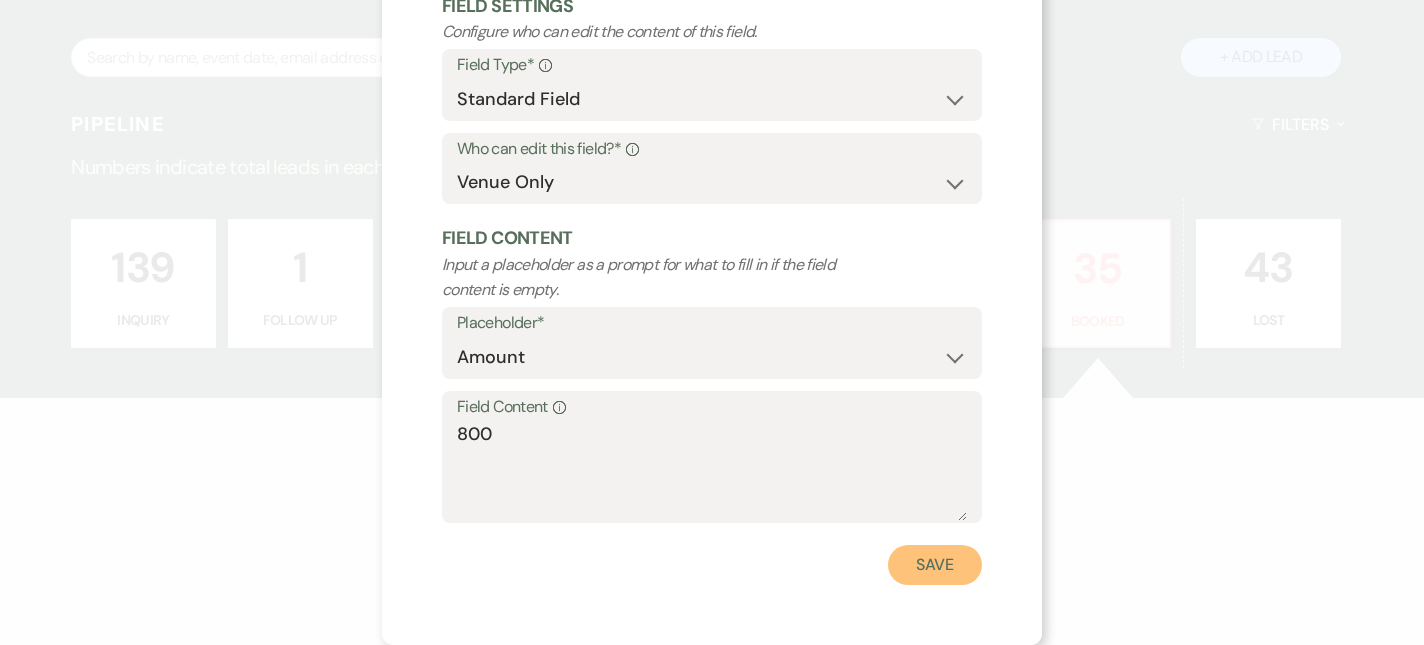 click on "Save" at bounding box center (935, 565) 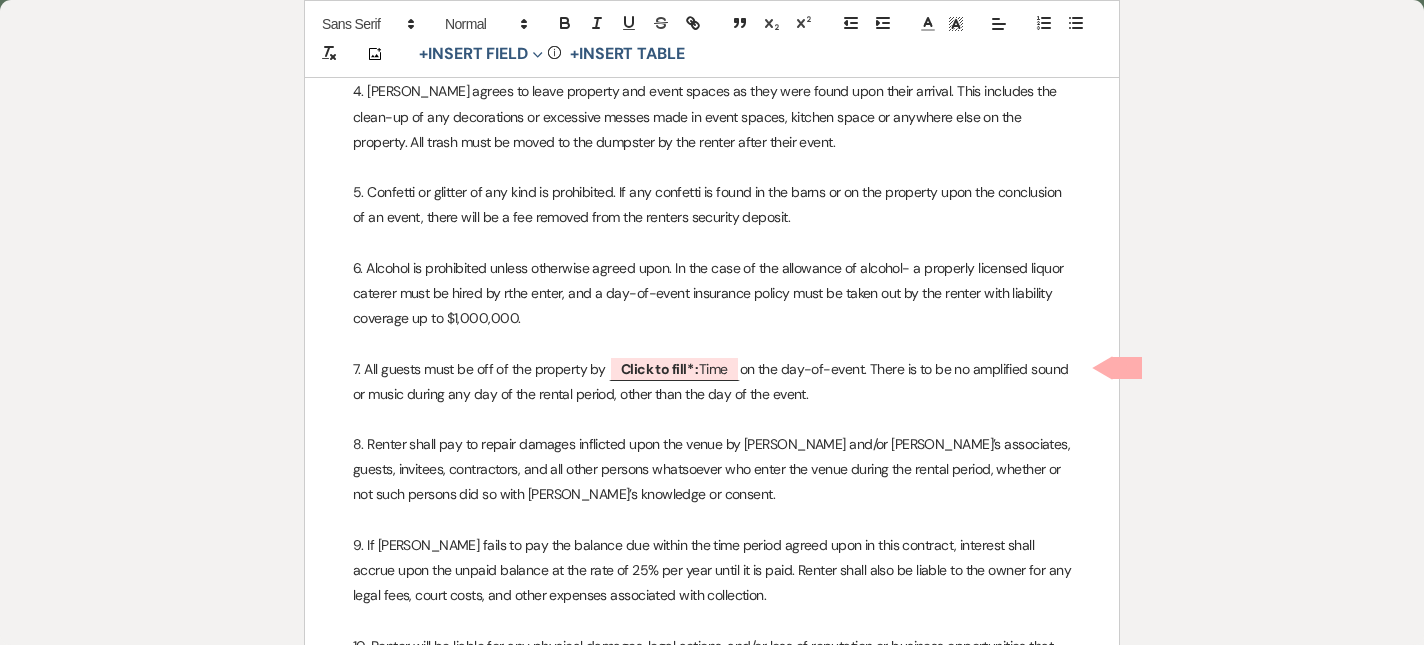 scroll, scrollTop: 947, scrollLeft: 0, axis: vertical 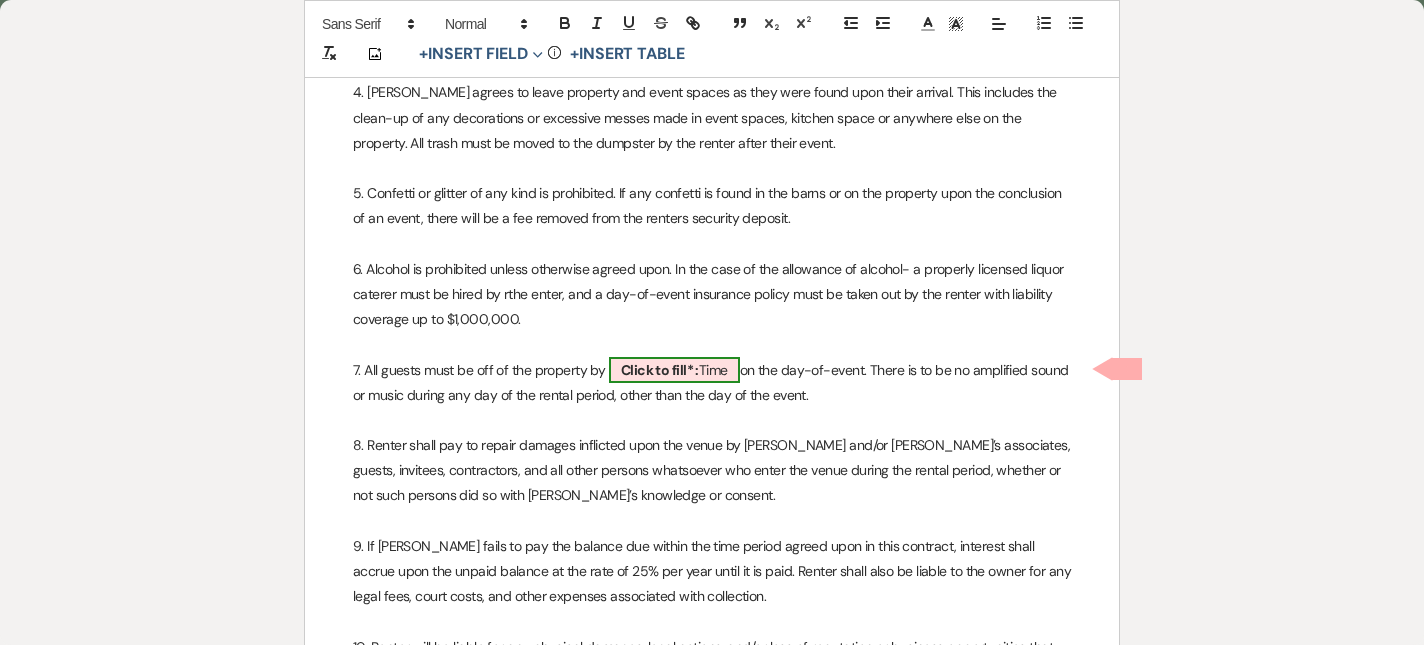 click on "Click to fill* :" at bounding box center [660, 370] 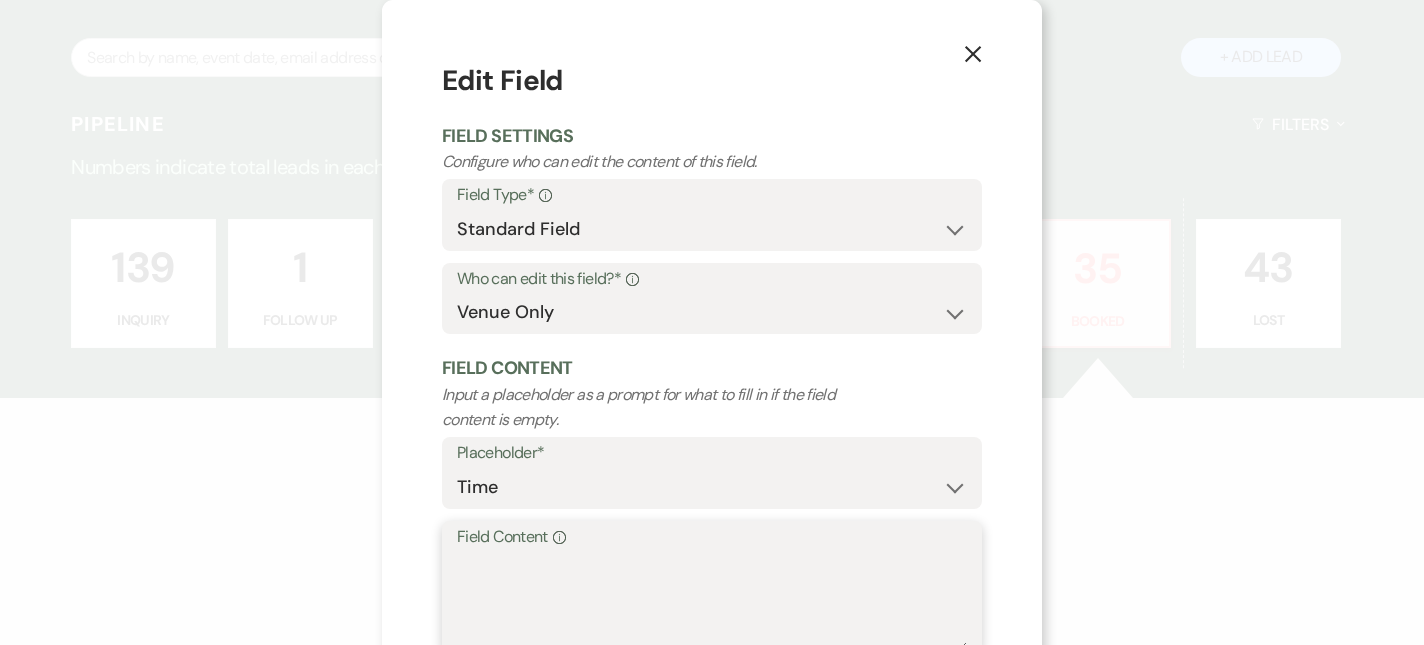 click on "Field Content Info" at bounding box center [712, 601] 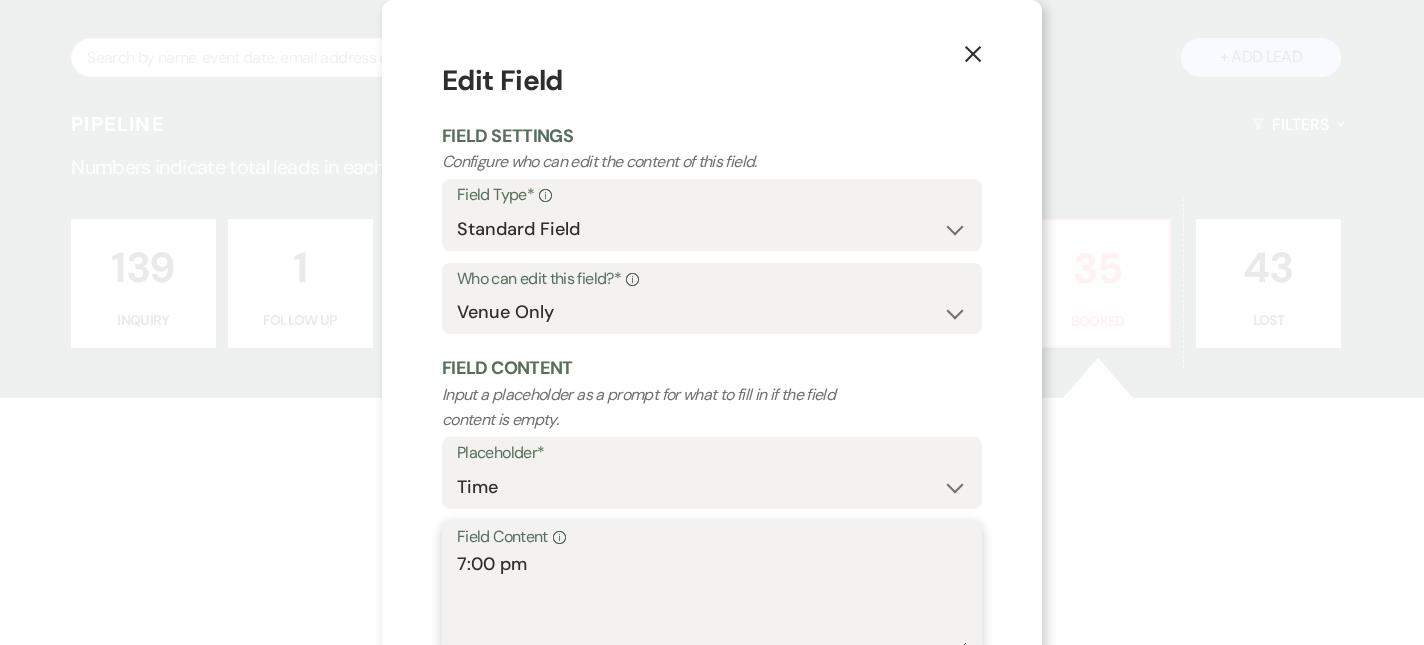 scroll, scrollTop: 130, scrollLeft: 0, axis: vertical 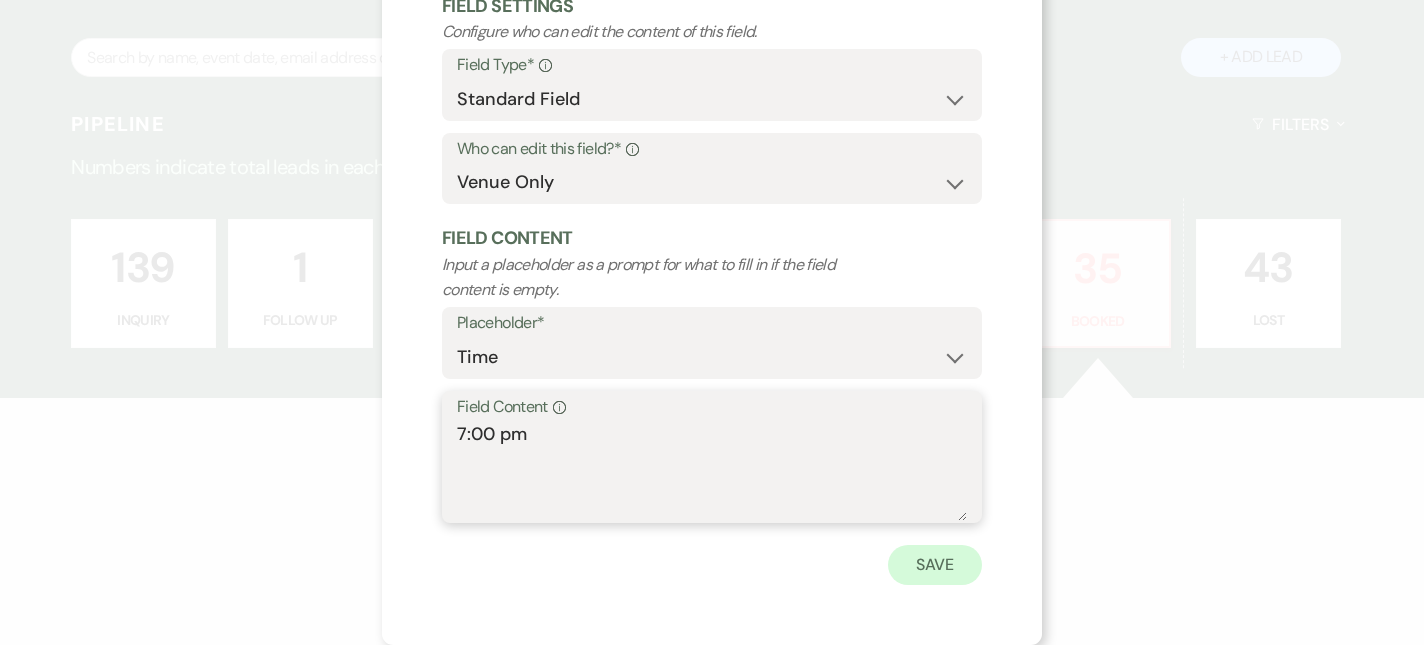 type on "7:00 pm" 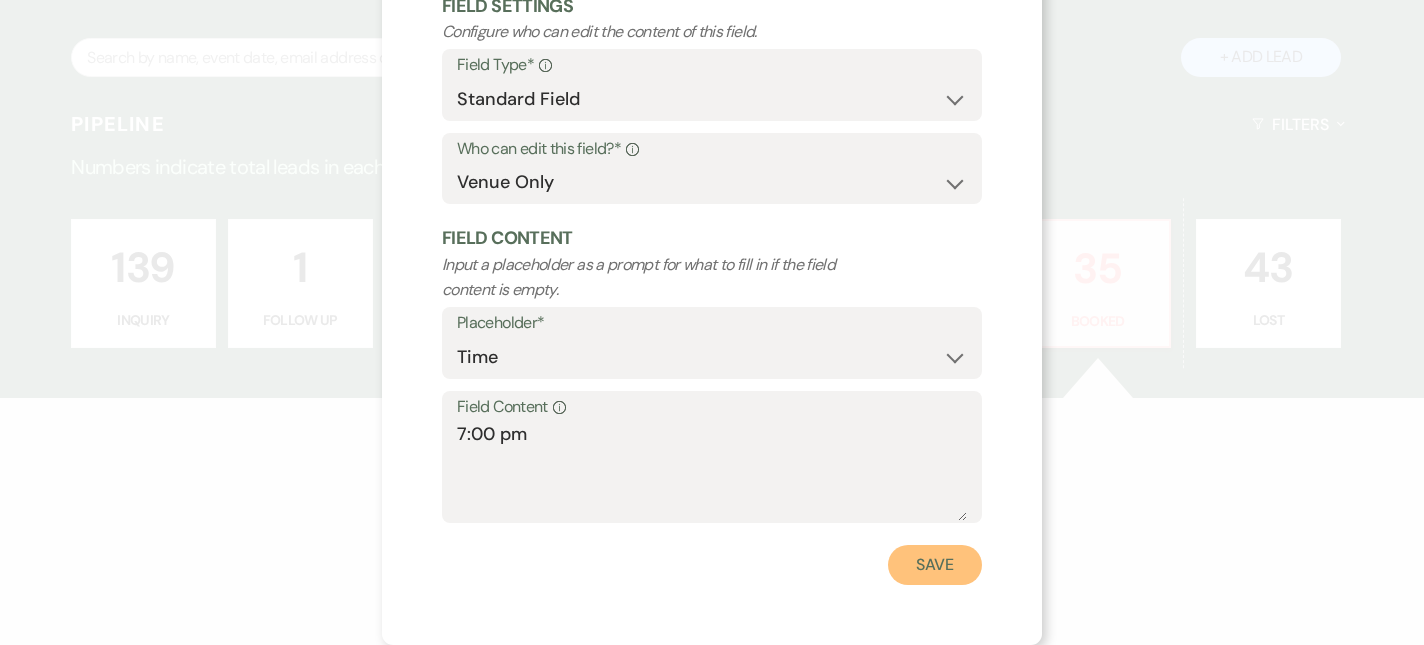 click on "Save" at bounding box center [935, 565] 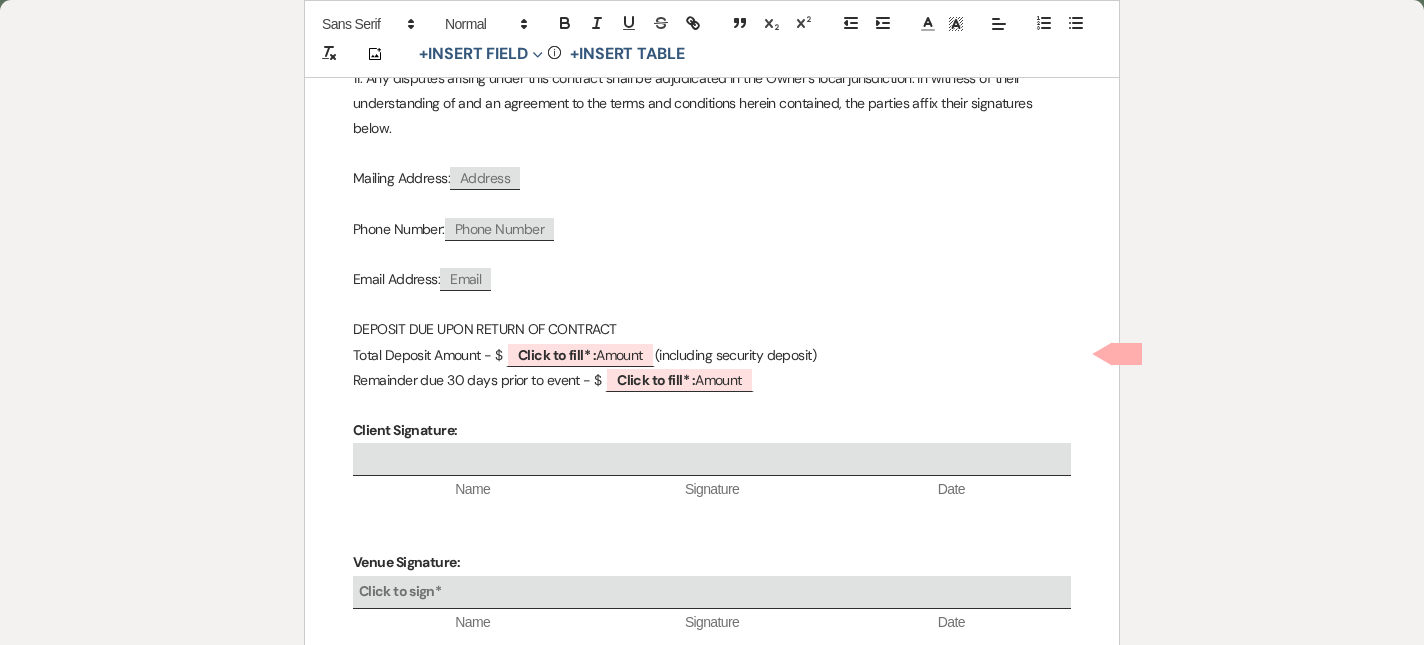 scroll, scrollTop: 1644, scrollLeft: 0, axis: vertical 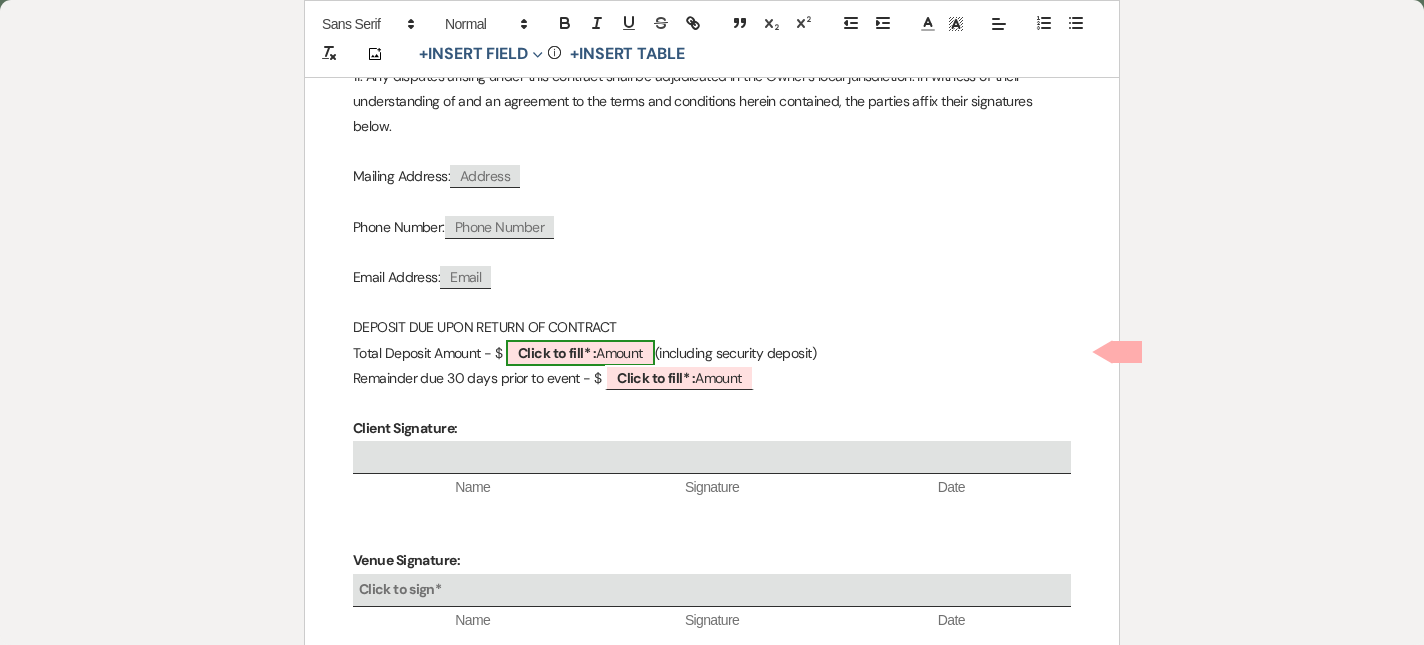 click on "Click to fill* :" at bounding box center [557, 353] 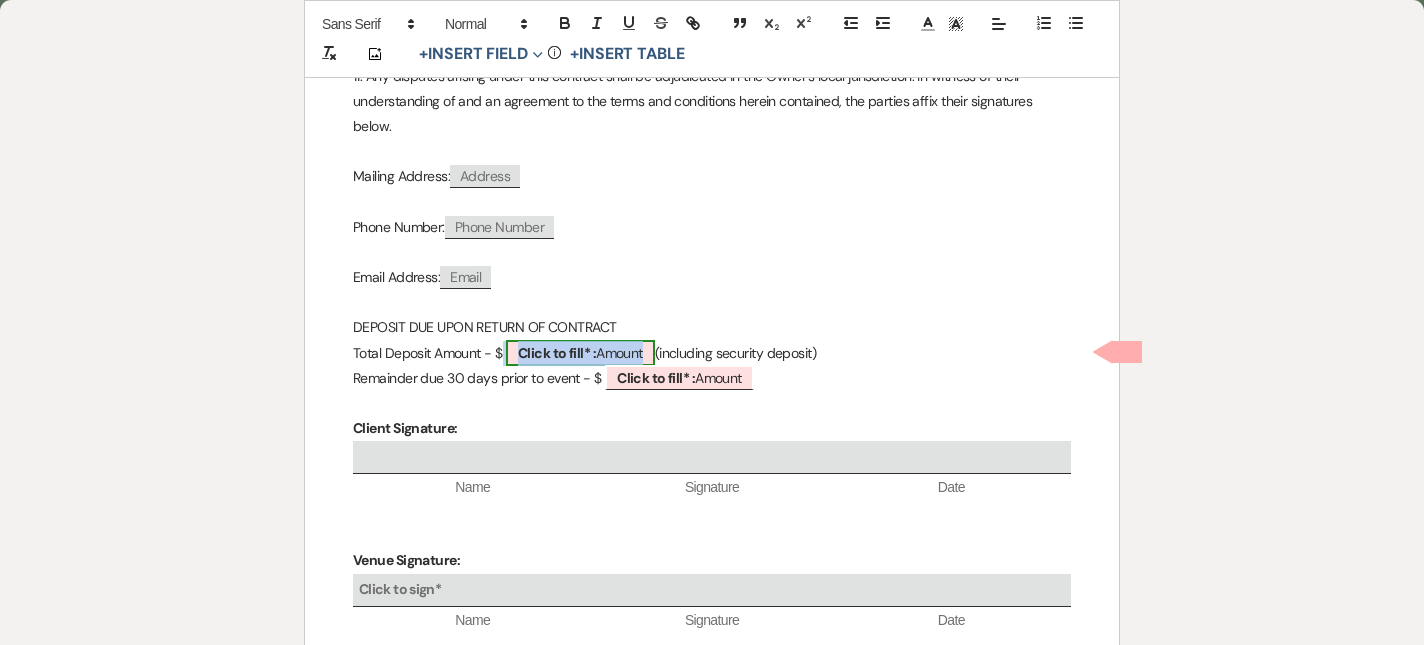 select on "owner" 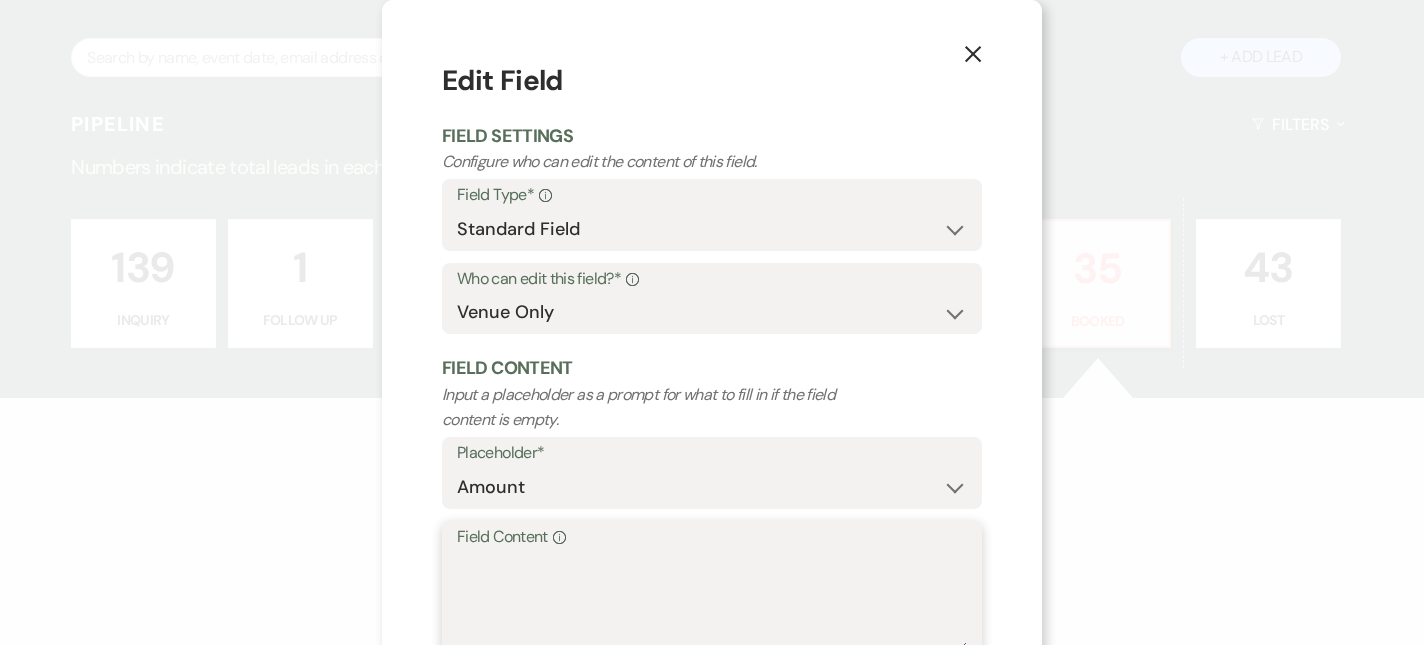 click on "Field Content Info" at bounding box center [712, 601] 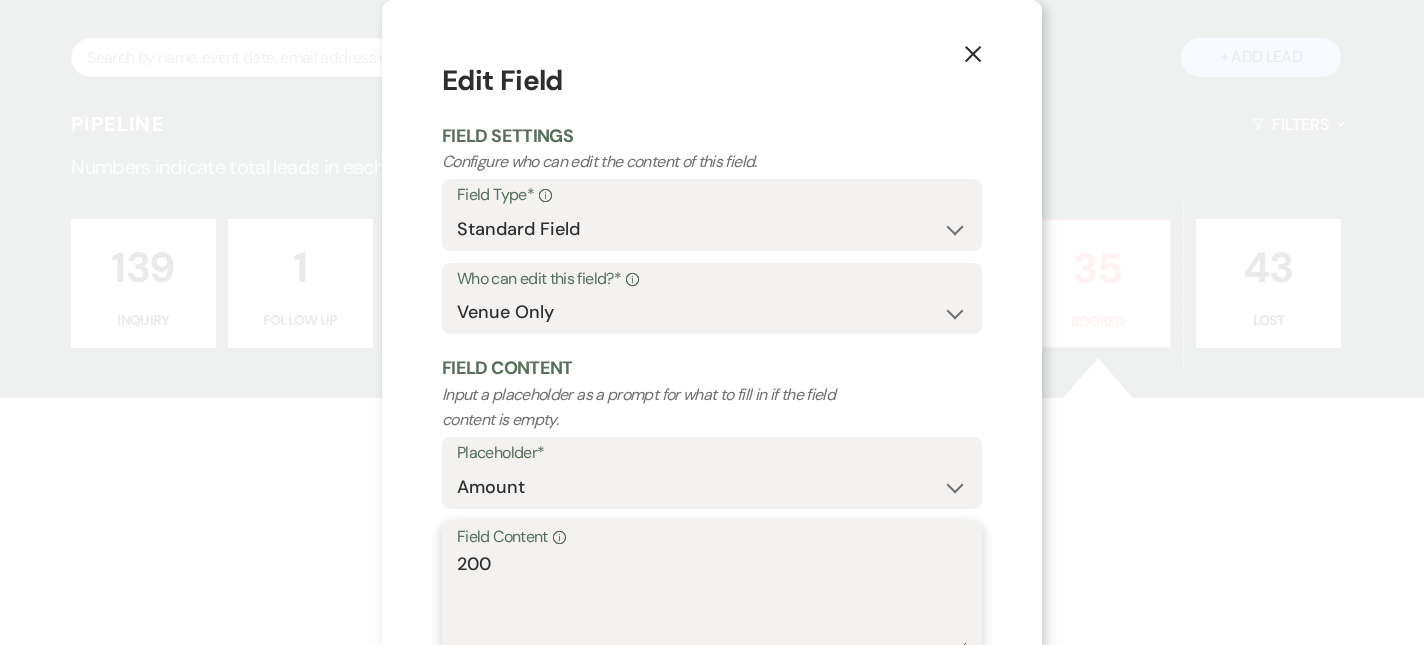 scroll, scrollTop: 130, scrollLeft: 0, axis: vertical 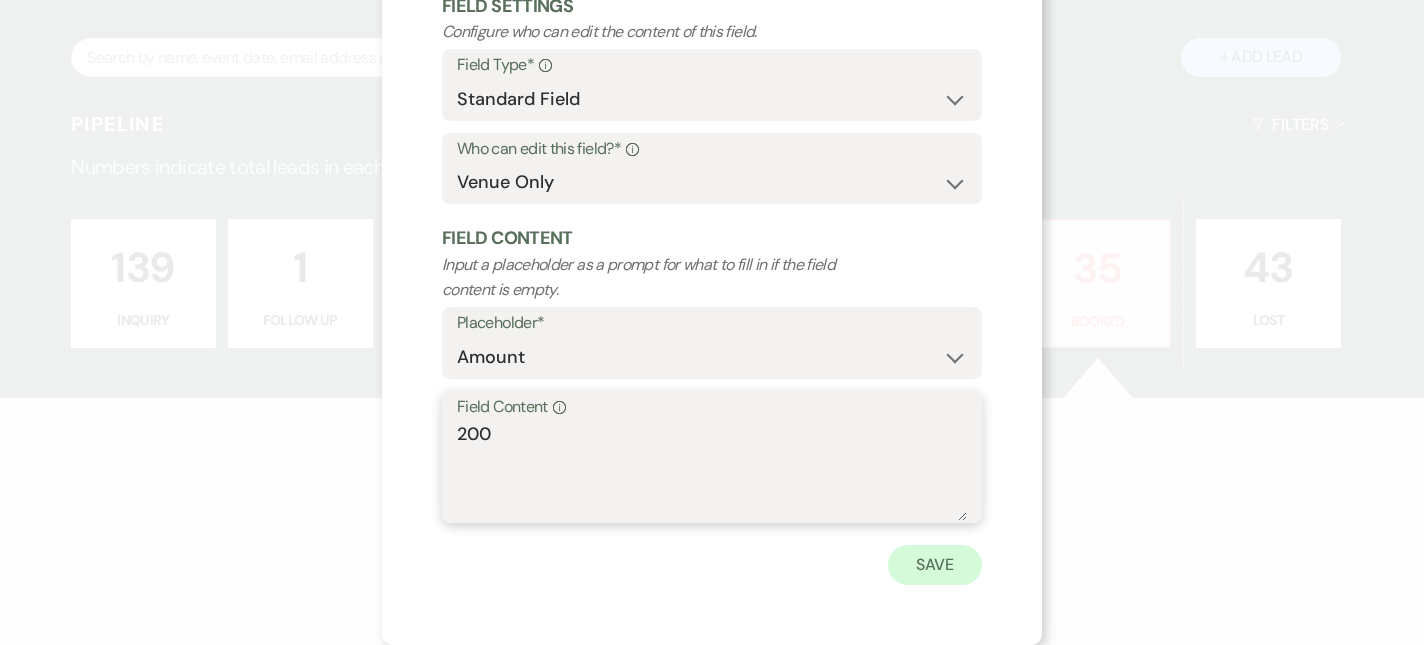 type on "200" 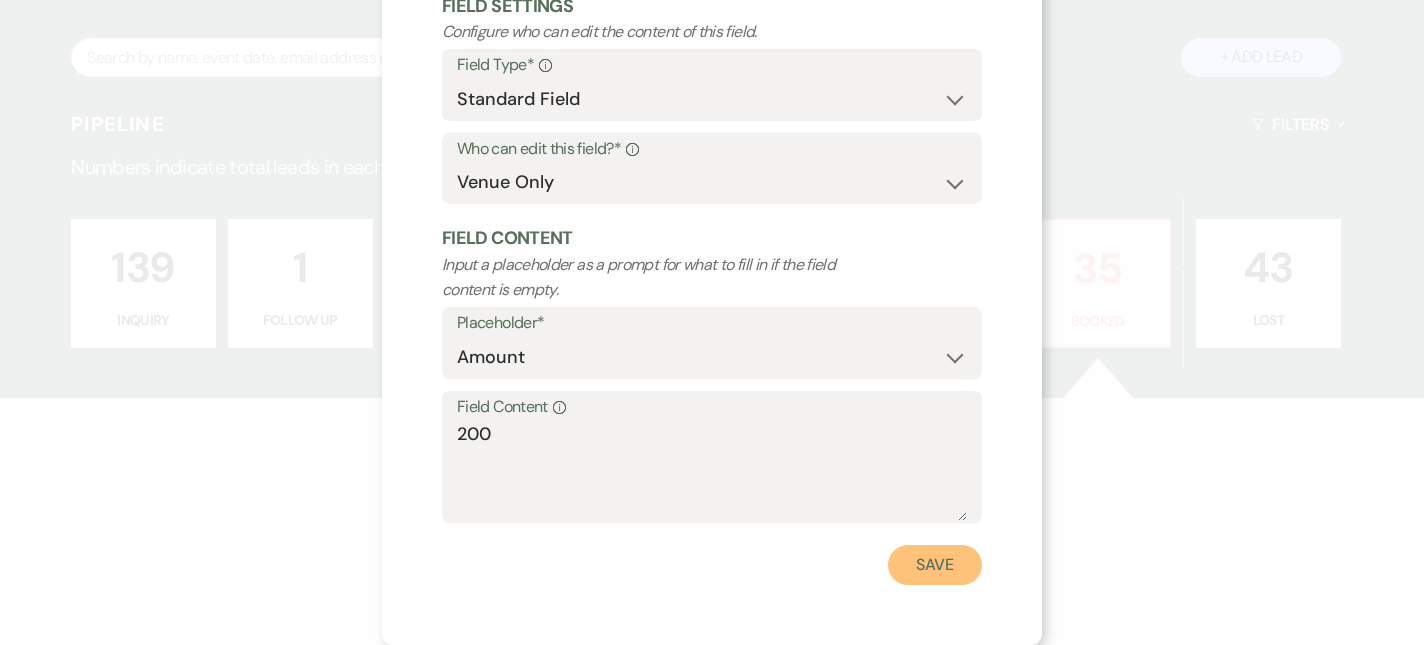 click on "Save" at bounding box center (935, 565) 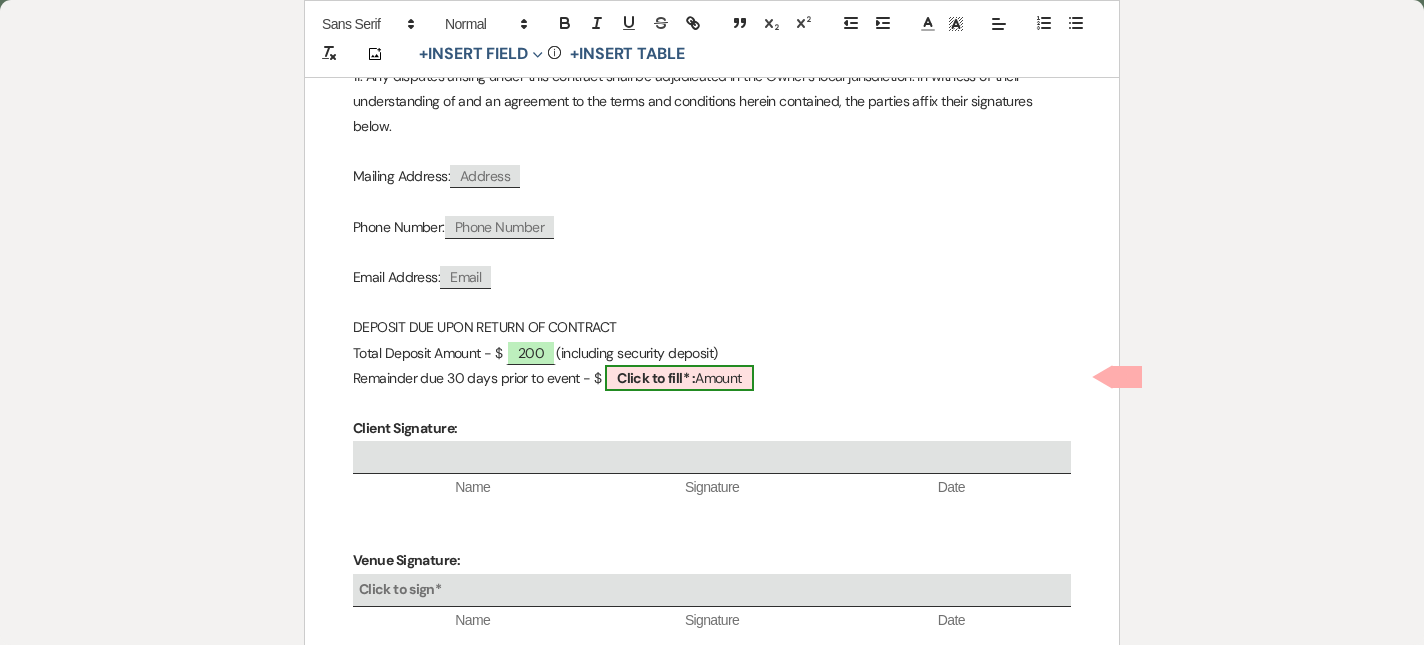 click on "Click to fill* :" at bounding box center [656, 378] 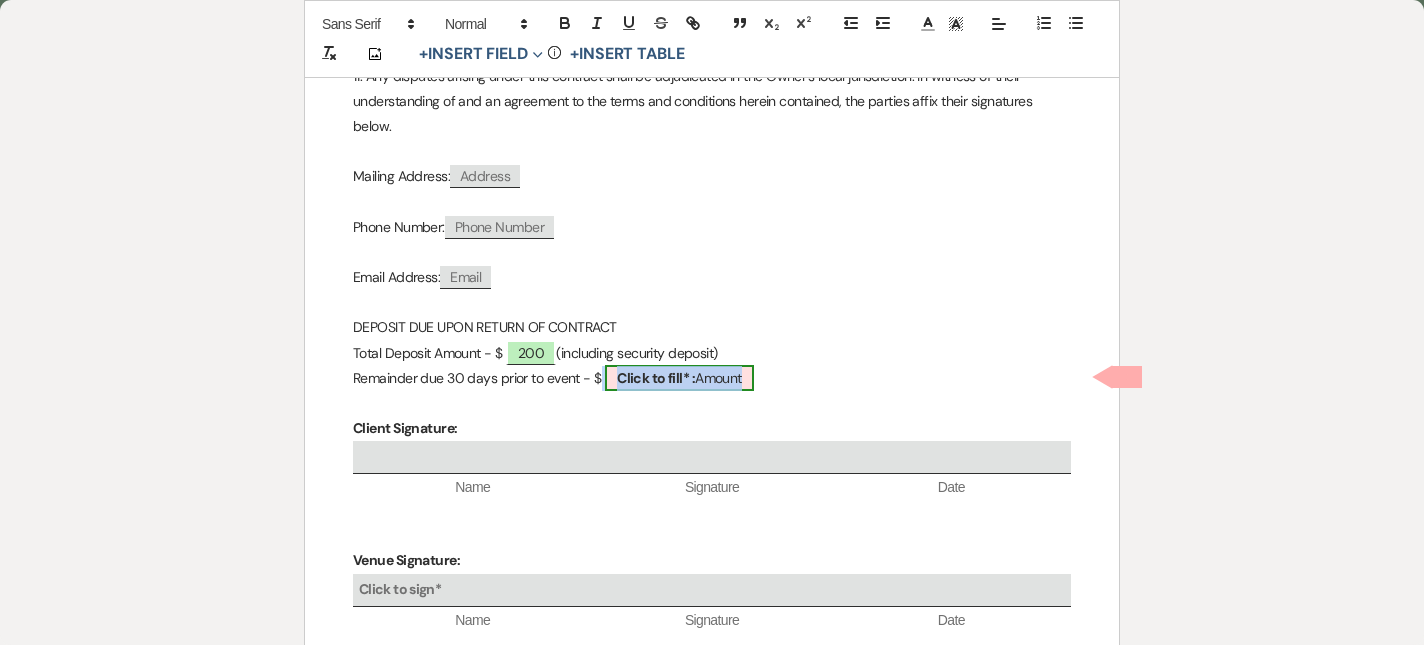 select on "owner" 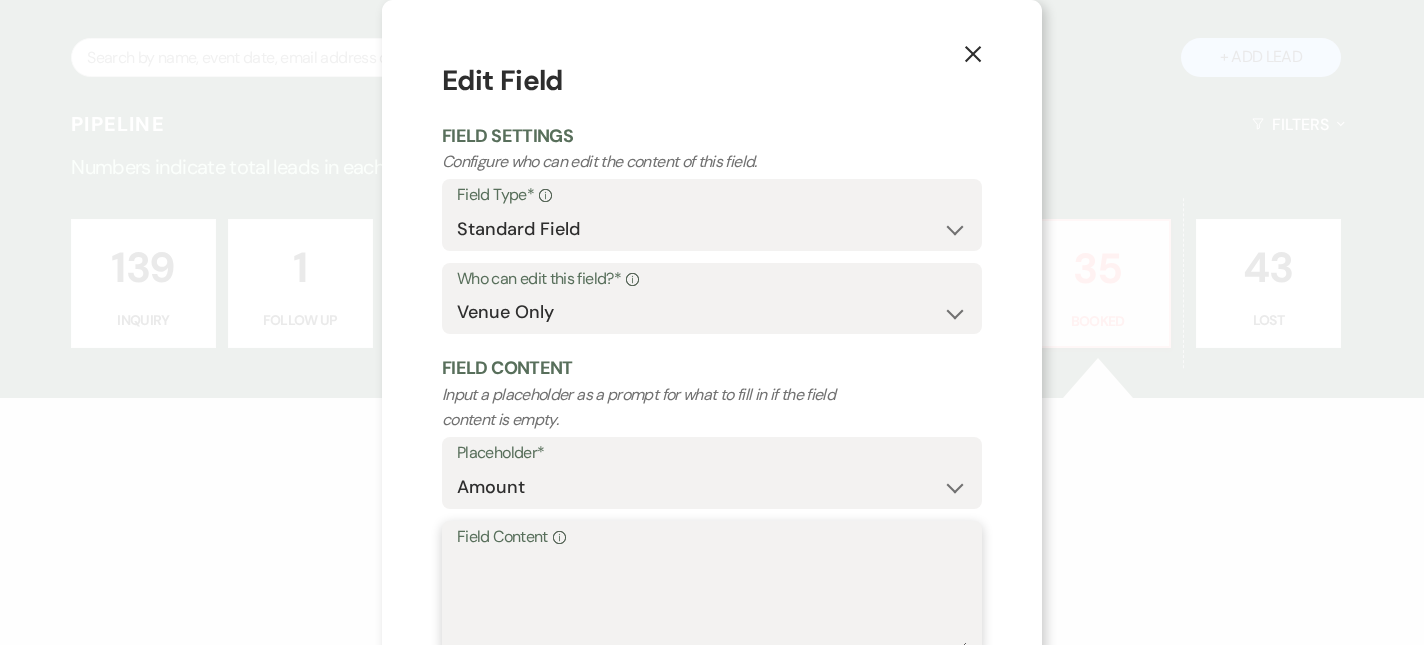 click on "Field Content Info" at bounding box center (712, 601) 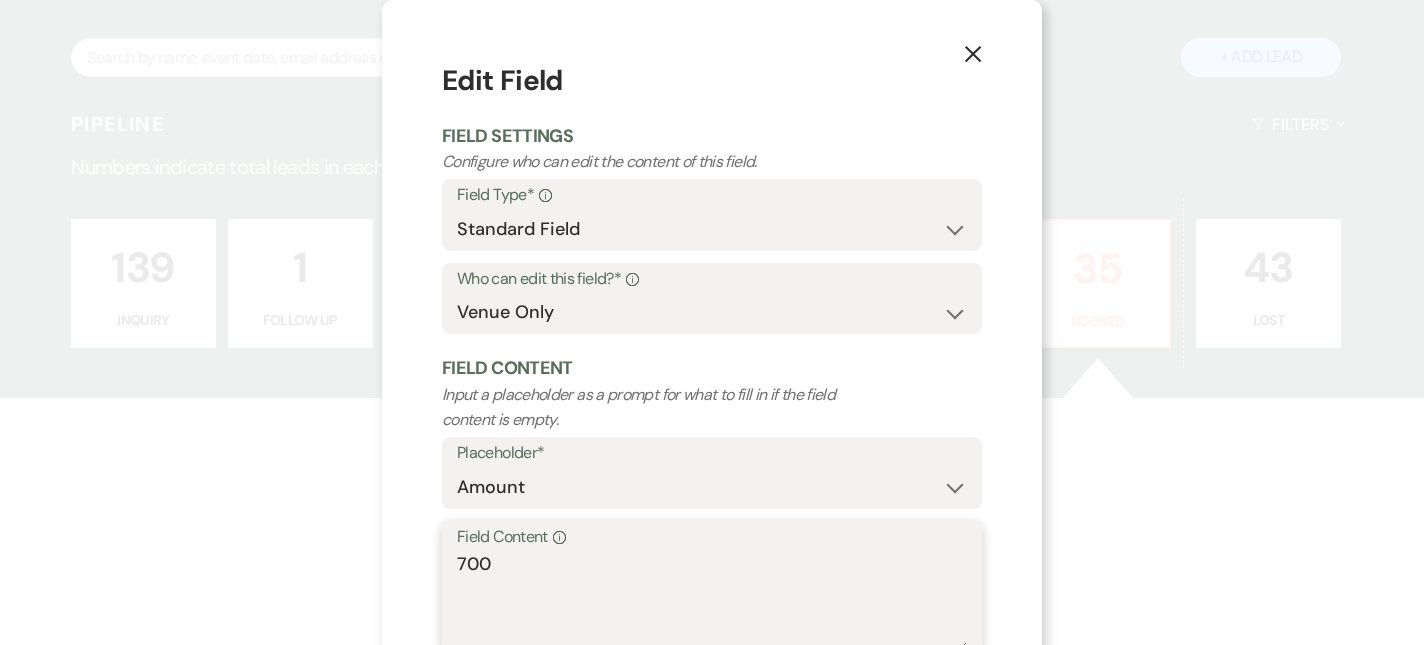 scroll, scrollTop: 130, scrollLeft: 0, axis: vertical 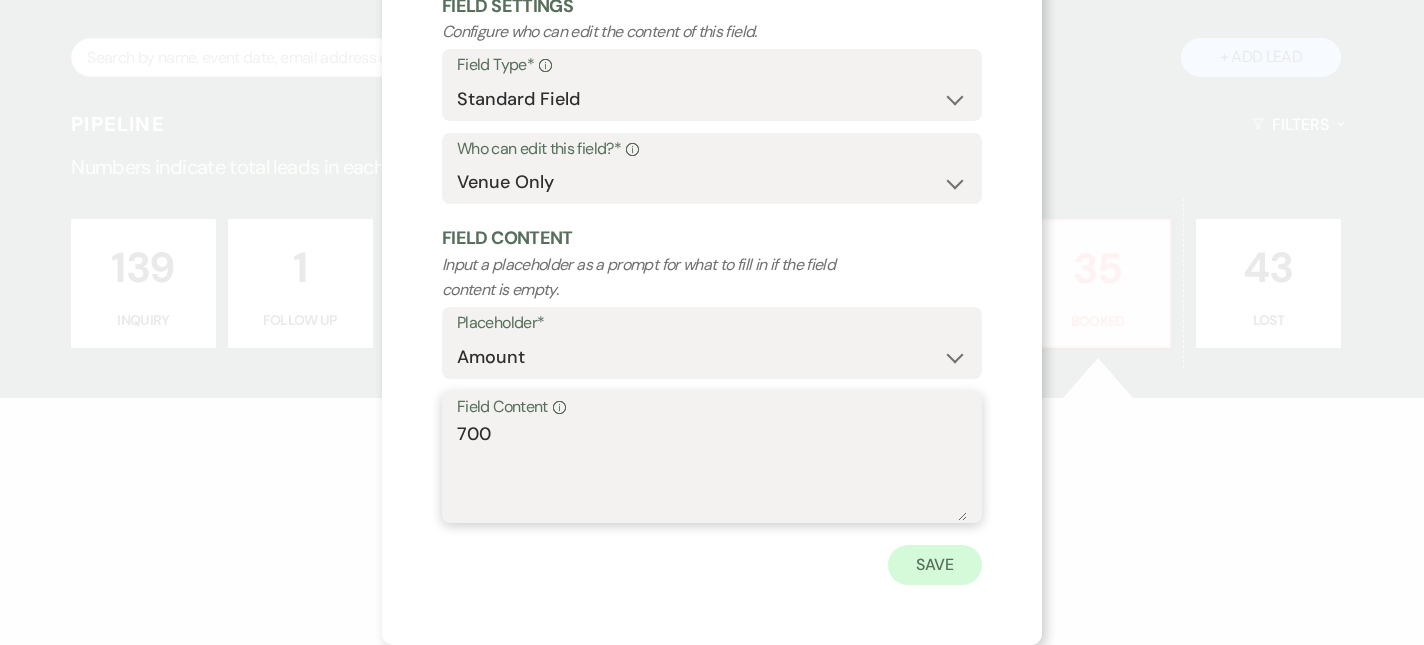 type on "700" 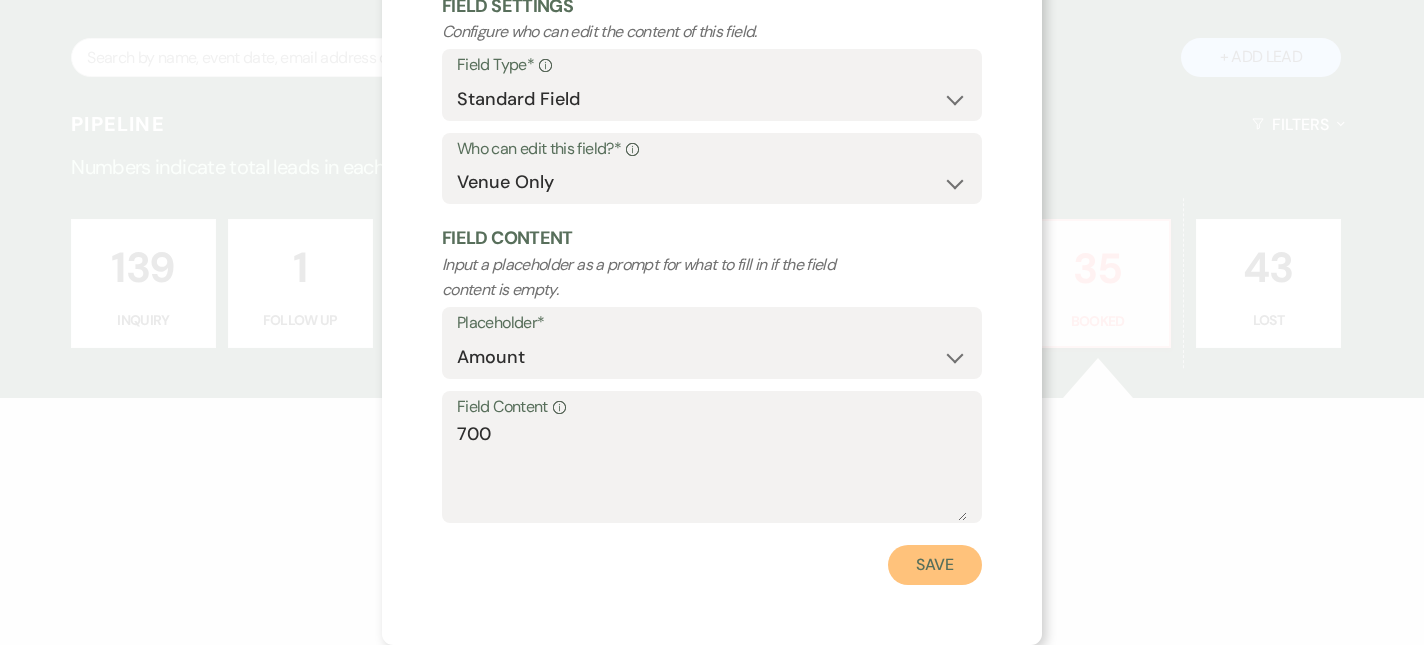 click on "Save" at bounding box center [935, 565] 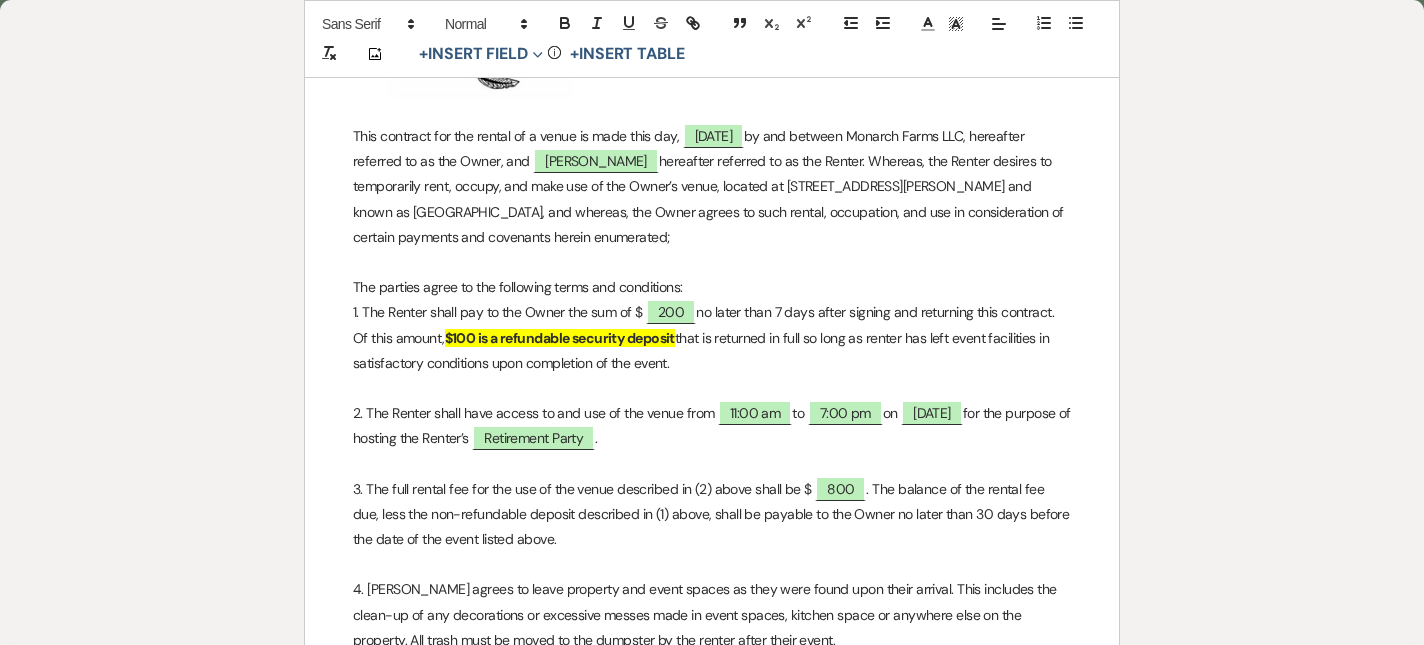 scroll, scrollTop: 0, scrollLeft: 0, axis: both 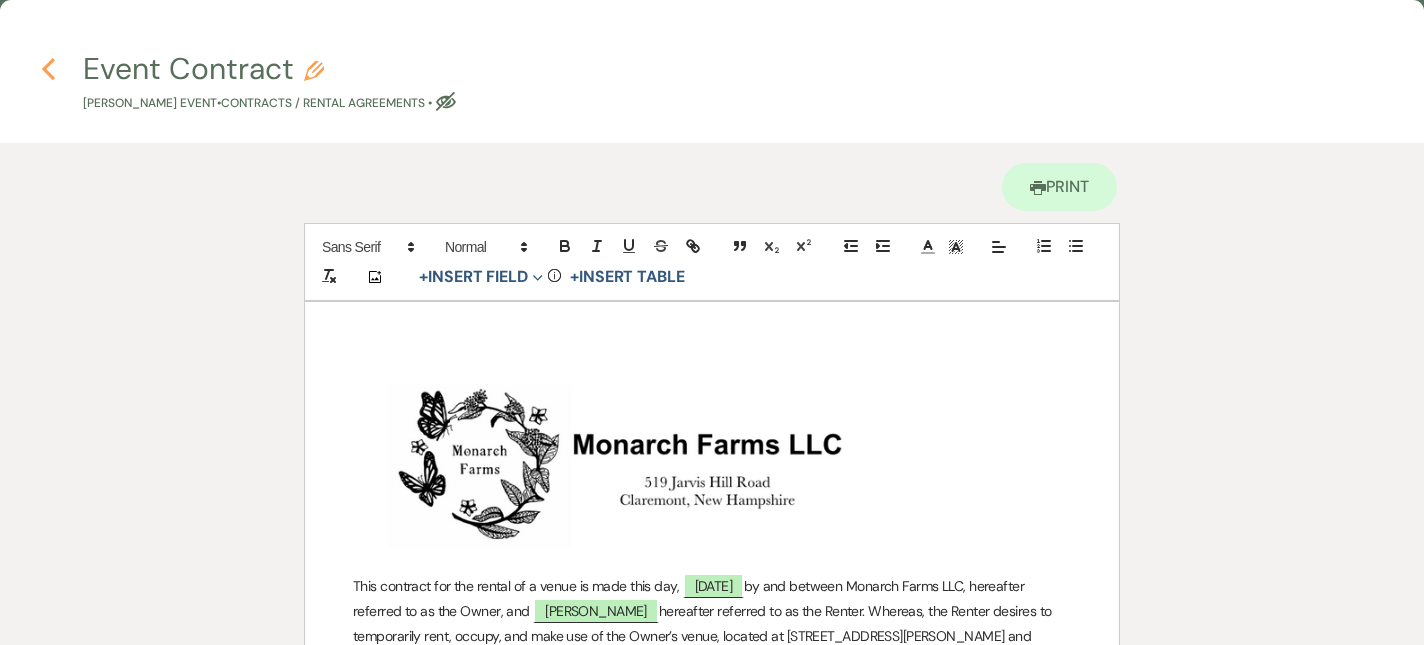 click on "Previous" 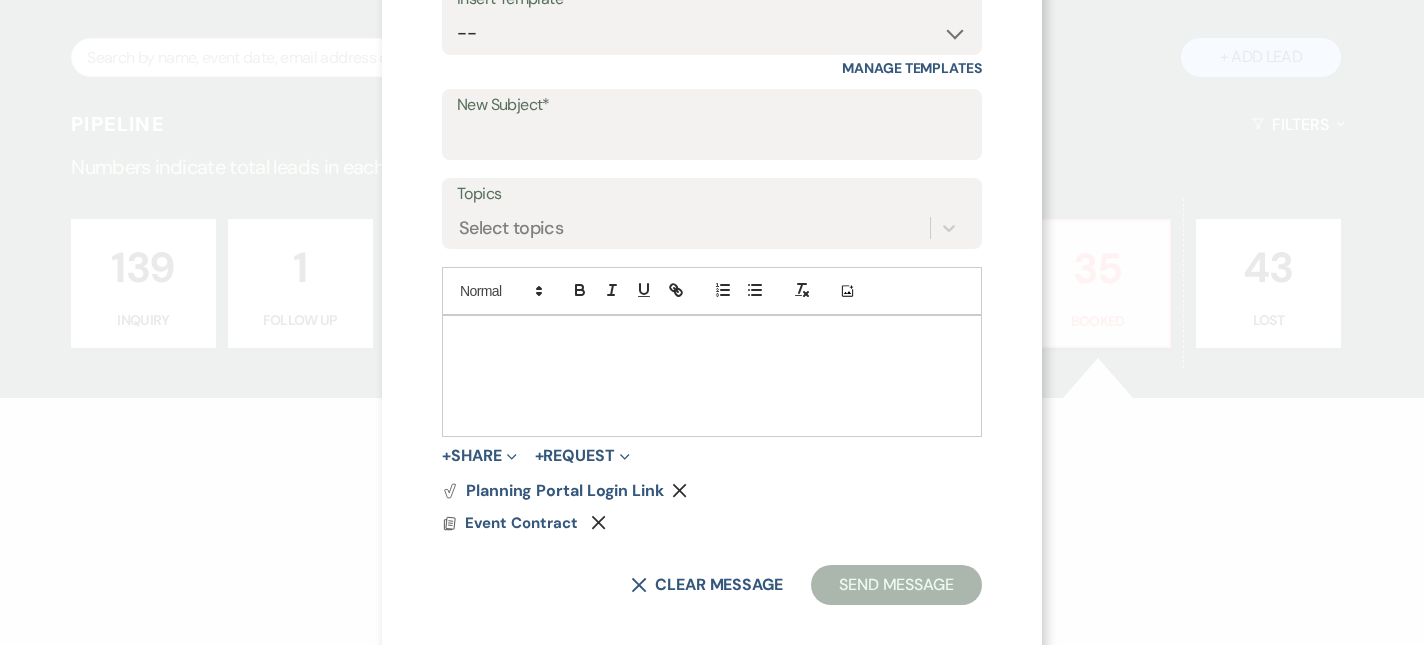 scroll, scrollTop: 162, scrollLeft: 0, axis: vertical 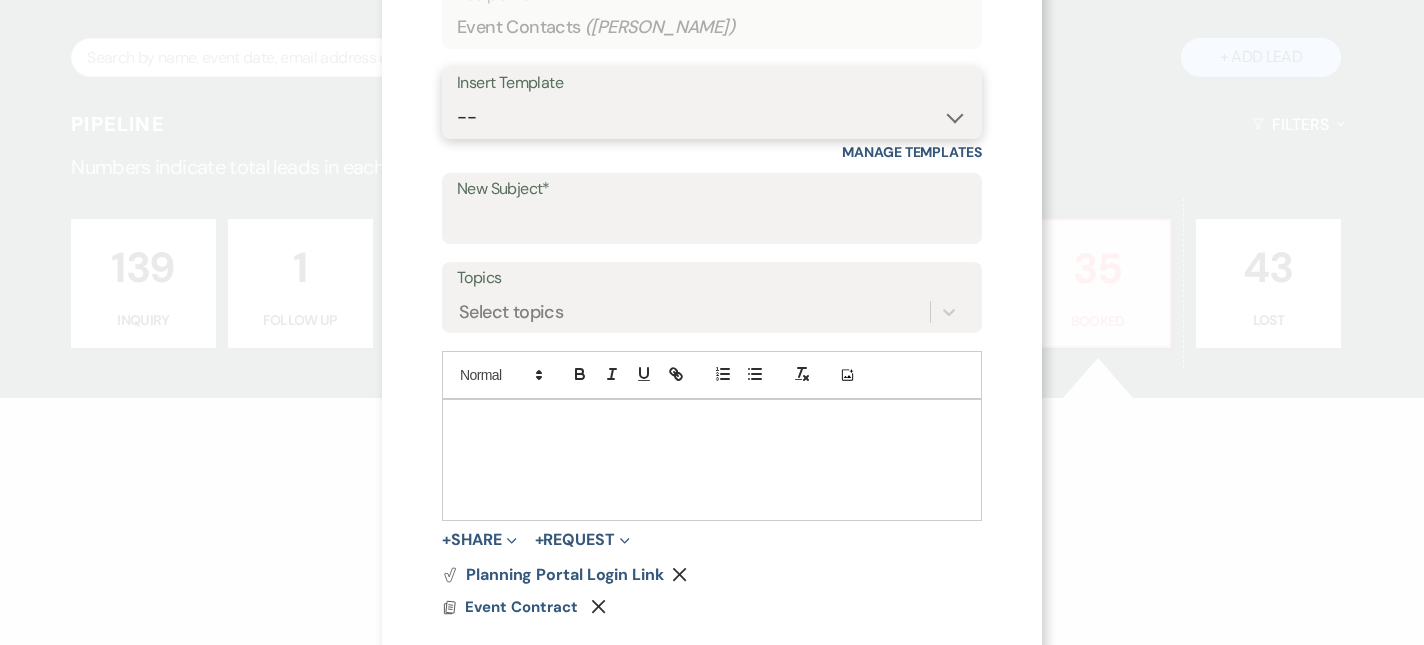 click on "-- Weven Planning Portal Introduction (Booked Events) Initial Inquiry Response Tour Request Response Follow Up Contract (Pre-Booked Leads) Tour Request Response - All Events Wedding Contract Template Initial Inquiry Response- Wedding Initial Inquiry- Micro-Wedding Private Event Contract (Pre-Booked Leads) Tour Booked- Winter Initial Inquiry Response- Private Event Add Ons Initial Inquiry- BOTH Follow Up- All Events" at bounding box center (712, 117) 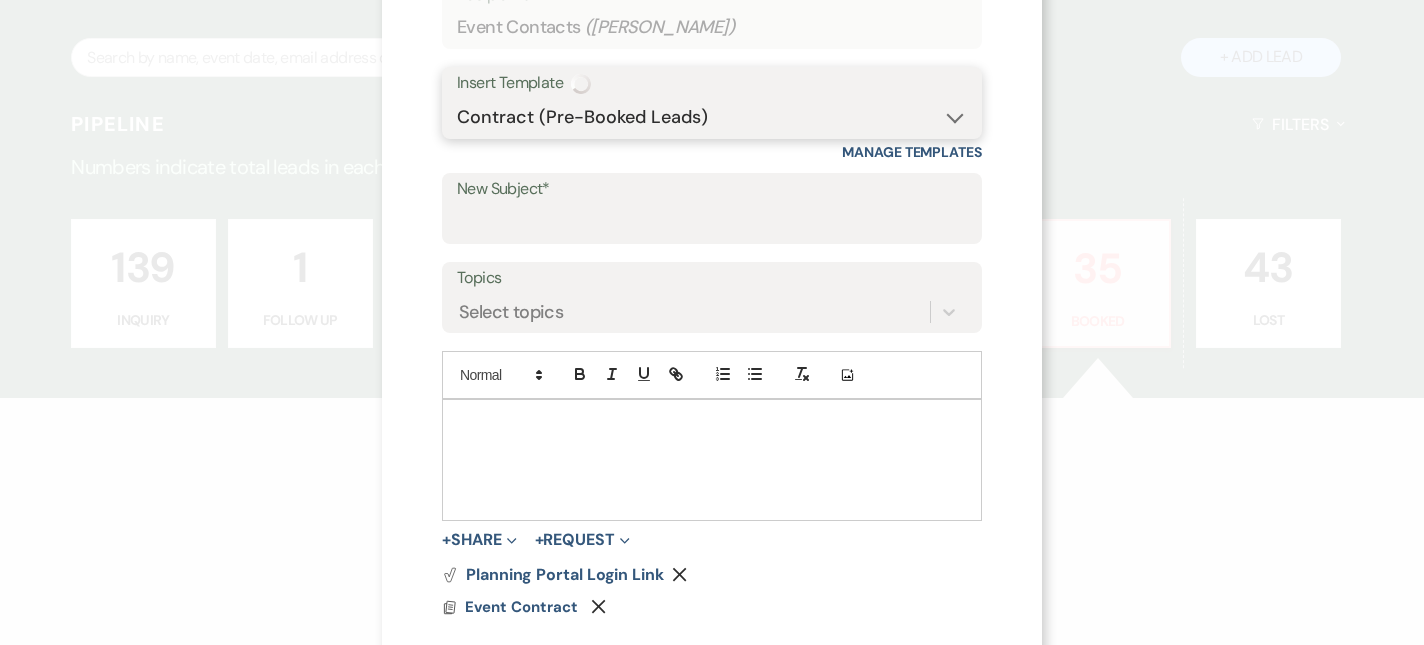type on "Booking your event!" 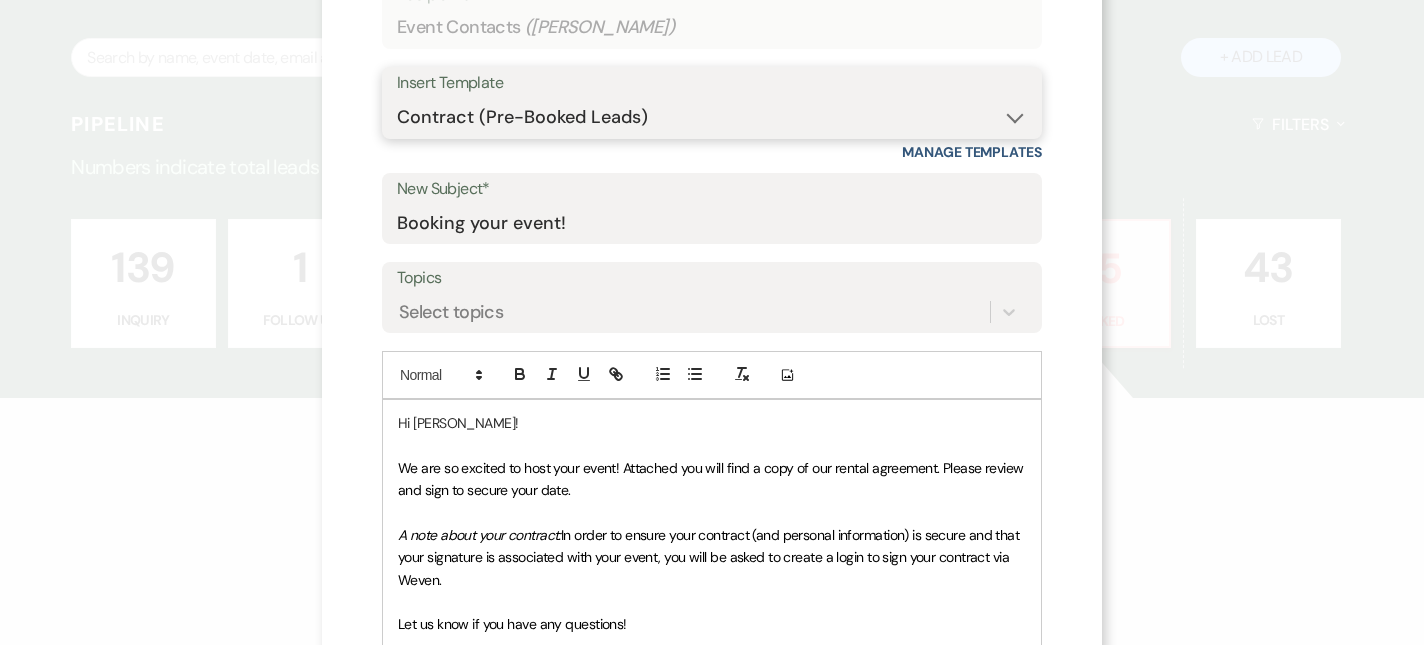 scroll, scrollTop: 429, scrollLeft: 0, axis: vertical 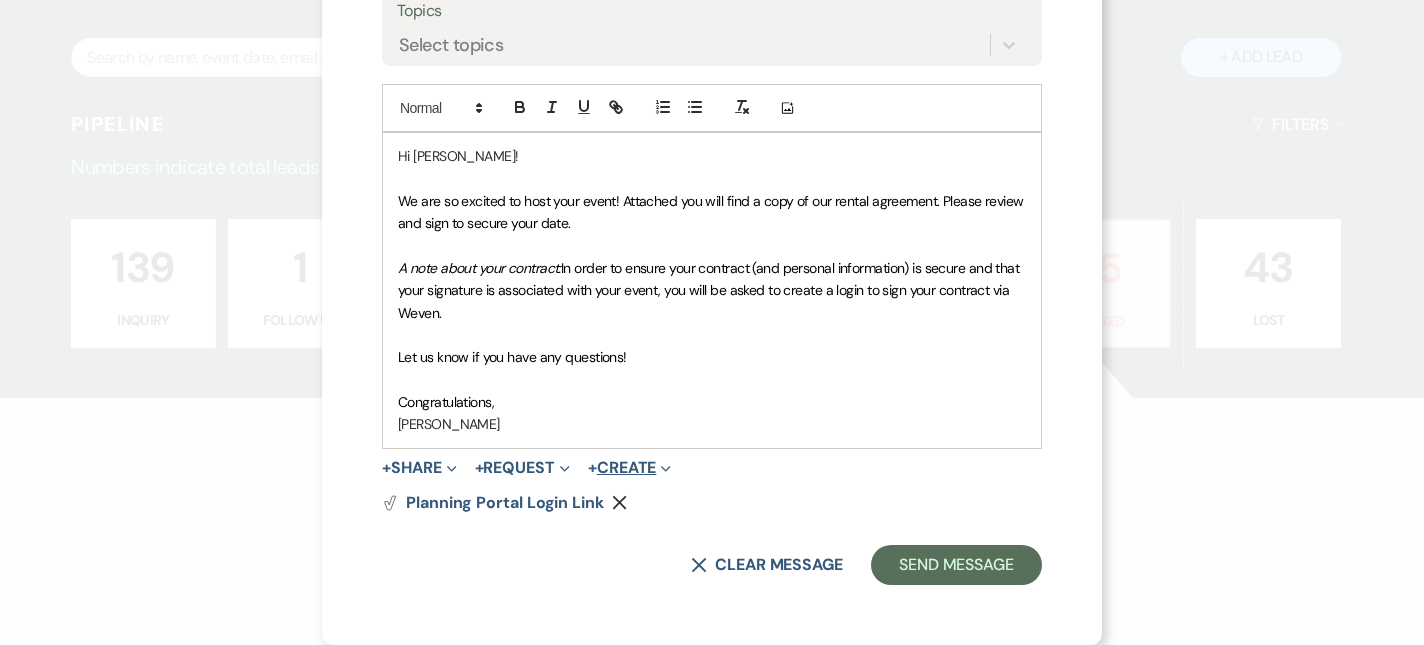 click on "+  Create Expand" at bounding box center [629, 468] 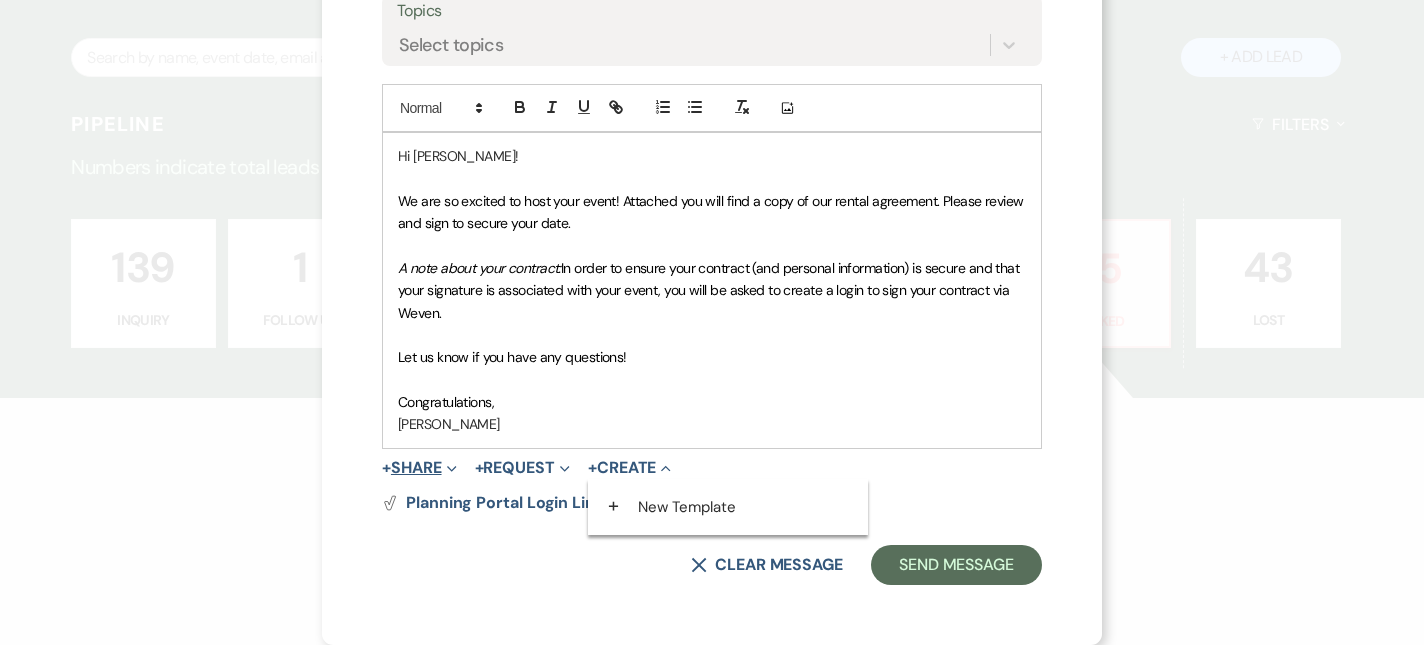 click on "Expand" at bounding box center [449, 467] 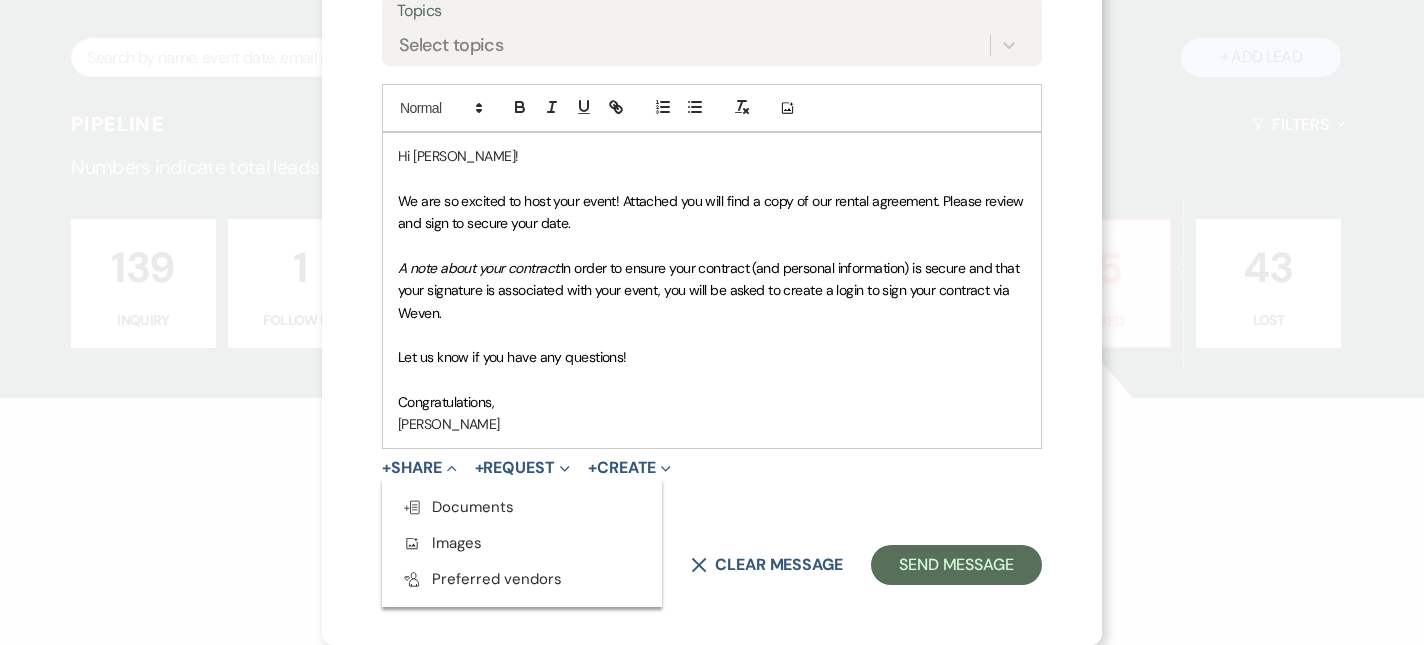 click on "Doc Upload Documents Add Photo Images Pref Vendors Preferred vendors" at bounding box center (522, 543) 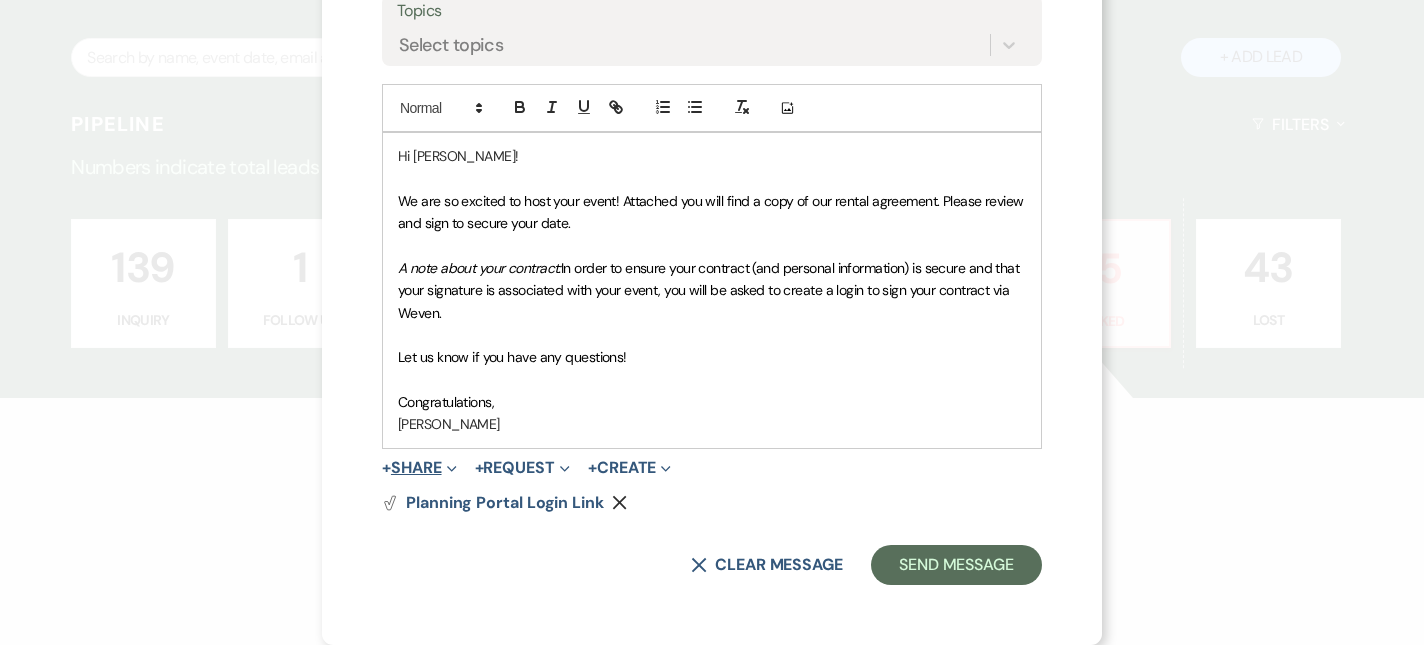 click on "+  Share Expand" at bounding box center (419, 468) 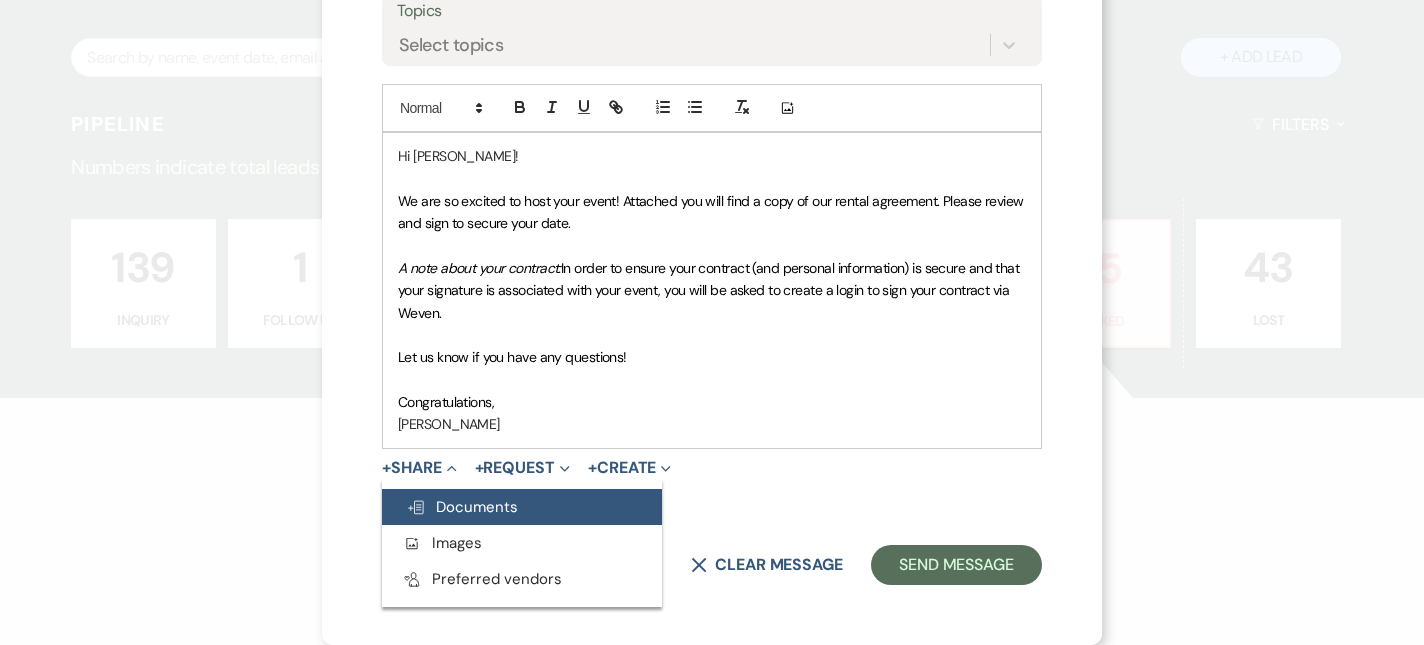 click on "Doc Upload Documents" at bounding box center [462, 507] 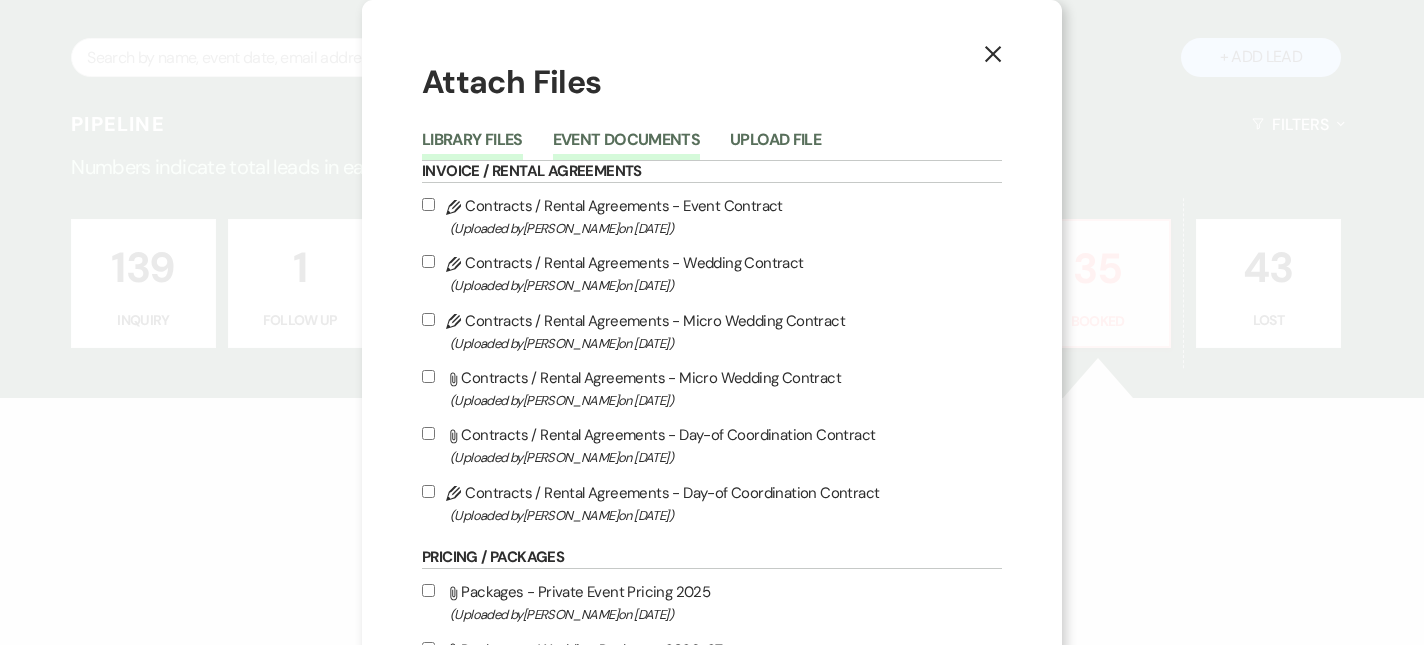 click on "Event Documents" at bounding box center [626, 146] 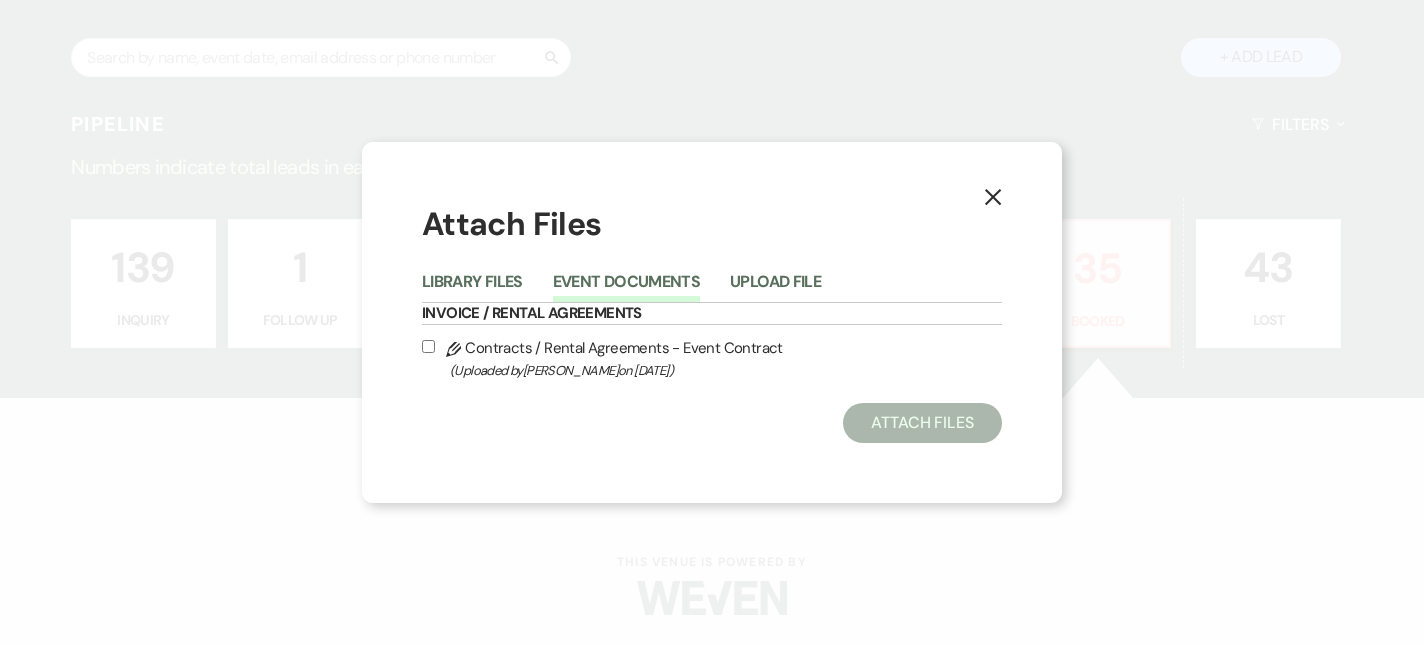 click on "Pencil Contracts / Rental Agreements - Event Contract (Uploaded by  [PERSON_NAME]  on   [DATE] )" at bounding box center [428, 346] 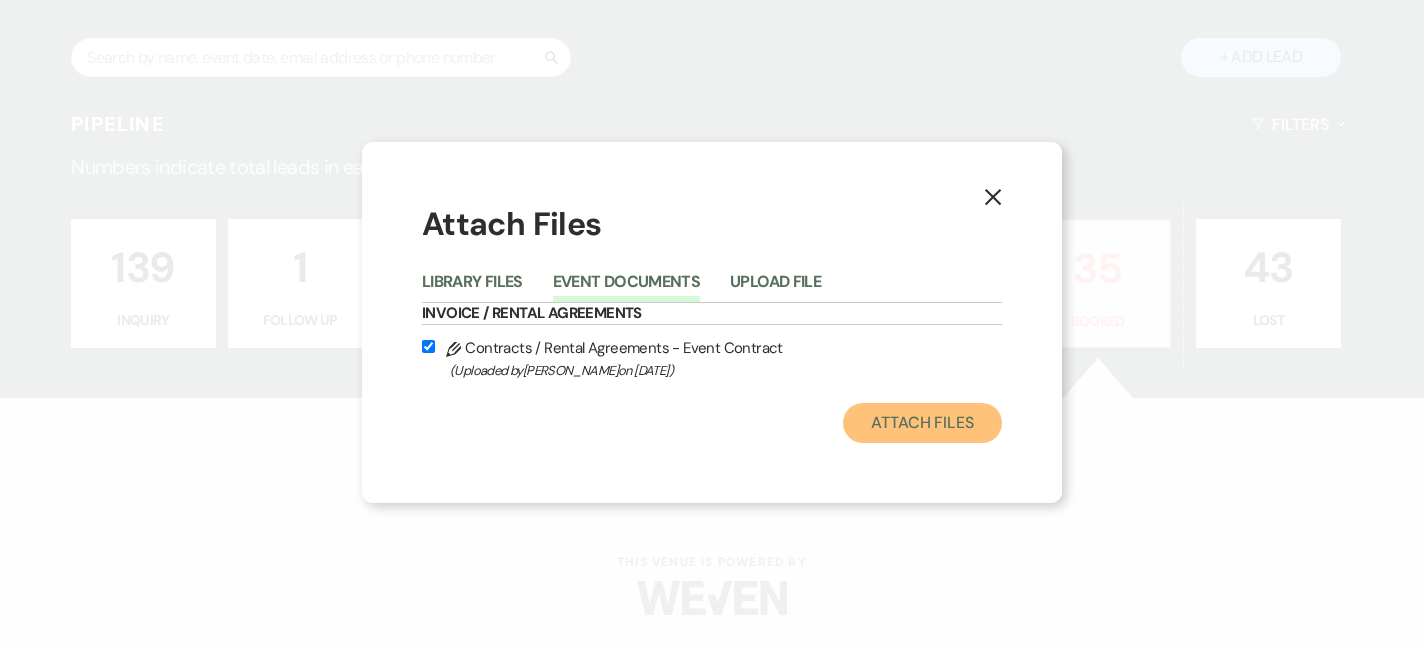 click on "Attach Files" at bounding box center (922, 423) 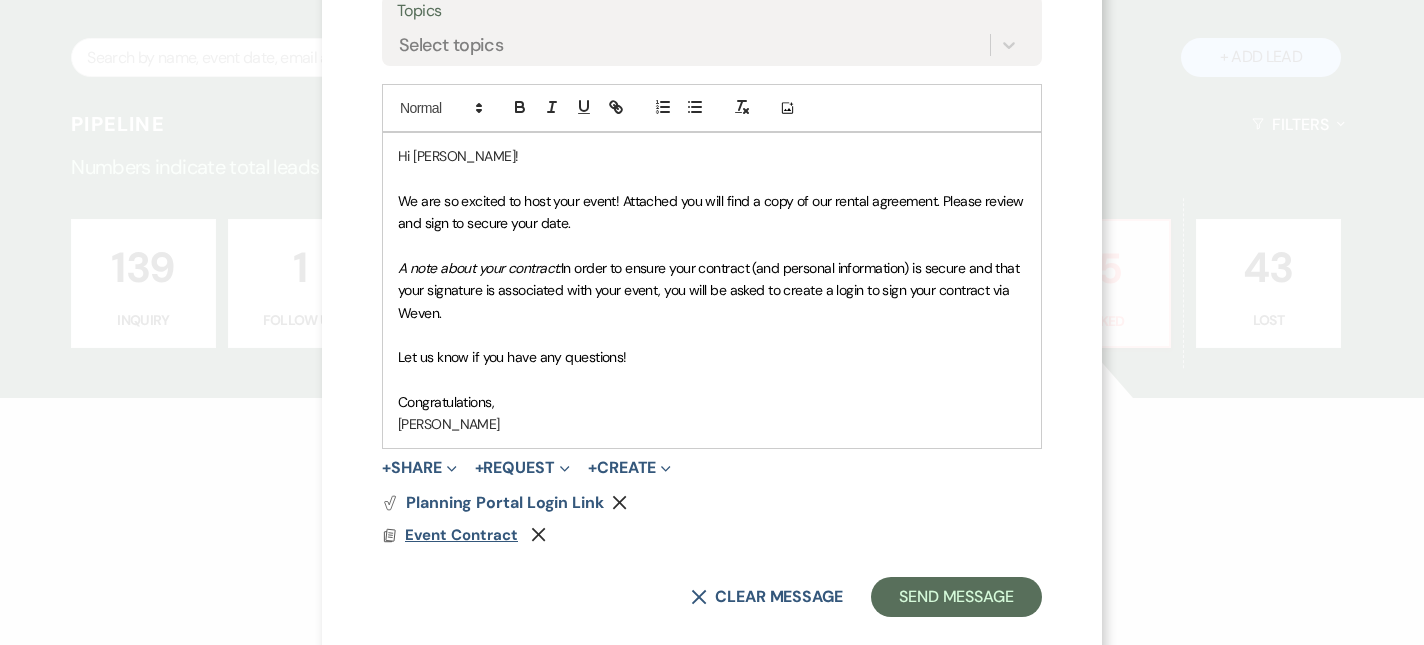click on "Event Contract" at bounding box center [461, 535] 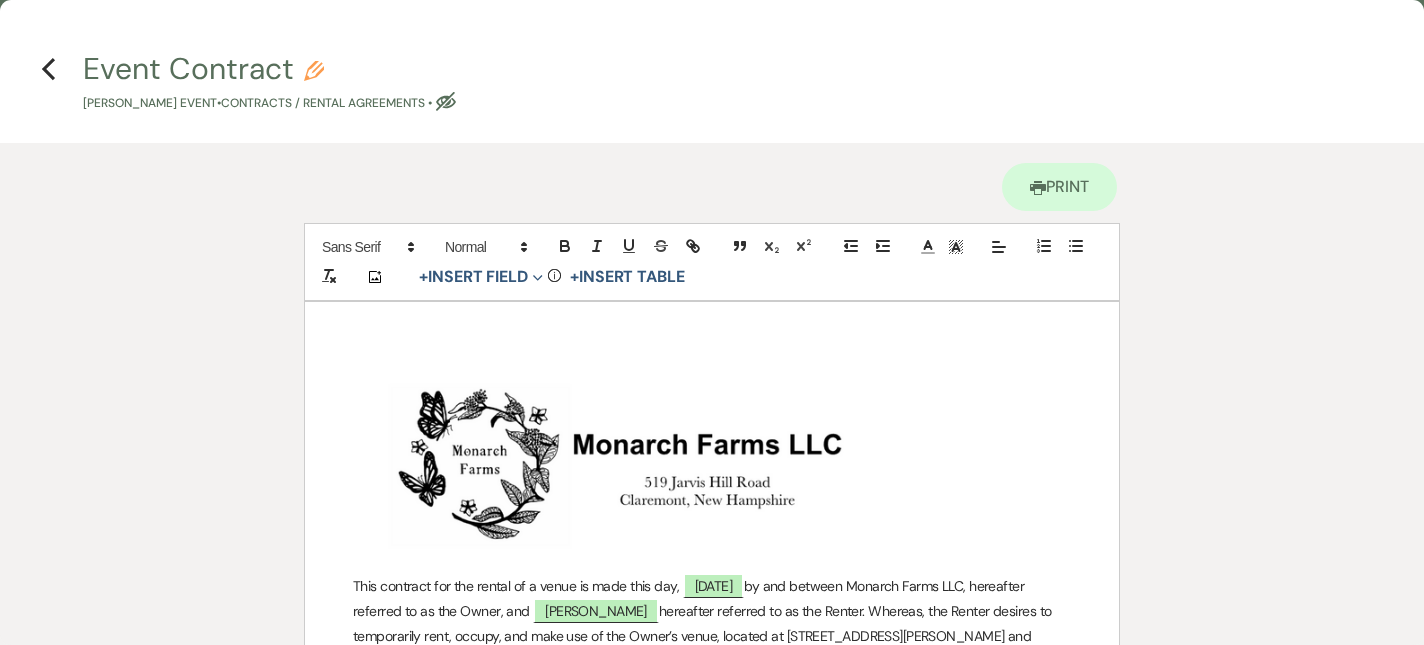 click on "Previous Event Contract Pencil [PERSON_NAME] Event  •  Contracts / Rental Agreements   •  Eye Blocked" at bounding box center [712, 80] 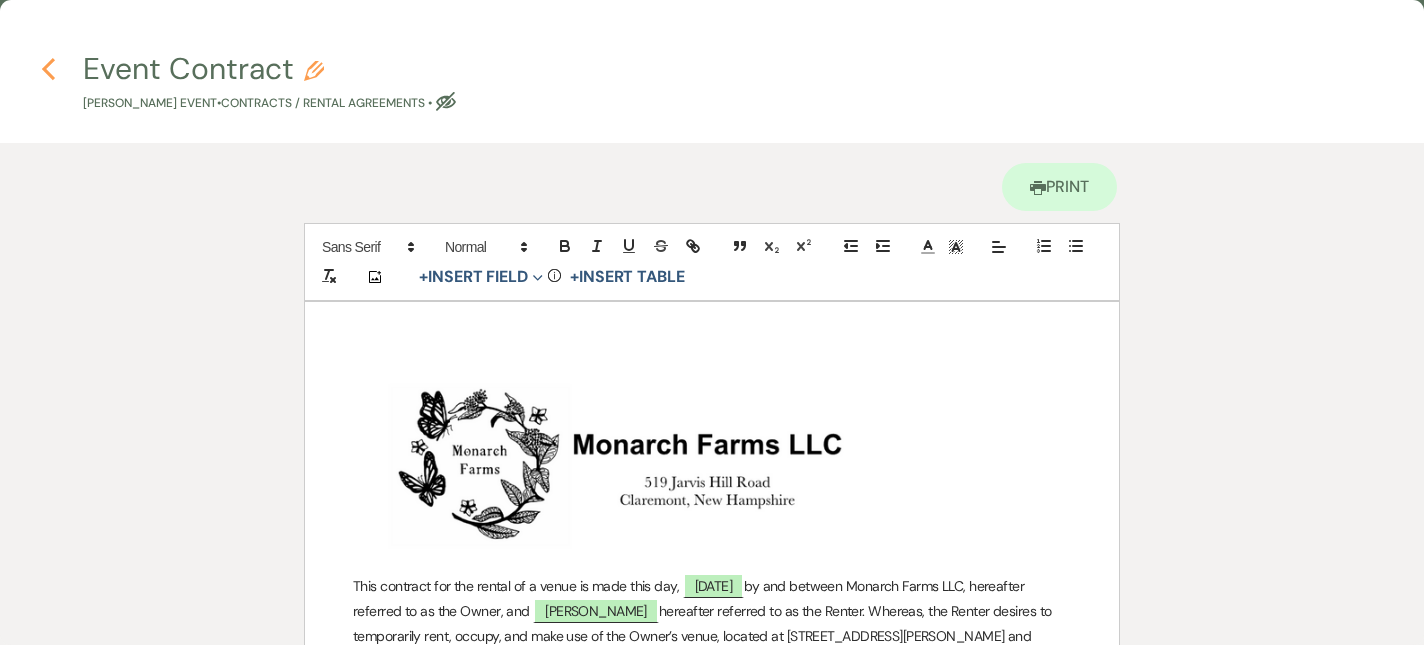 click 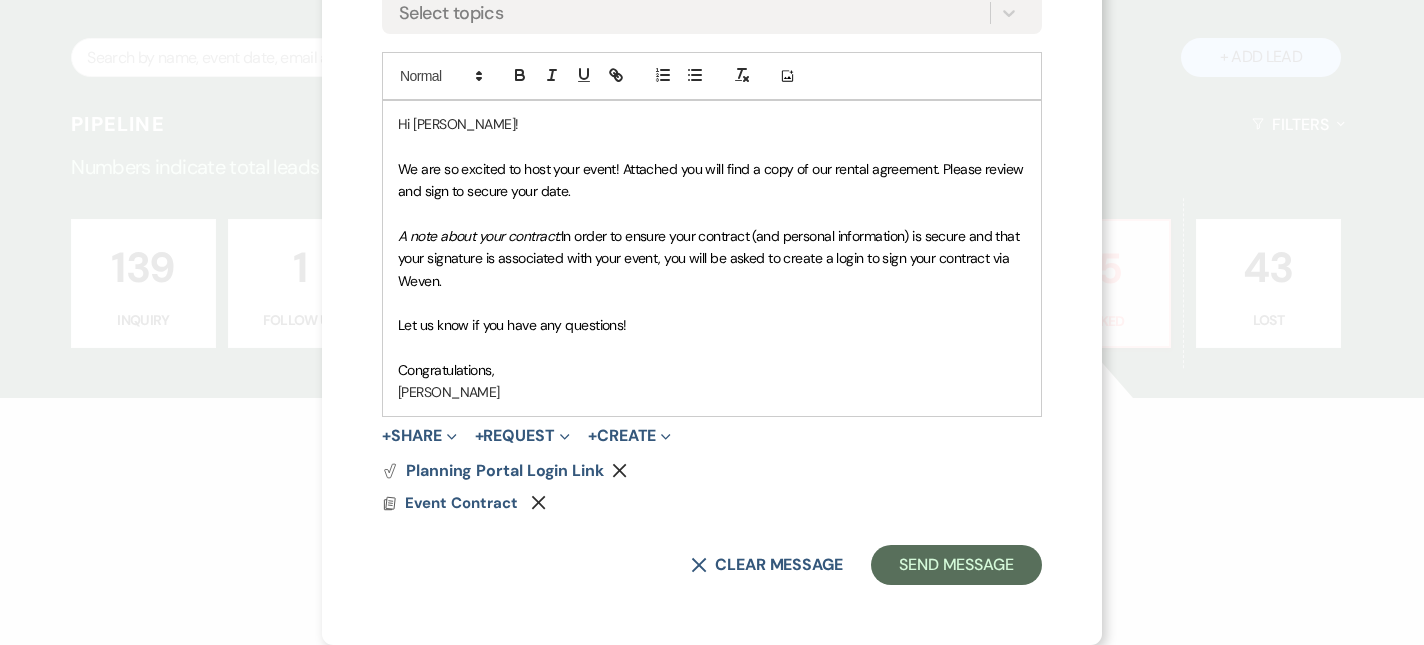 scroll, scrollTop: 460, scrollLeft: 0, axis: vertical 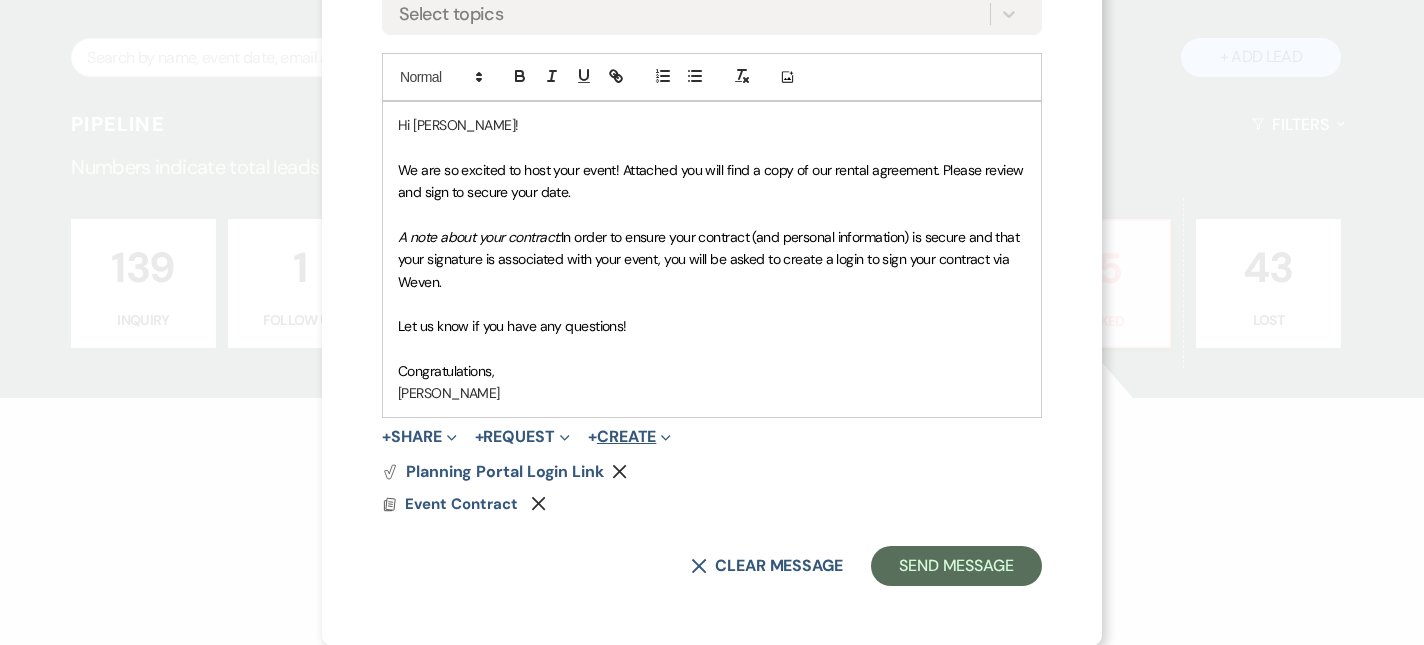 click on "+  Create Expand" at bounding box center (629, 437) 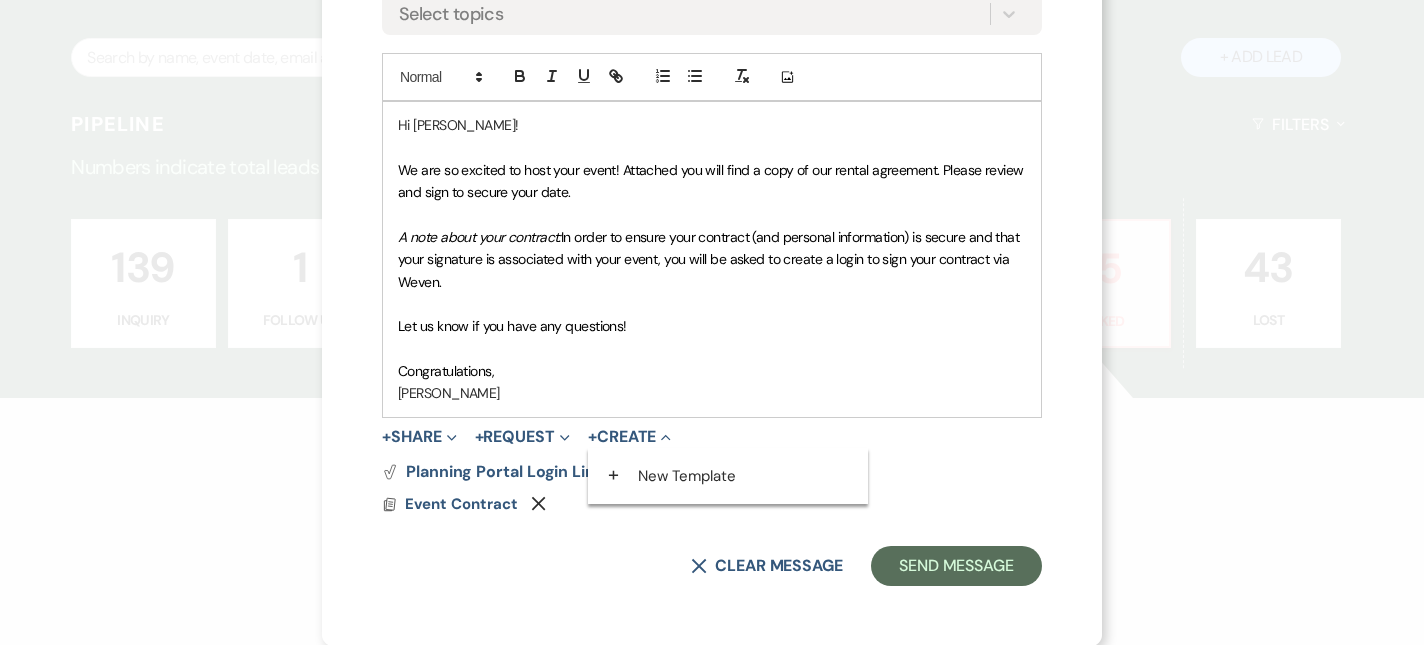 click on "+  Share Expand Doc Upload Documents Add Photo Images Pref Vendors Preferred vendors +  Request Expand Generate Payment Payment Vendor List Vendor list Doc Upload Document upload +  Create Collapse + New Template" at bounding box center [712, 437] 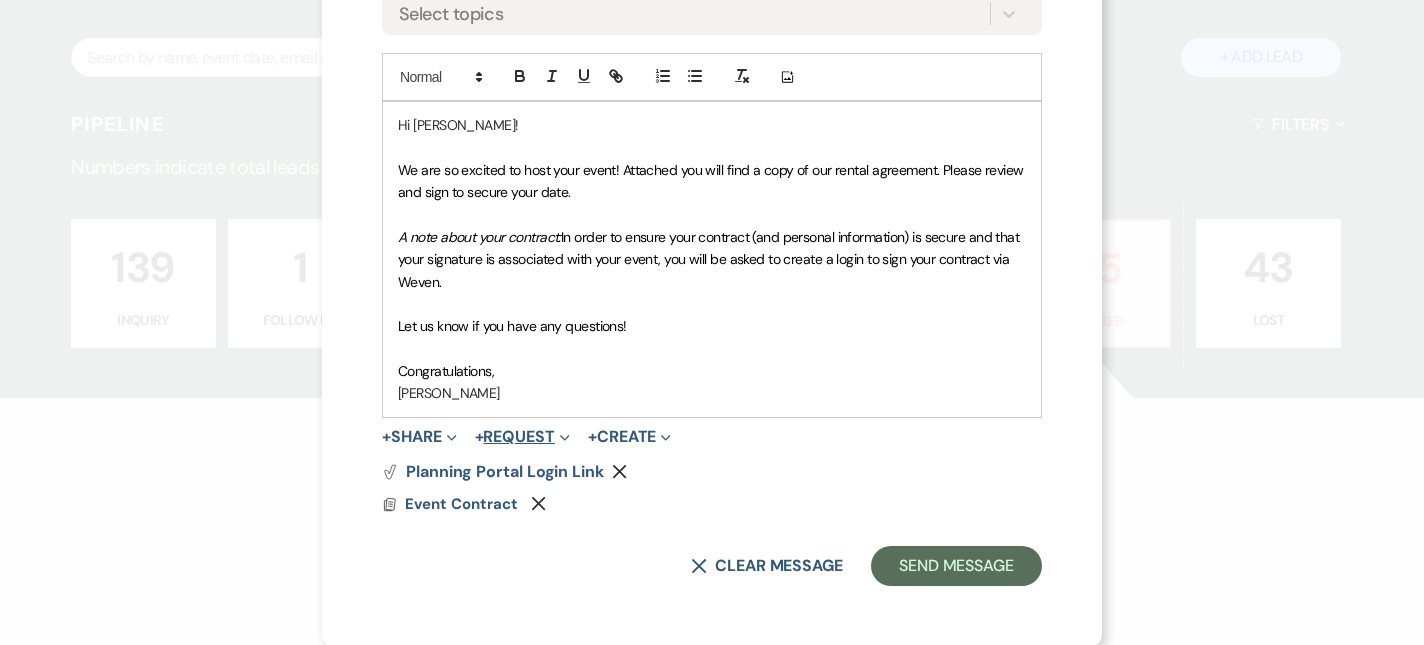 click on "+  Request Expand" at bounding box center [522, 437] 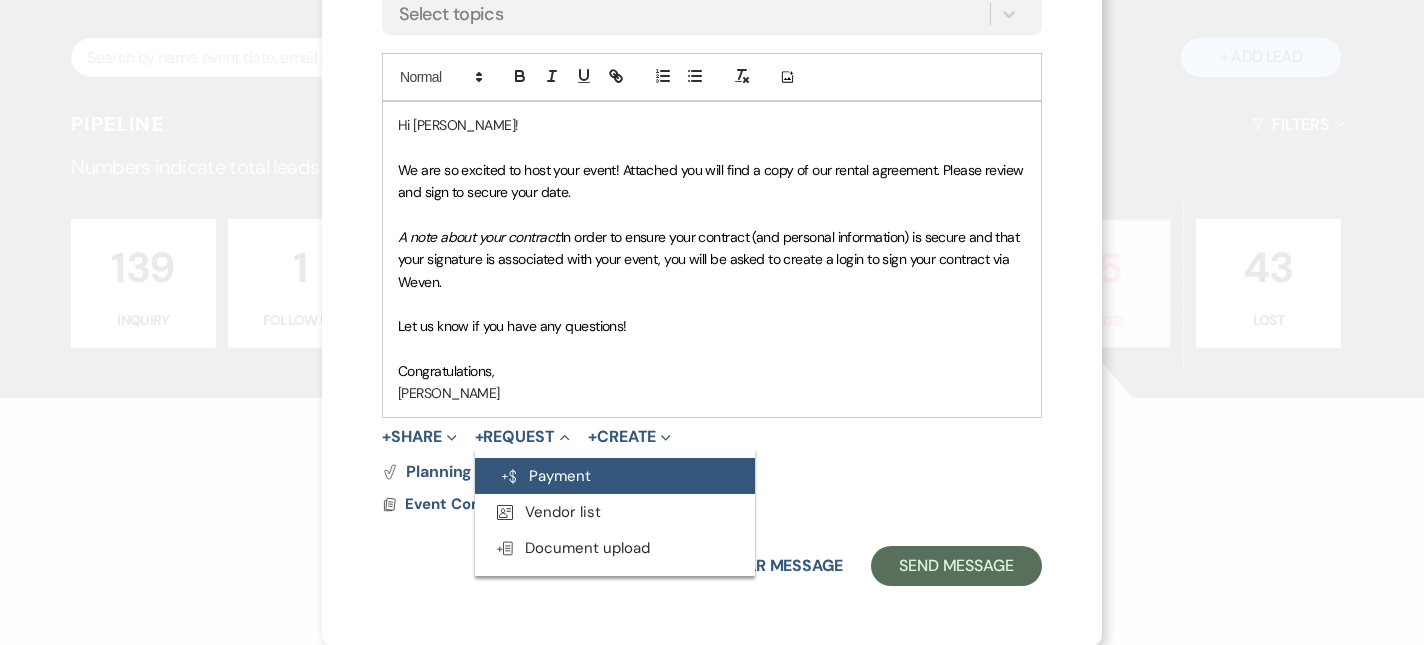 click on "Generate Payment Payment" at bounding box center (615, 476) 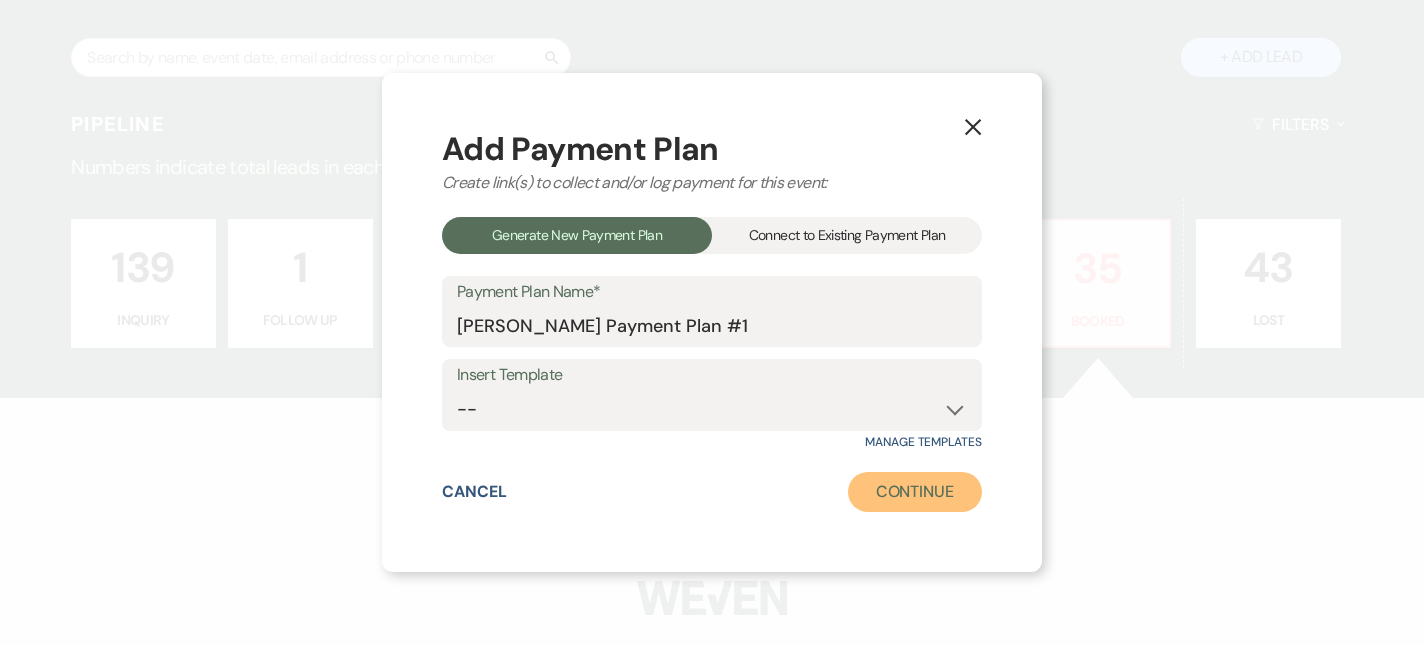 click on "Continue" at bounding box center (915, 492) 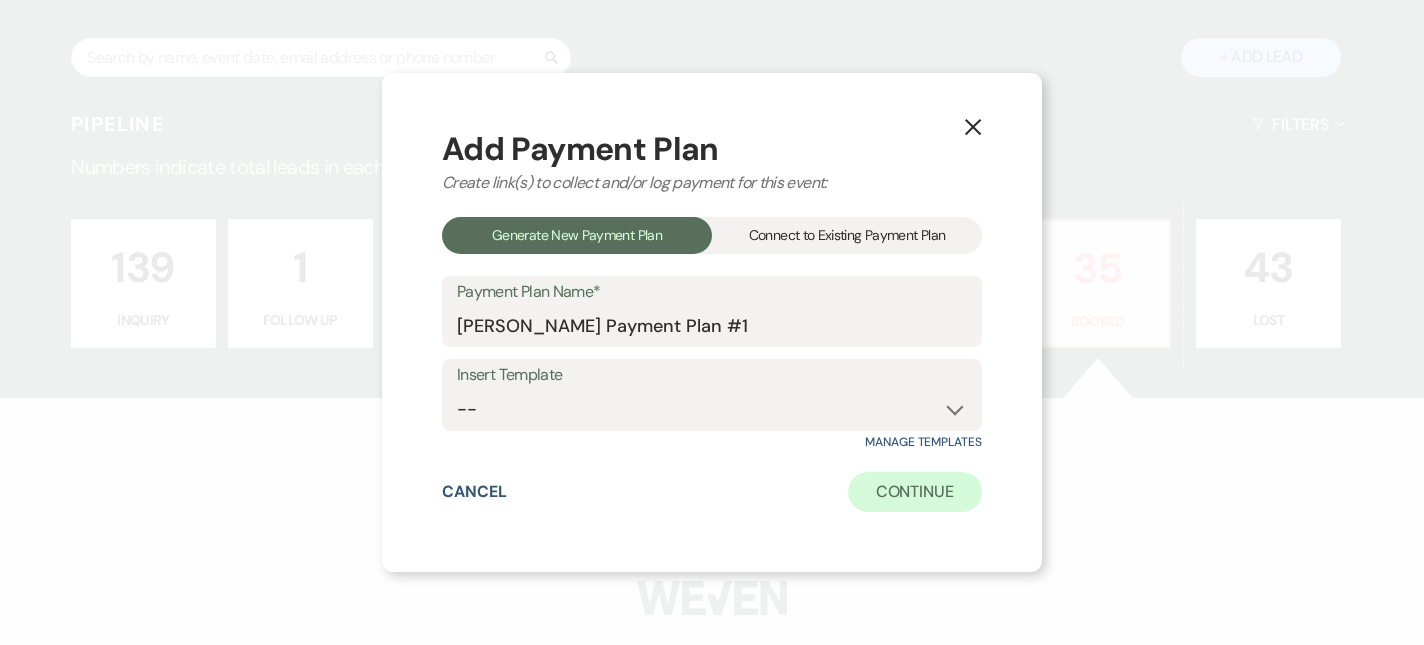 select on "2" 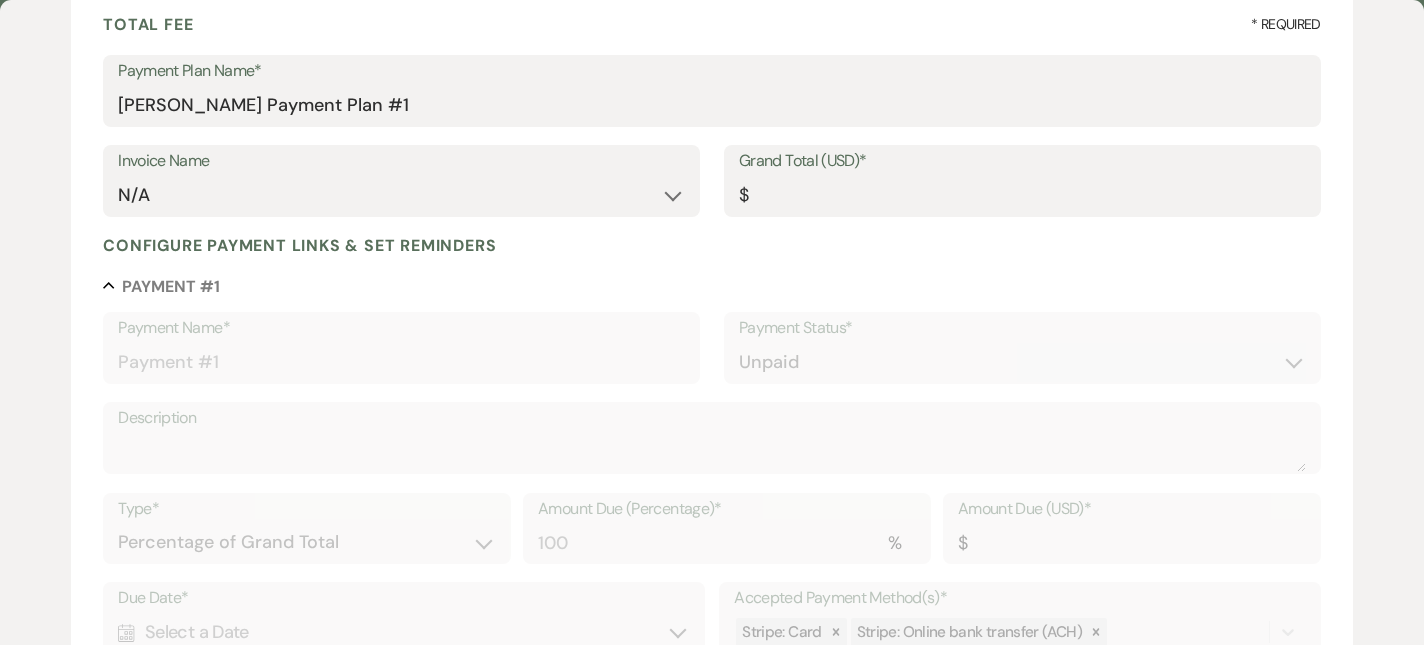 scroll, scrollTop: 210, scrollLeft: 0, axis: vertical 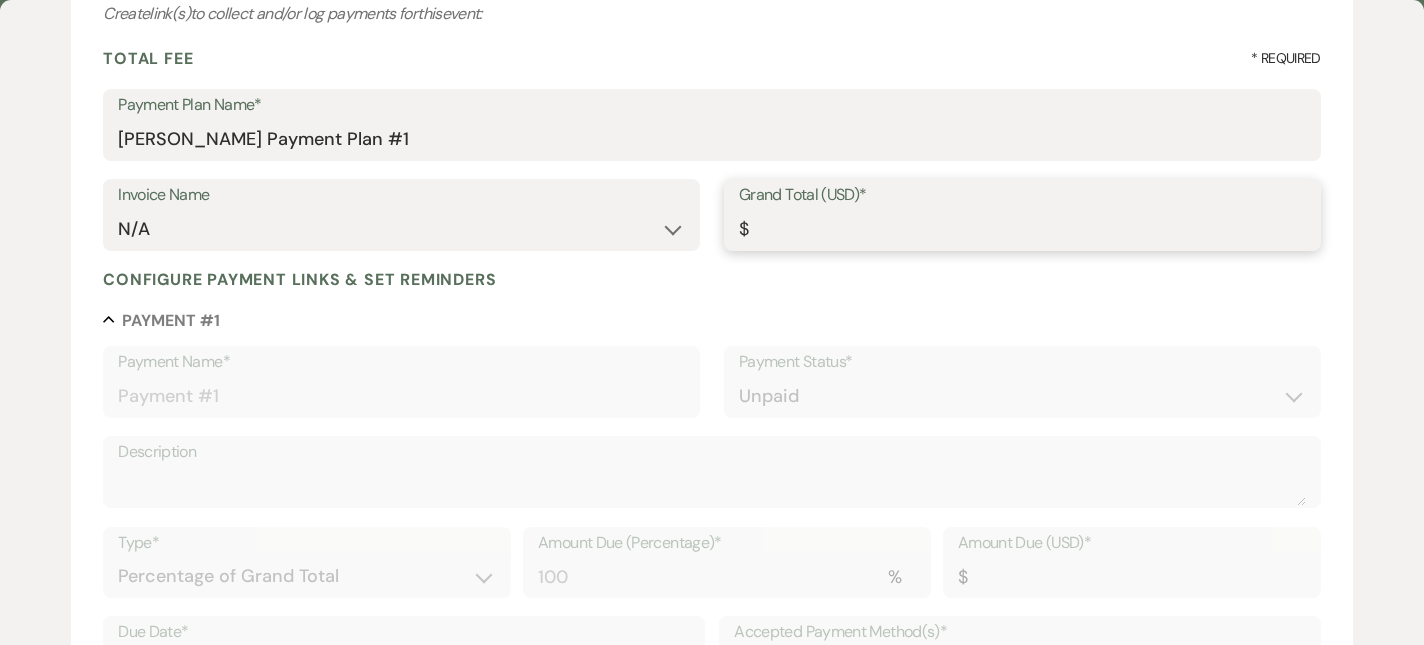click on "Grand Total (USD)*" at bounding box center [1022, 229] 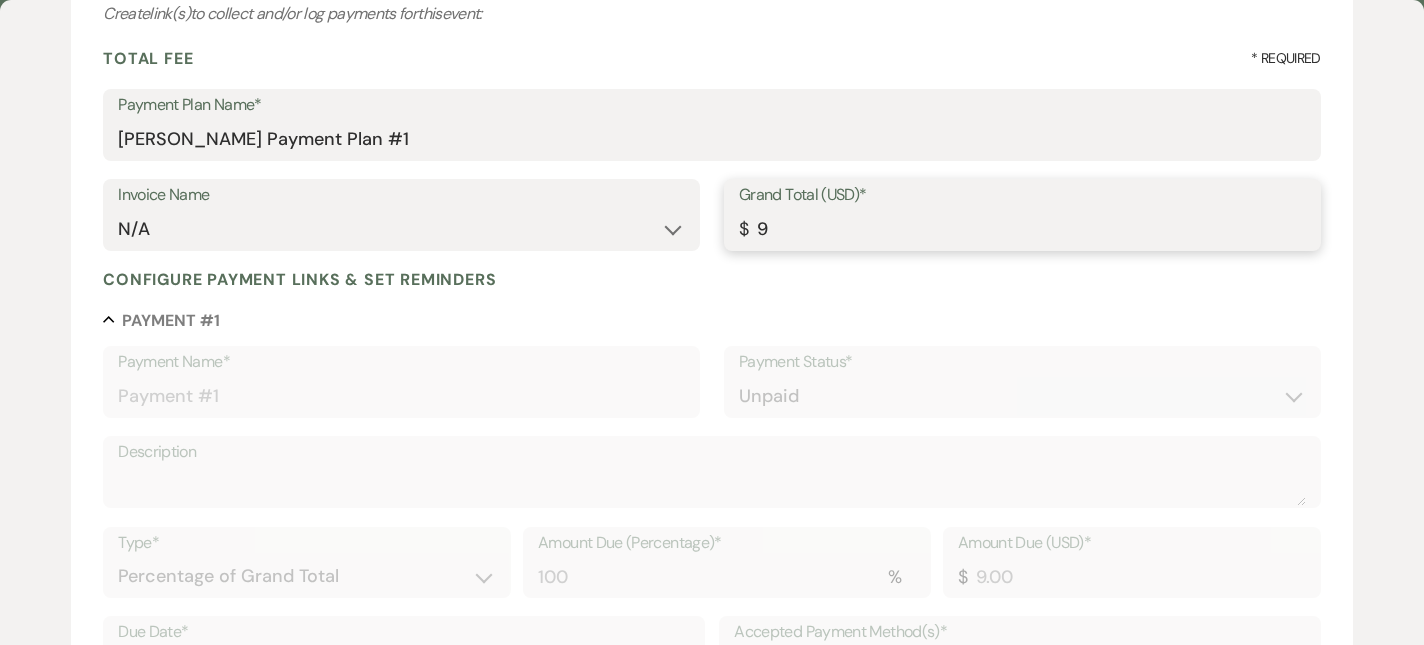 type on "90" 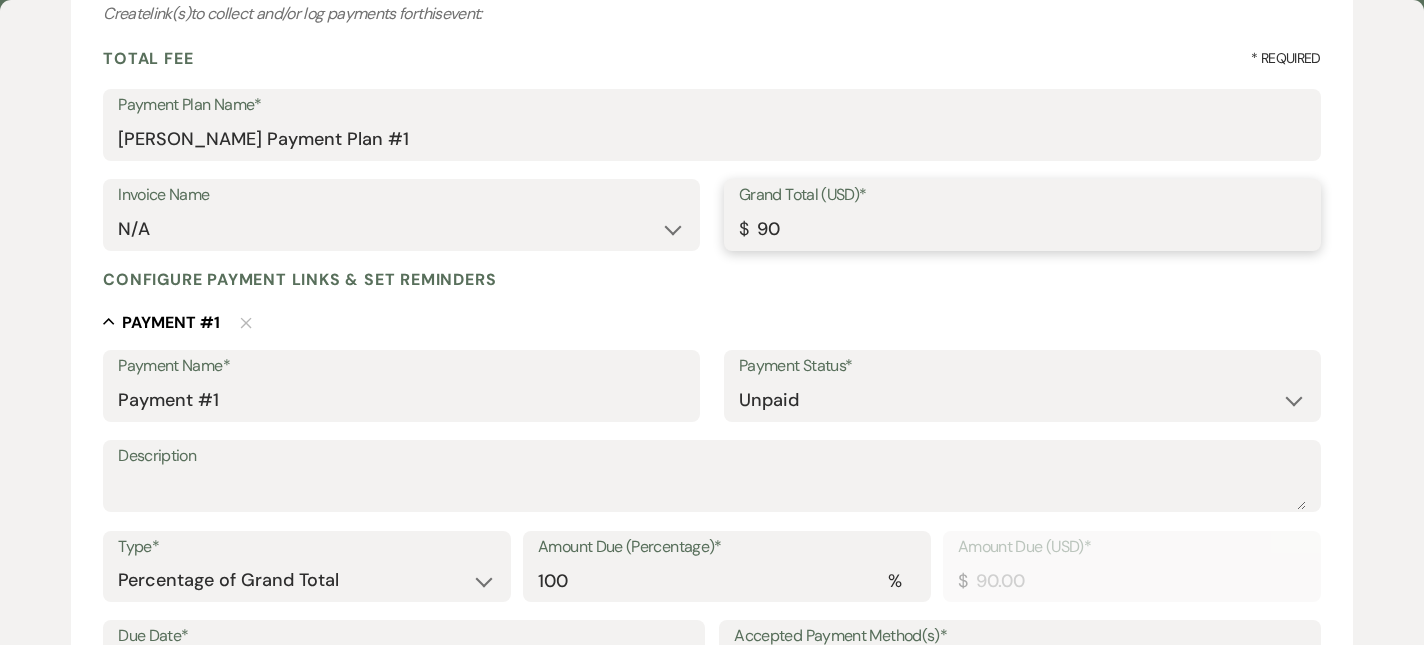 type on "900" 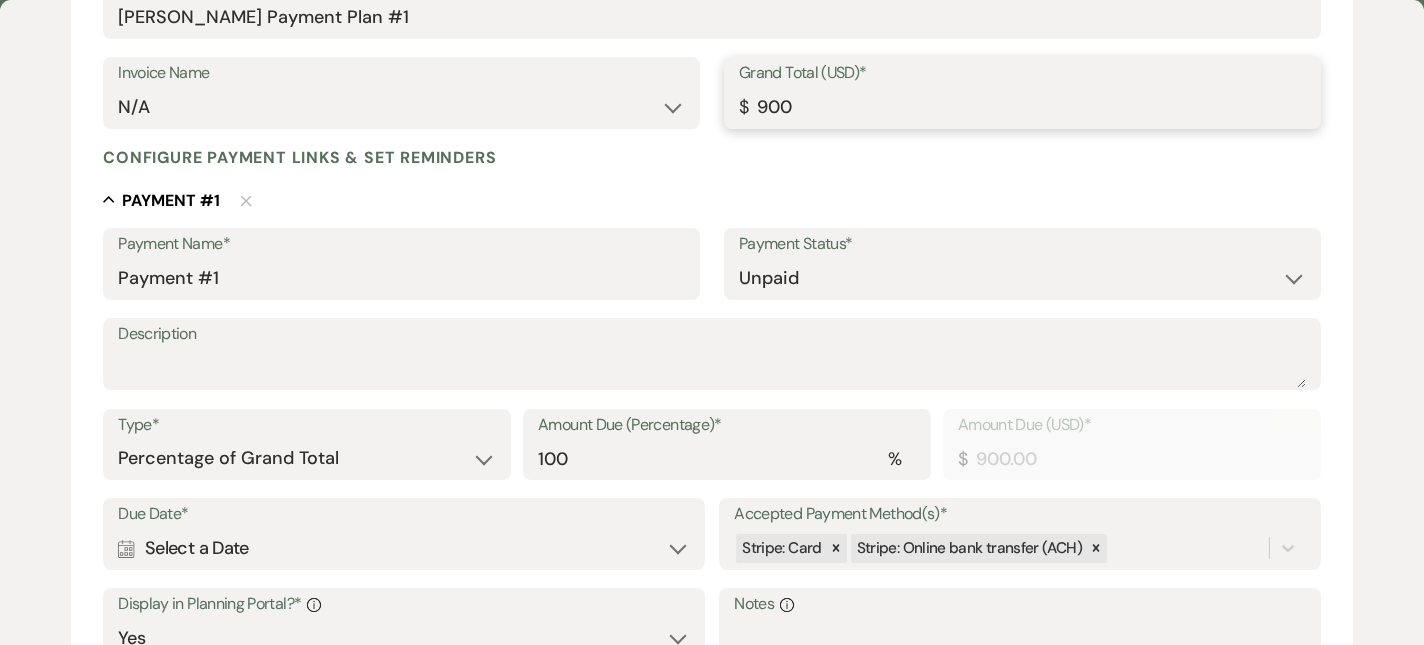 scroll, scrollTop: 335, scrollLeft: 0, axis: vertical 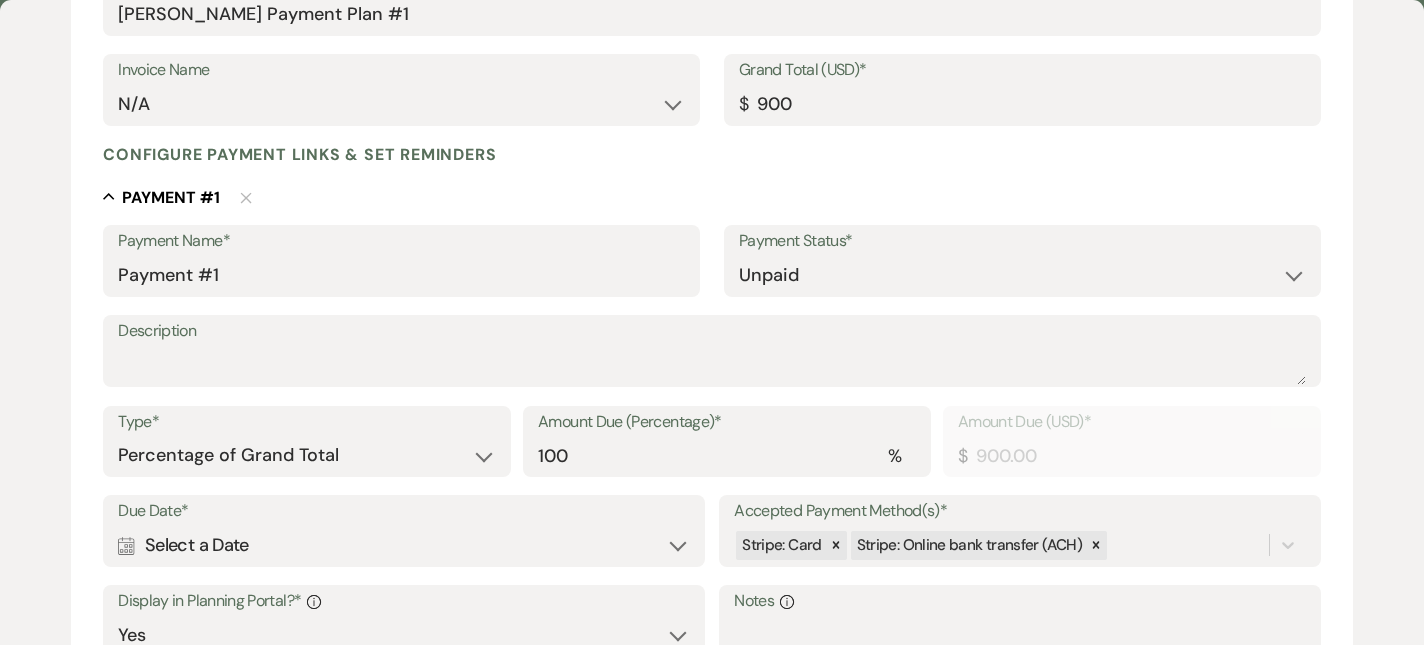 type on "900.00" 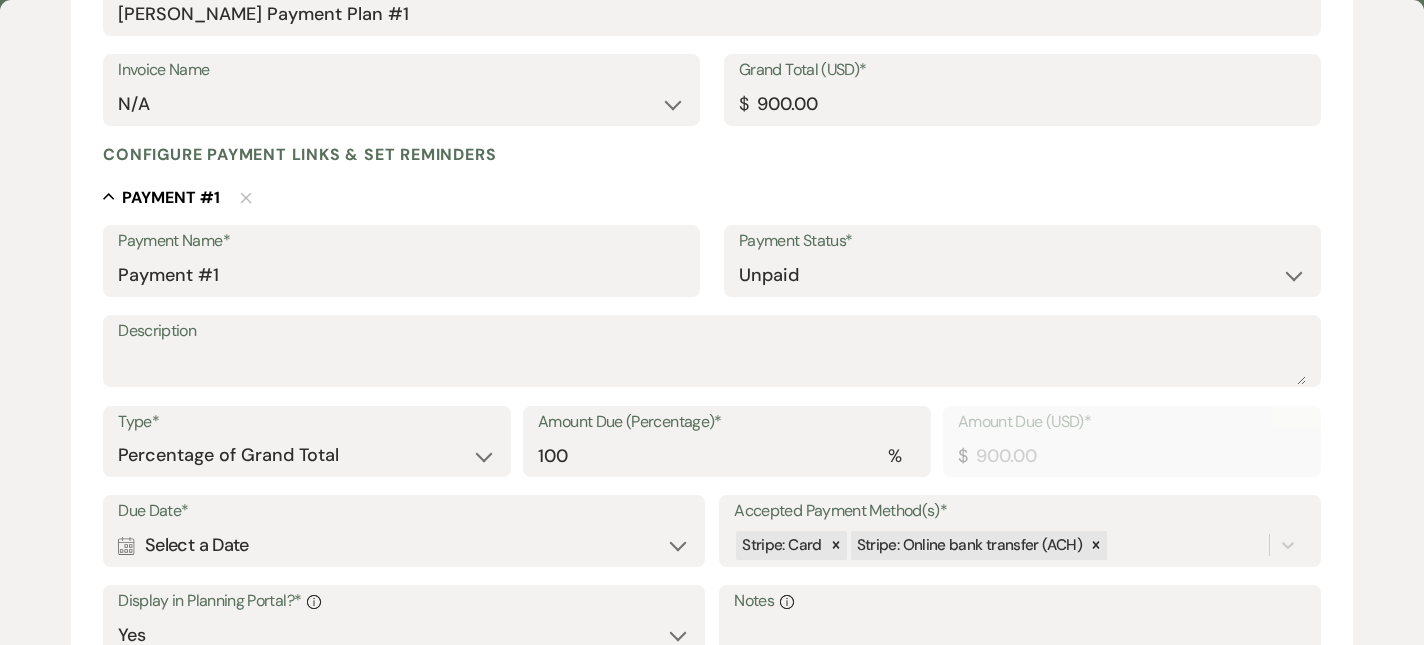 click on "Description" at bounding box center [712, 331] 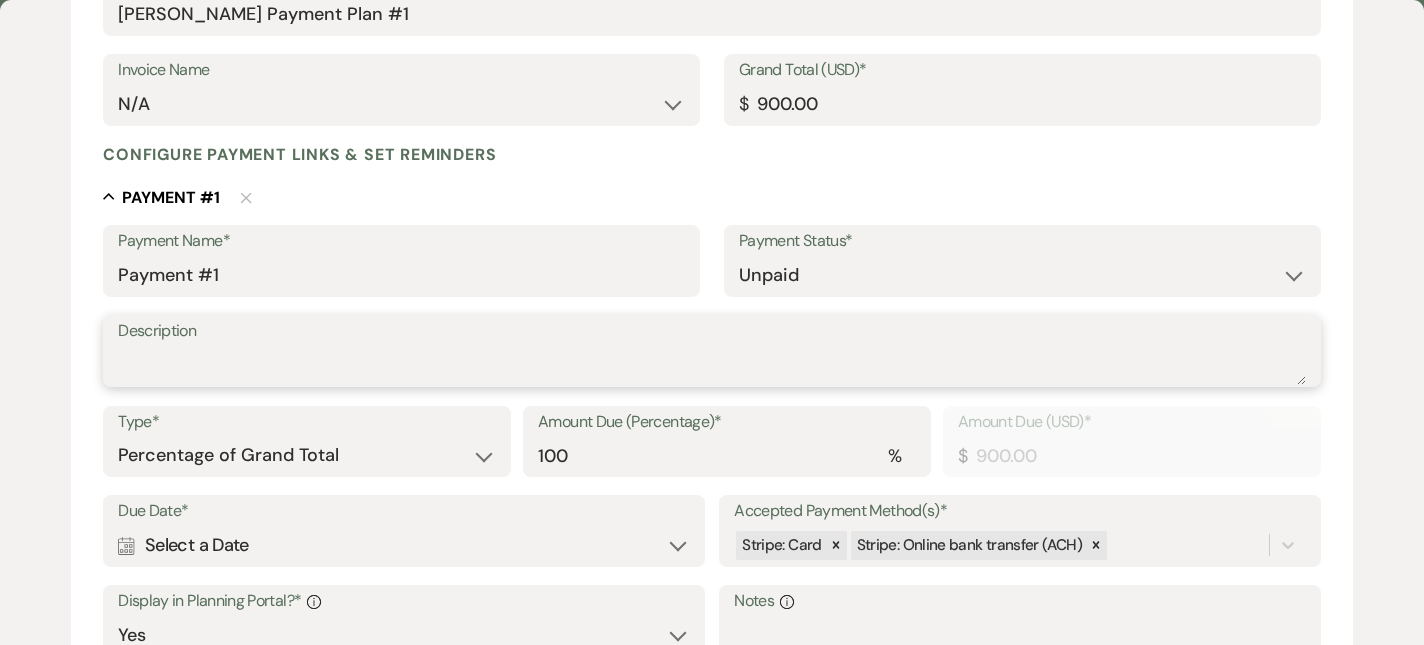 click on "Description" at bounding box center (712, 365) 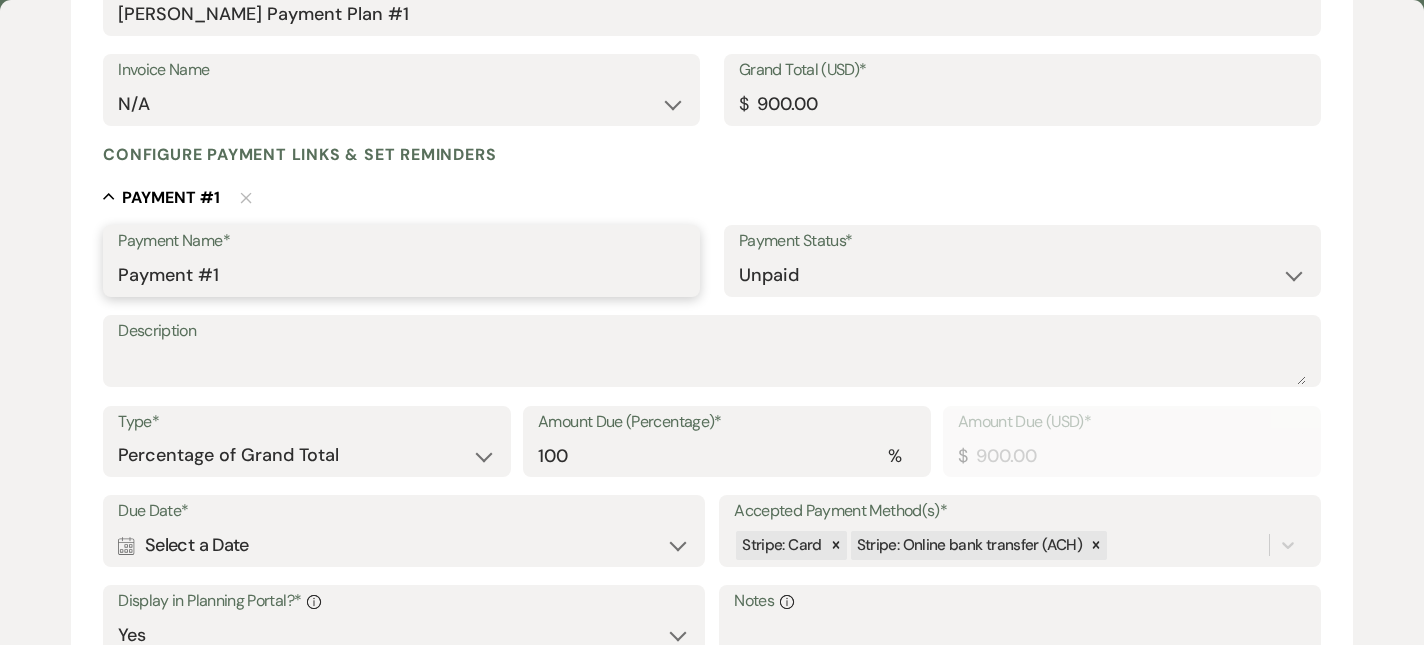 click on "Payment #1" at bounding box center [401, 275] 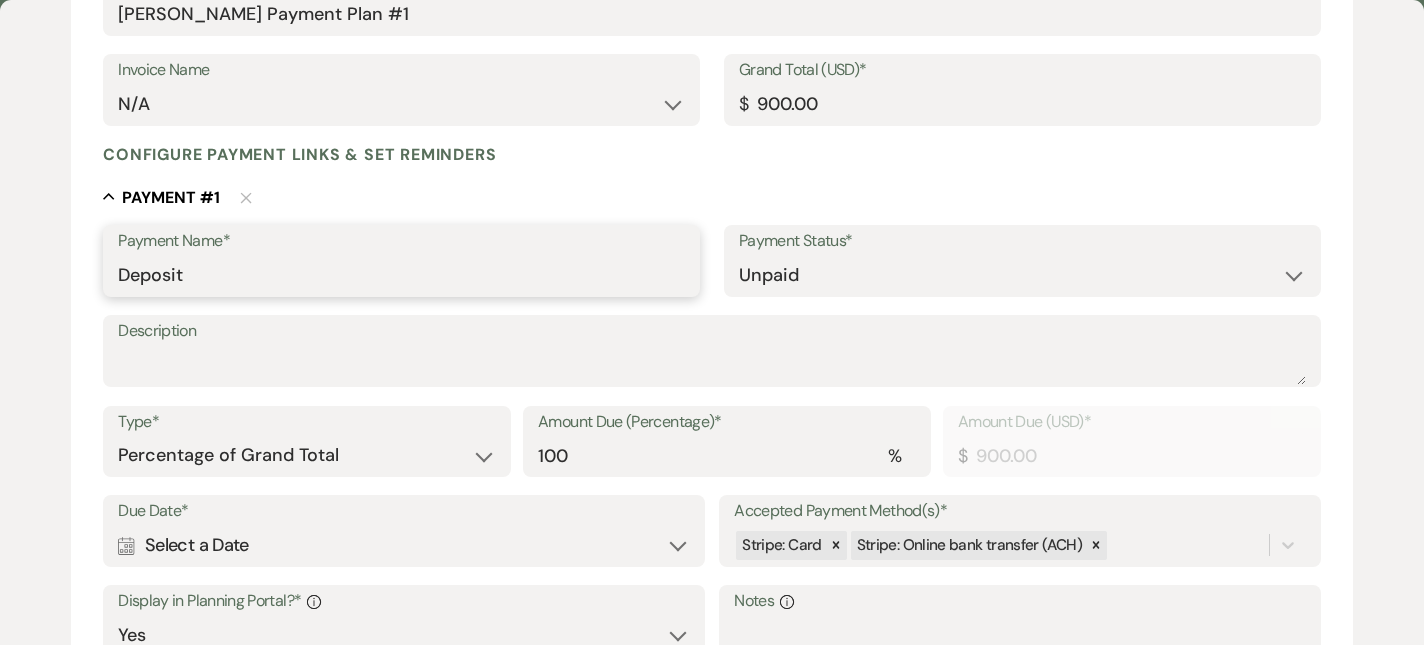 type on "Deposit" 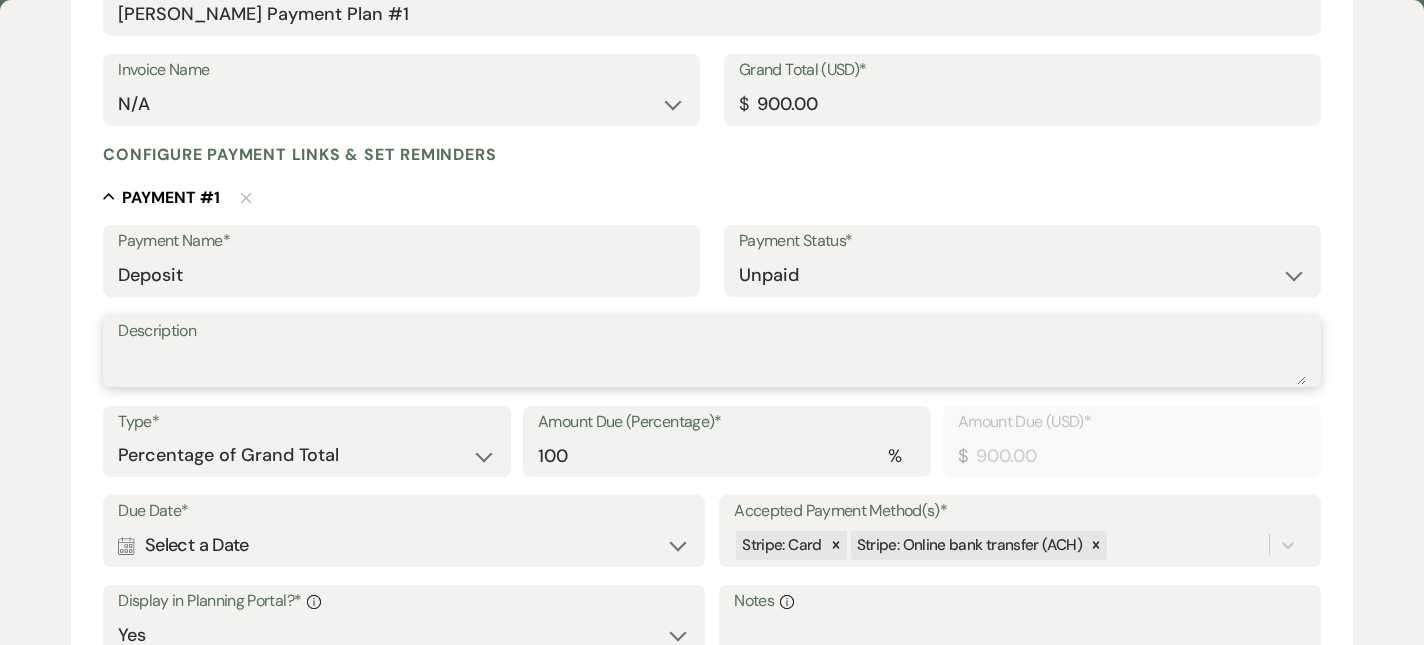 click on "Description" at bounding box center (712, 365) 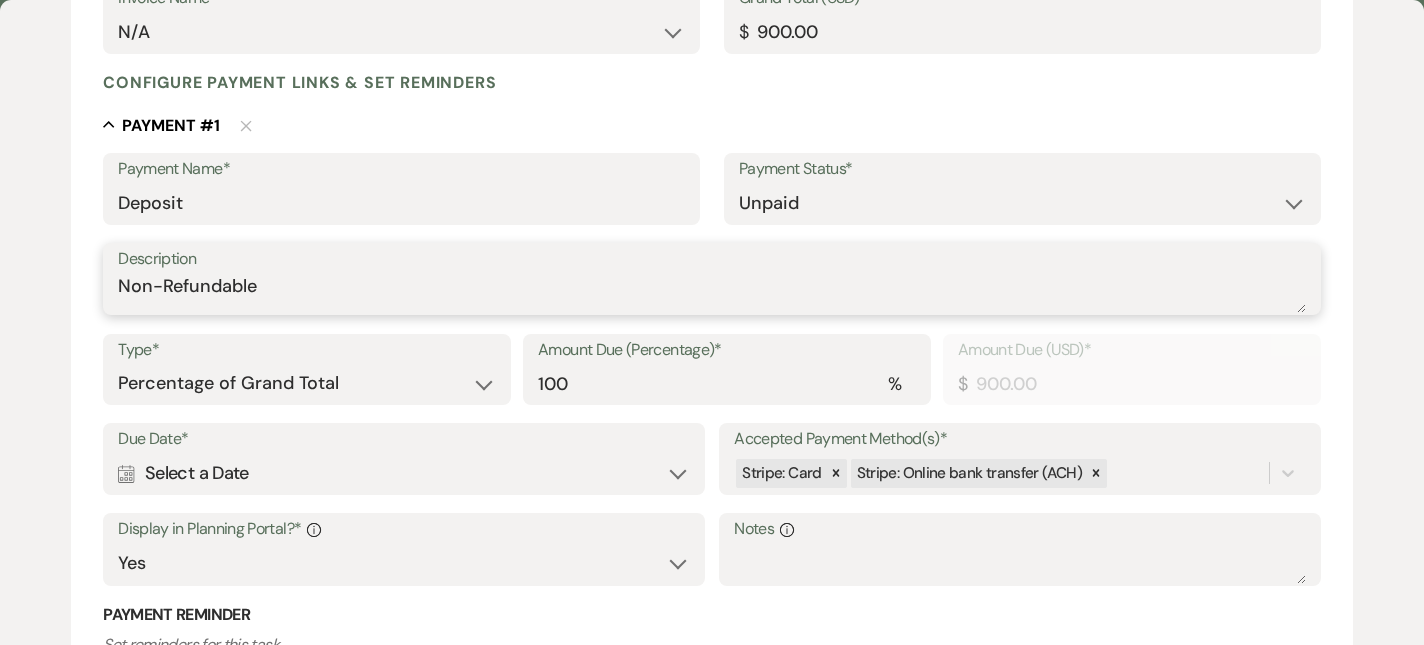 scroll, scrollTop: 411, scrollLeft: 0, axis: vertical 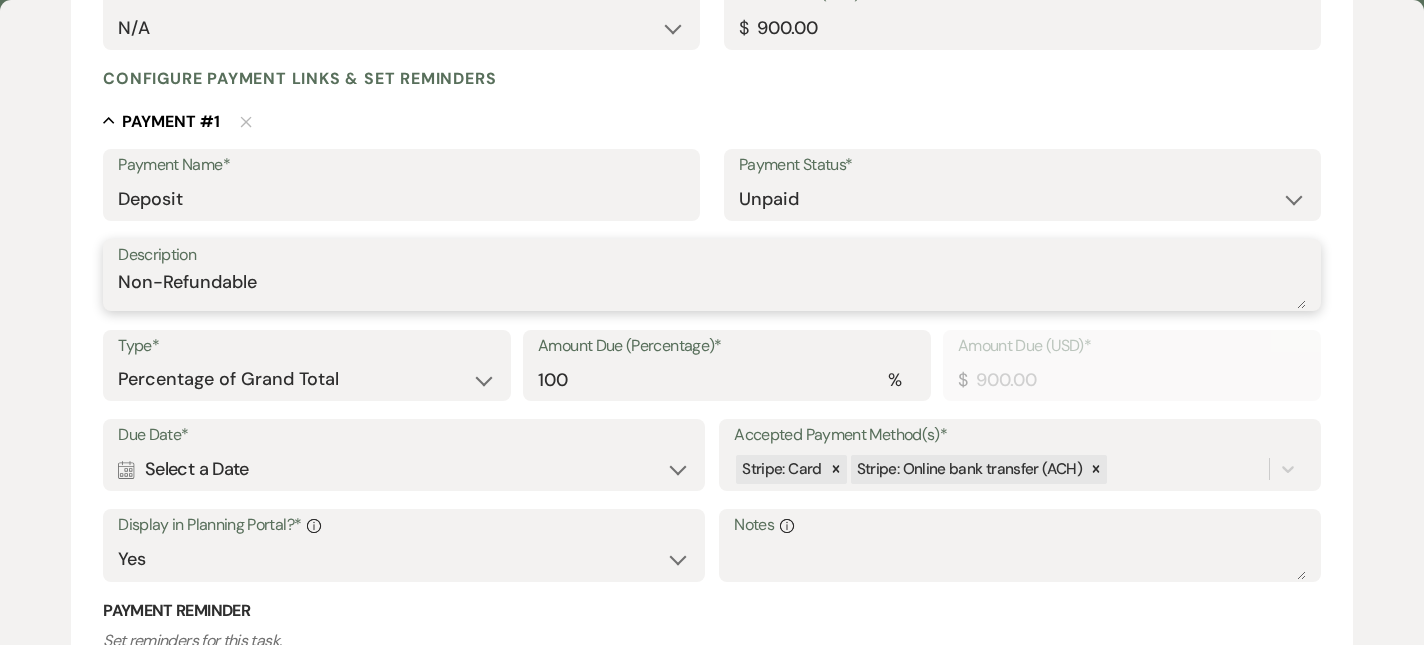 type on "Non-Refundable" 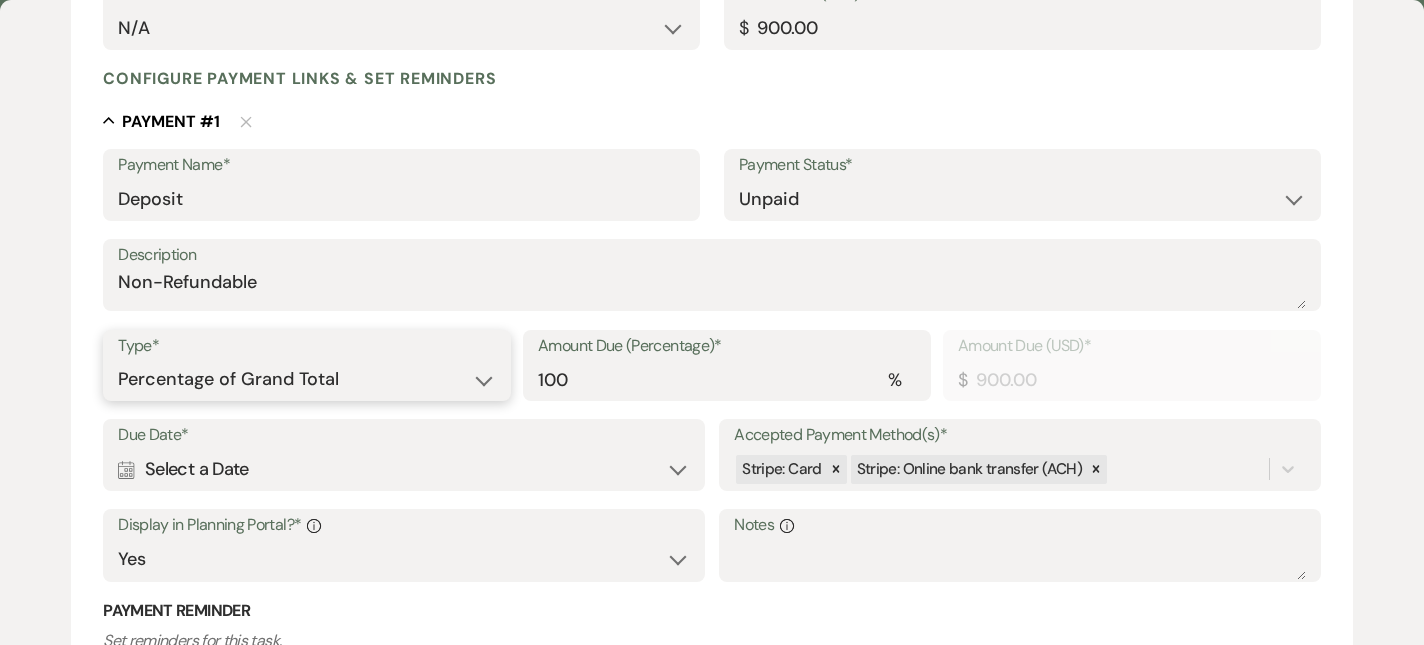 click on "Dollar Amount Percentage of Grand Total" at bounding box center (307, 379) 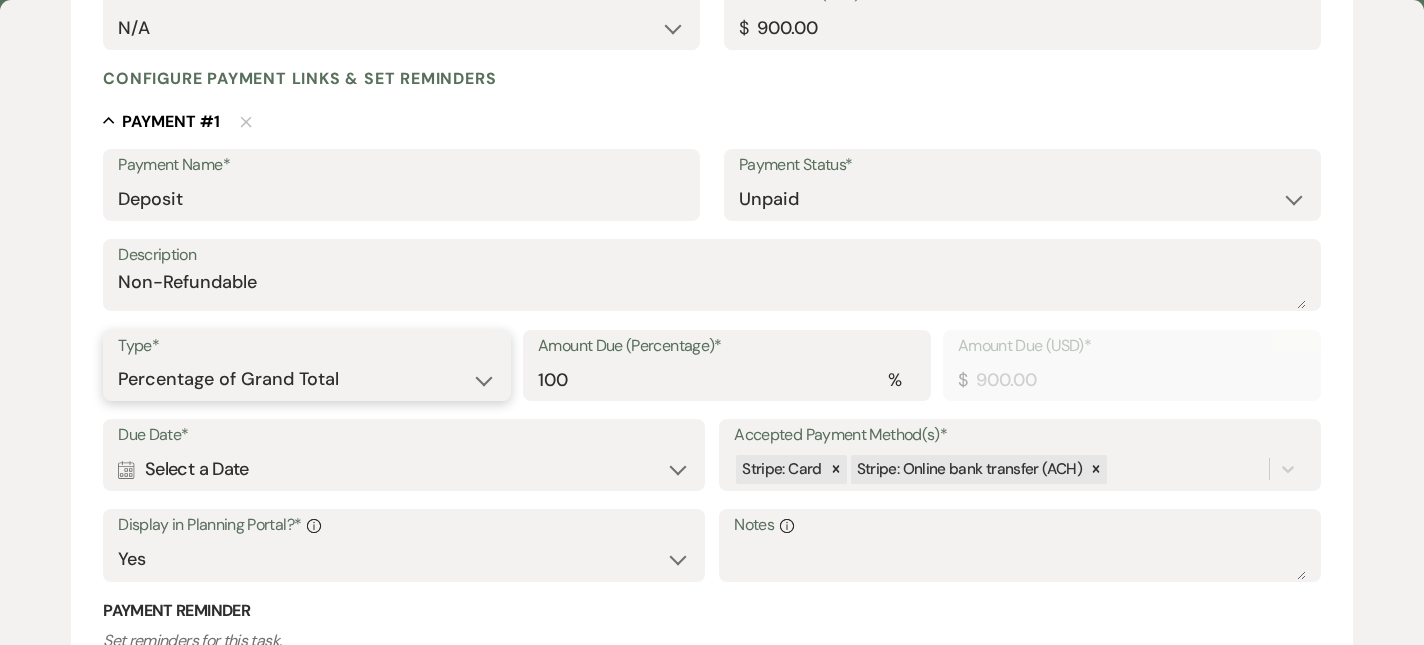 select on "flat" 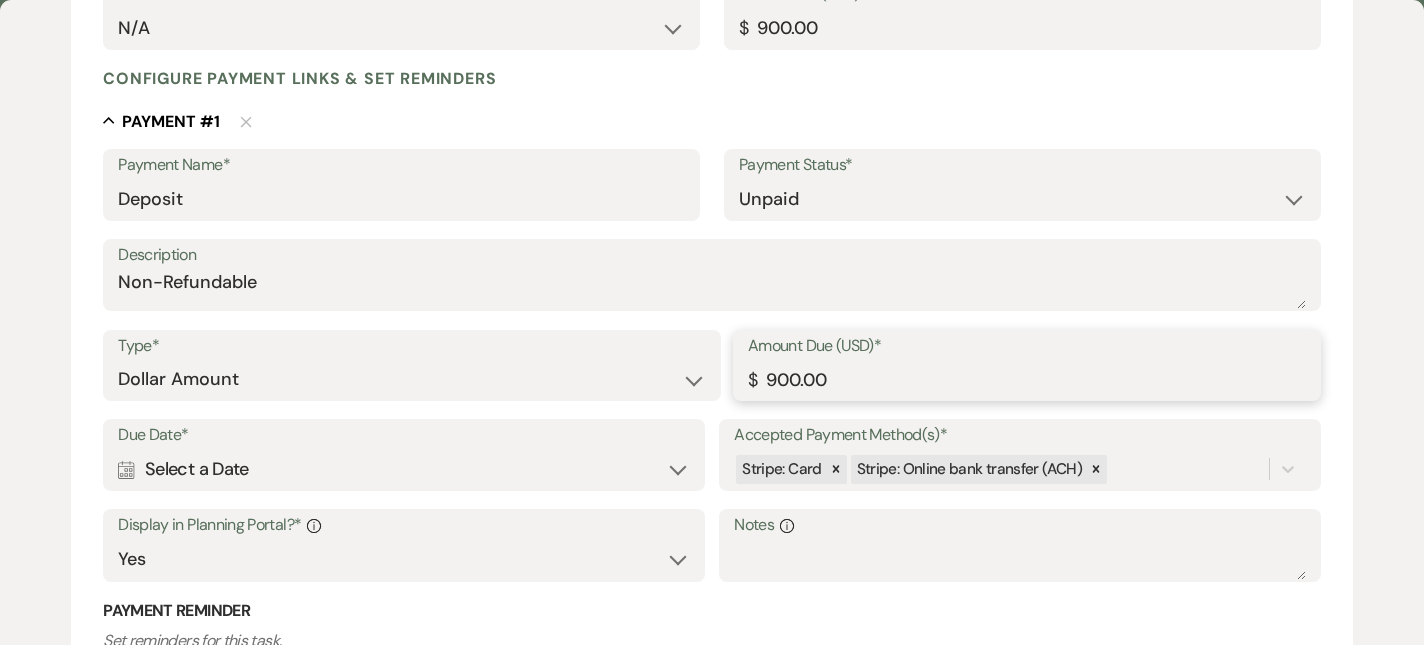 drag, startPoint x: 870, startPoint y: 374, endPoint x: 623, endPoint y: 368, distance: 247.07286 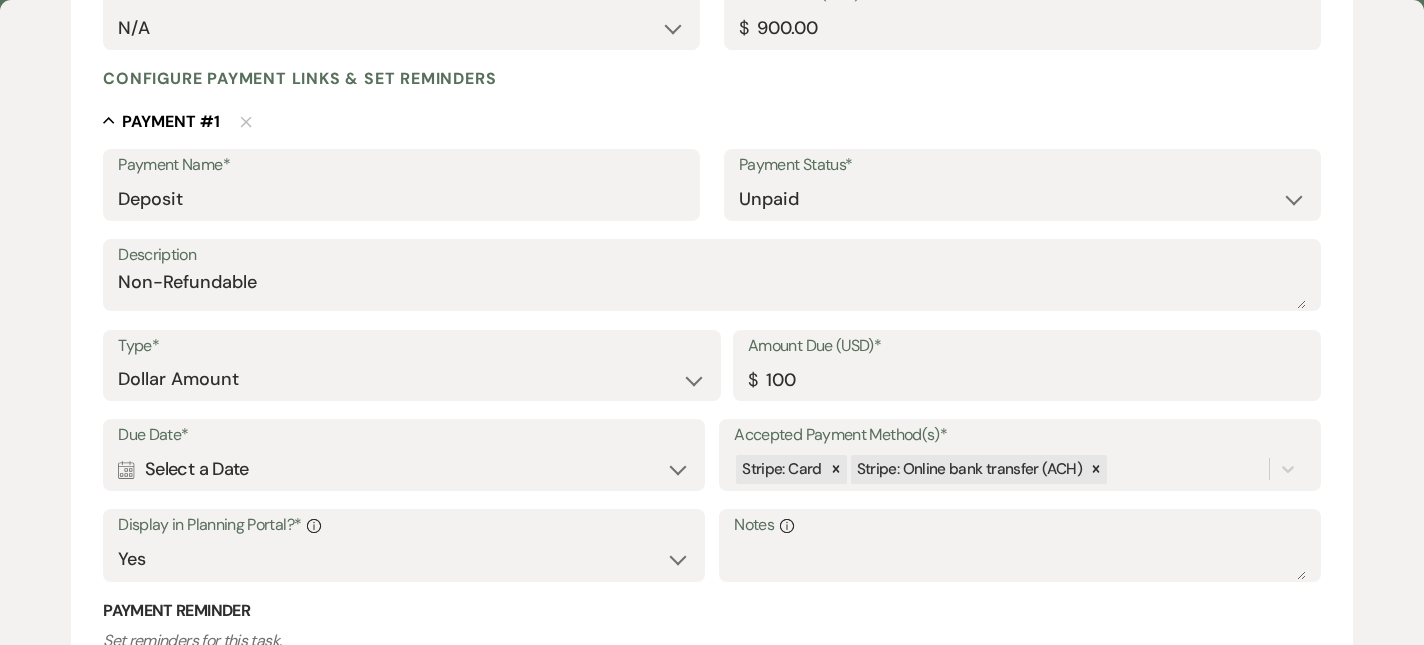 type on "100.00" 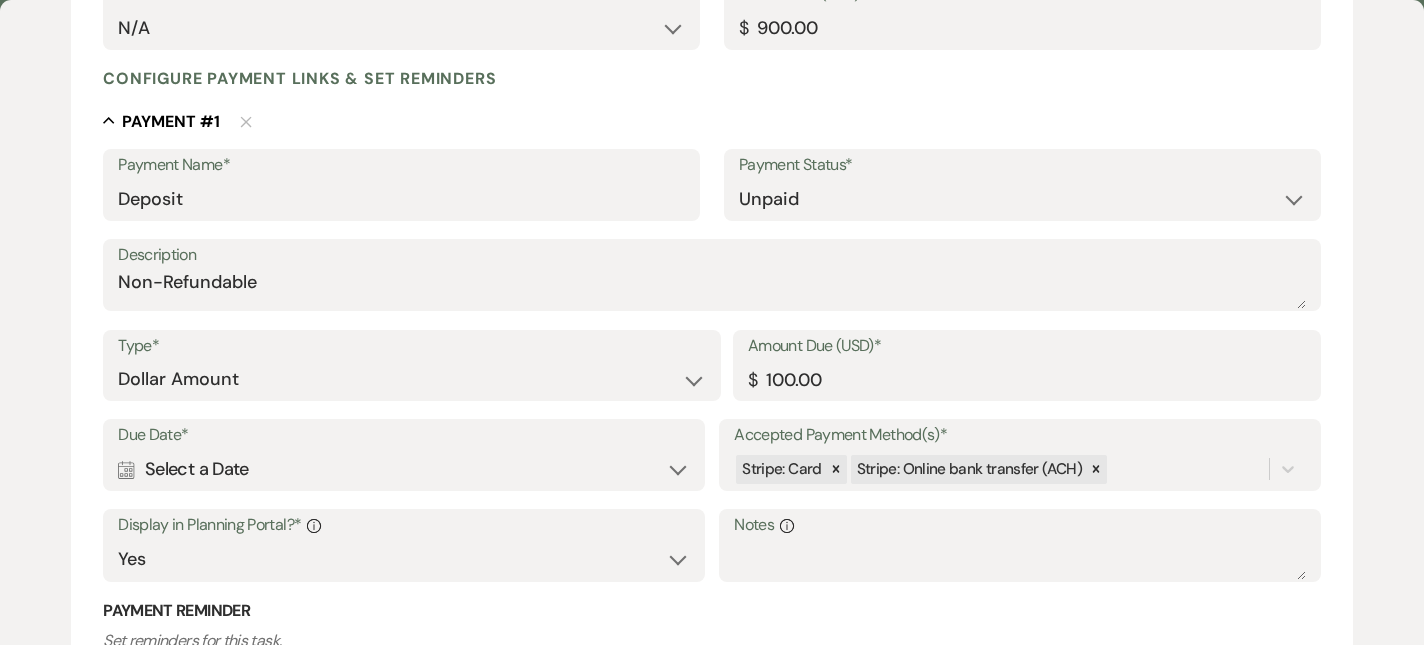 click on "Calendar Select a Date Expand" at bounding box center (404, 469) 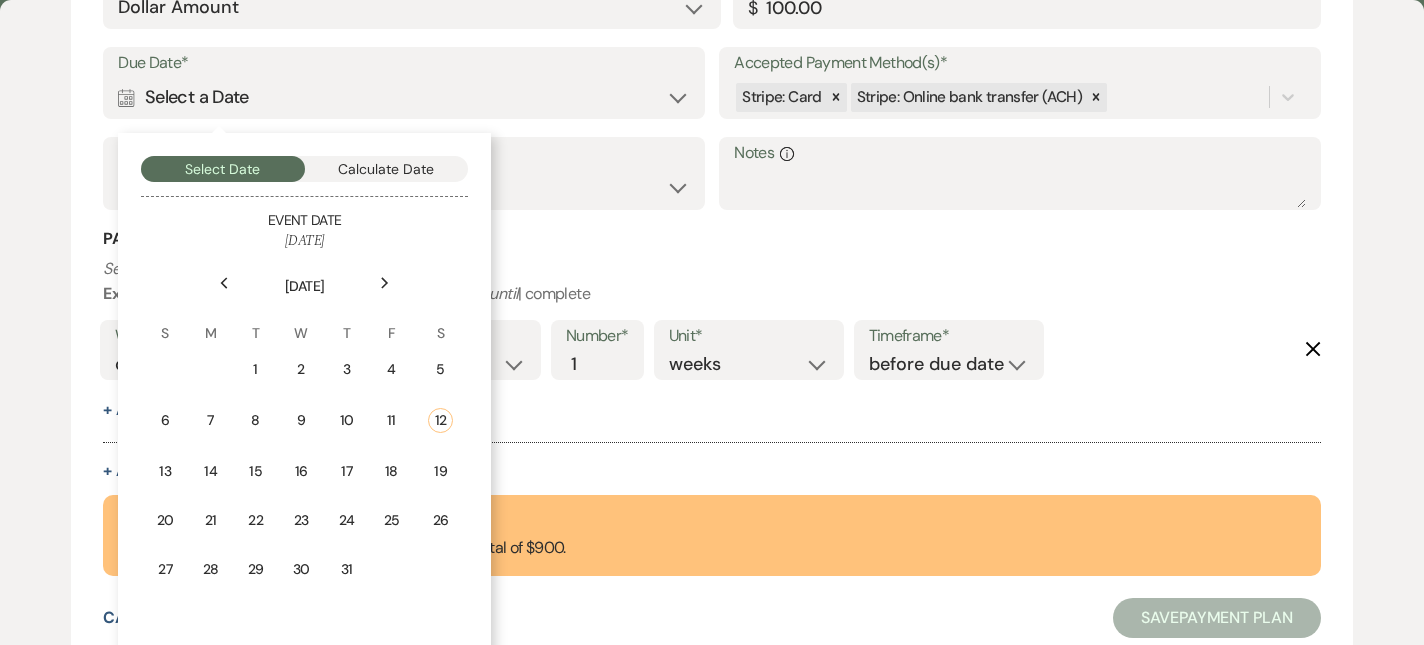 scroll, scrollTop: 789, scrollLeft: 0, axis: vertical 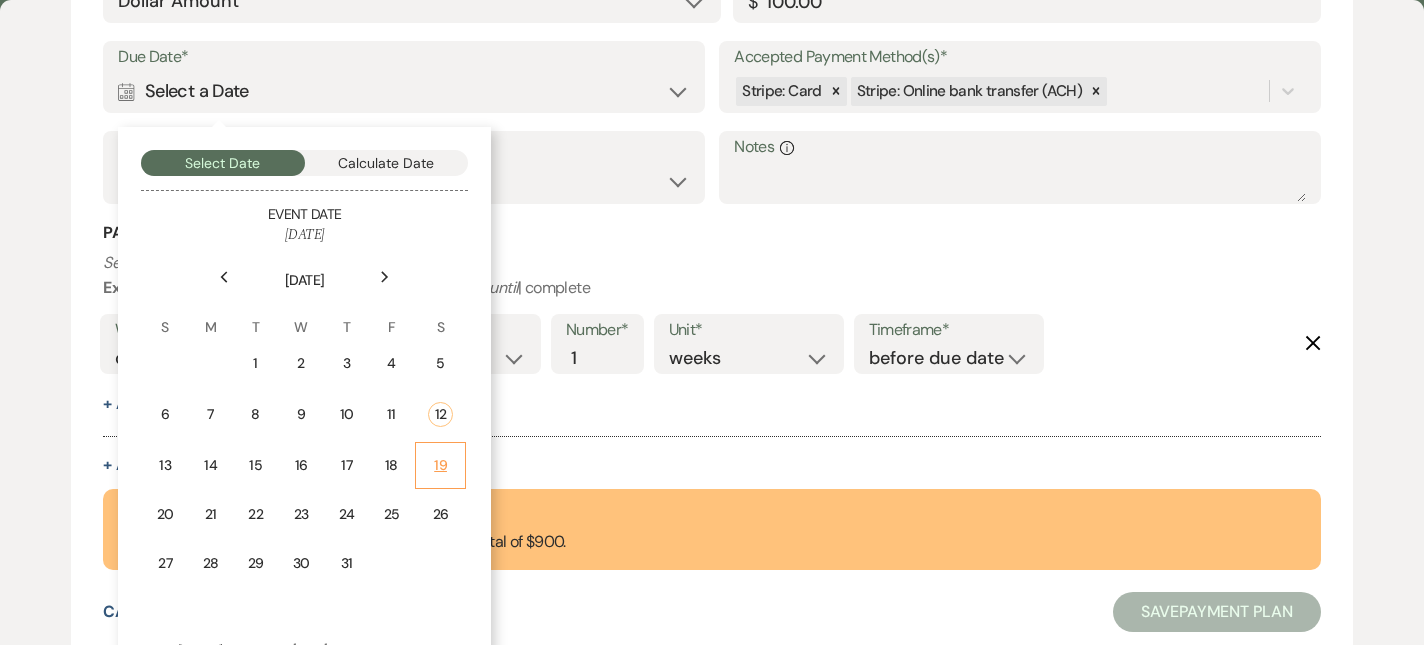 click on "19" at bounding box center (440, 465) 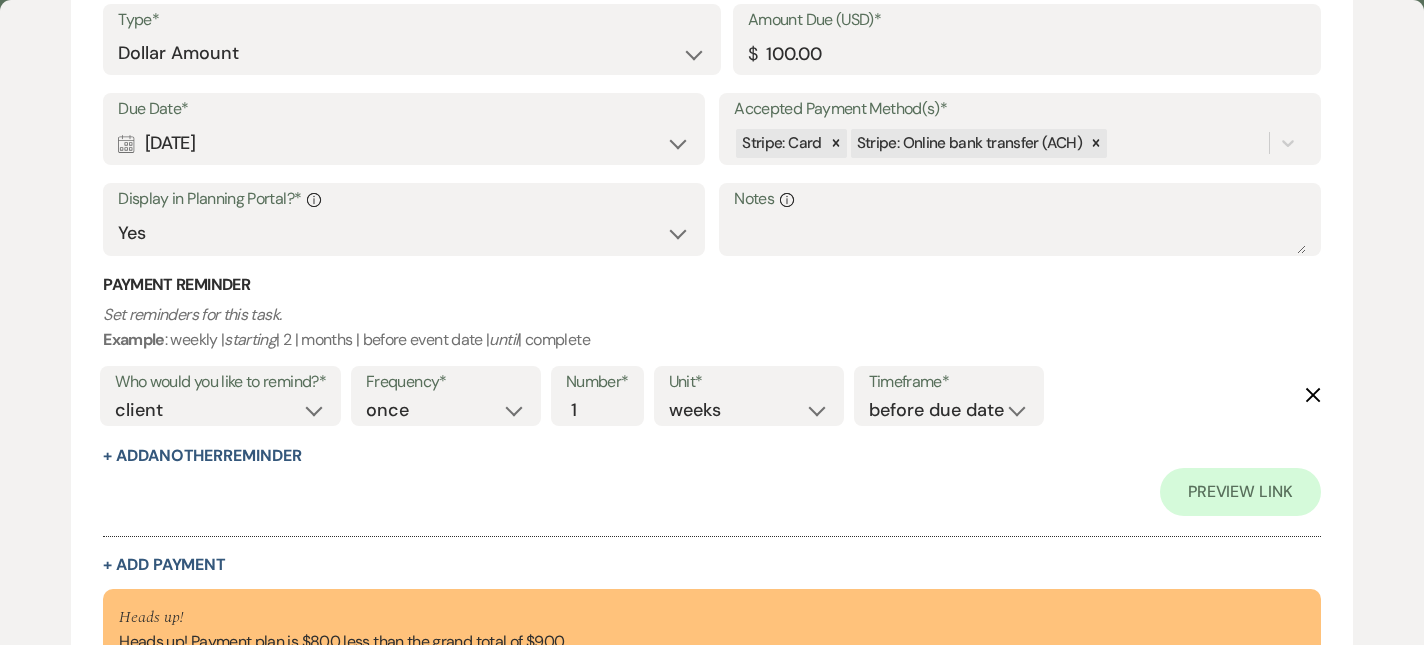 scroll, scrollTop: 721, scrollLeft: 0, axis: vertical 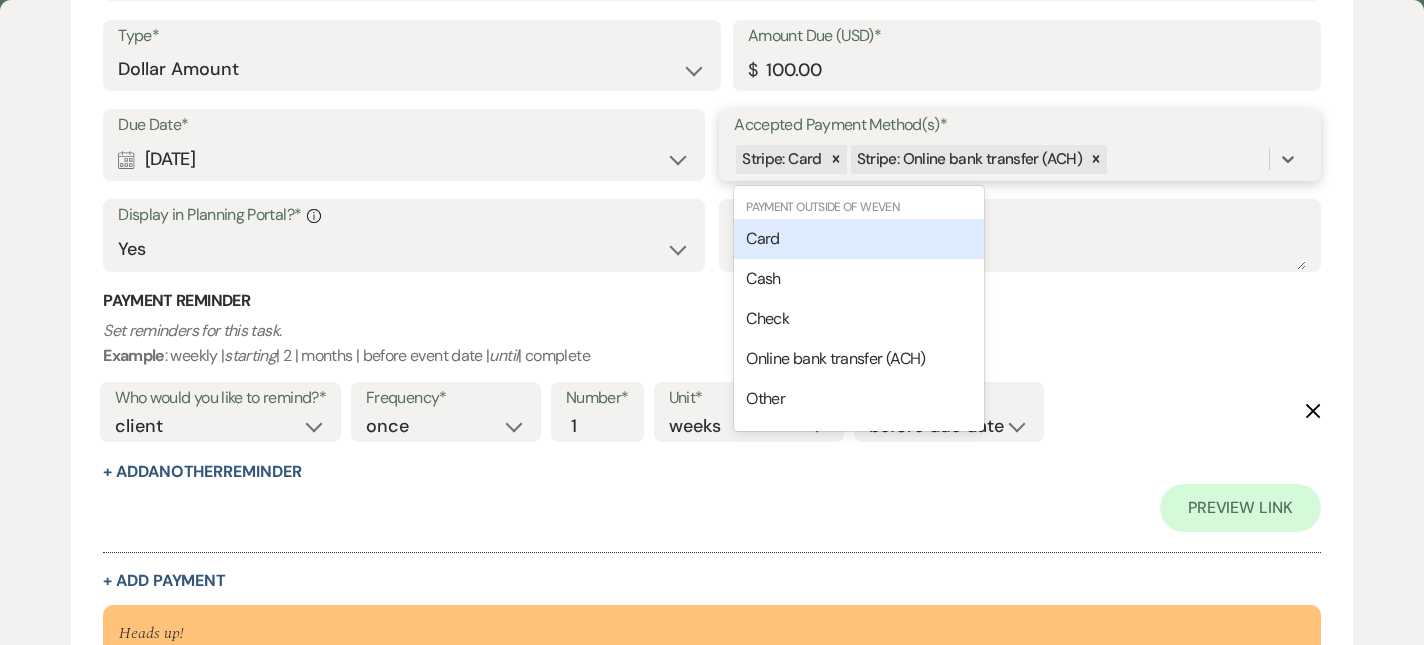click on "Stripe: Card Stripe: Online bank transfer (ACH)" at bounding box center [1001, 159] 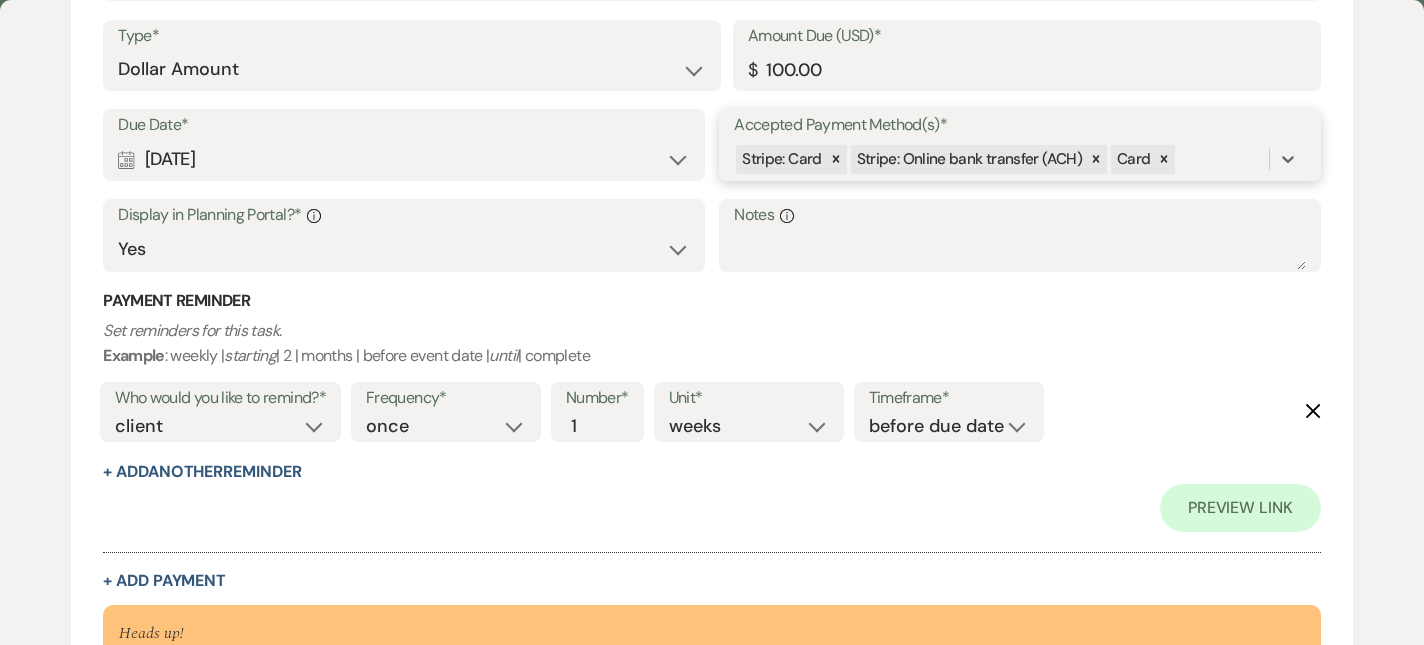 click on "Stripe: Card Stripe: Online bank transfer (ACH) Card" at bounding box center [1001, 159] 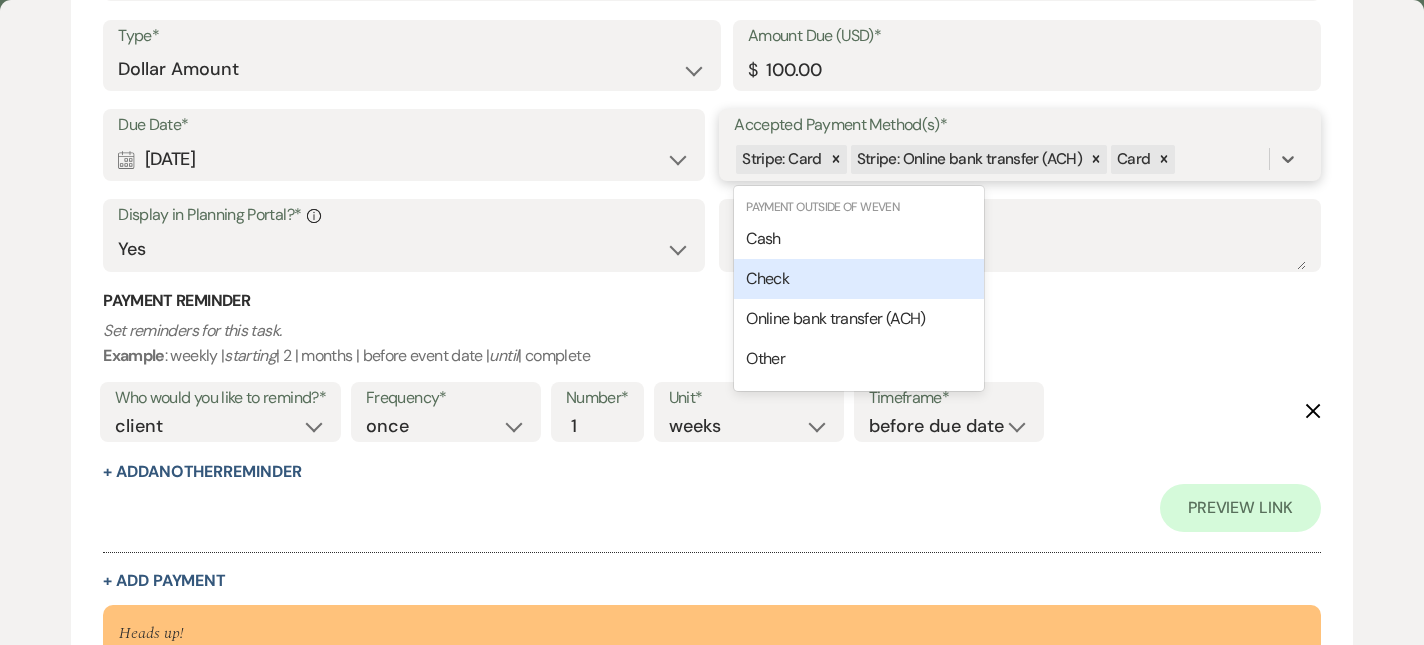 click on "Cash" at bounding box center (859, 239) 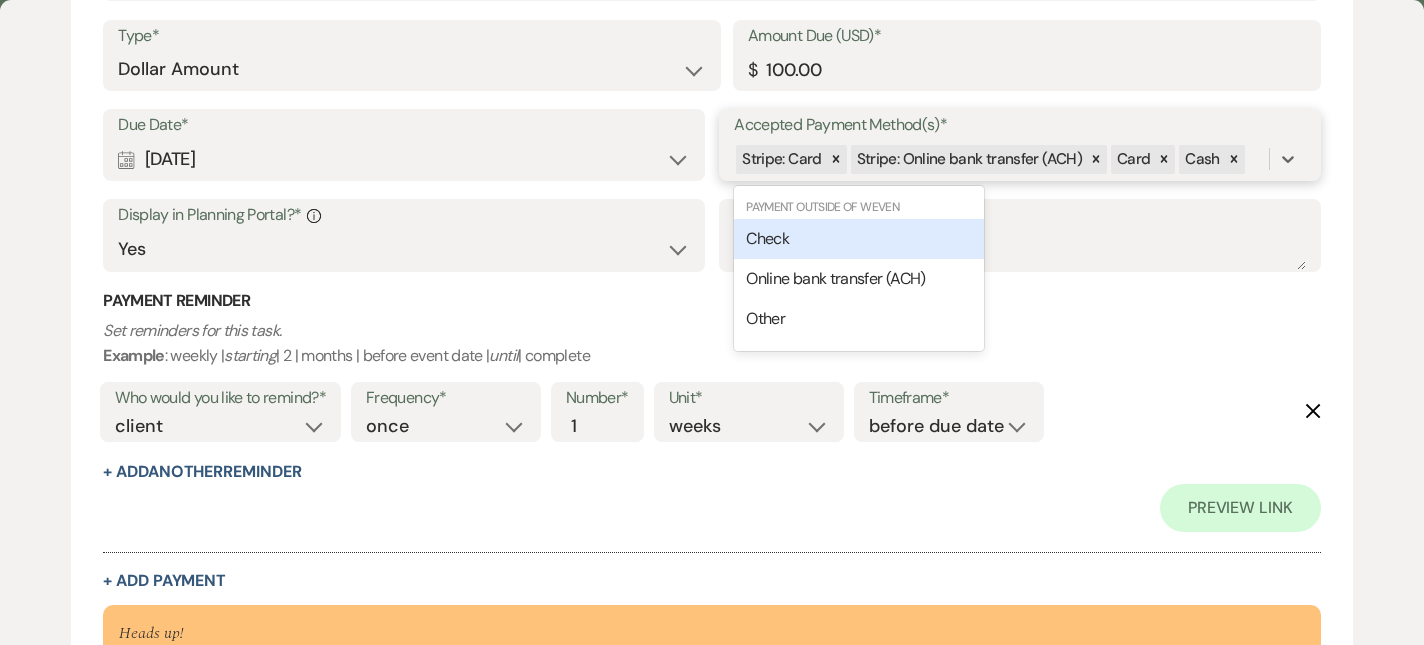 click on "Stripe: Card Stripe: Online bank transfer (ACH) Card  Cash" at bounding box center (1001, 159) 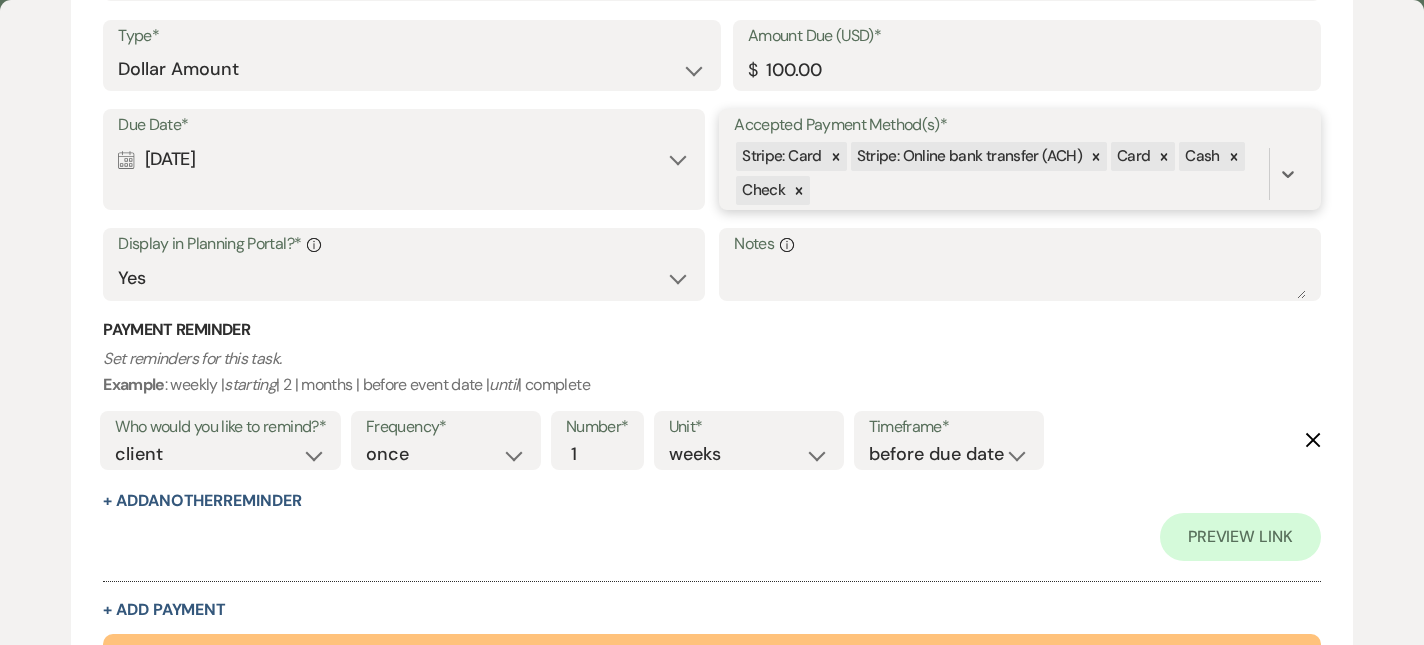 click on "Stripe: Card Stripe: Online bank transfer (ACH) Card  Cash Check" at bounding box center [1001, 174] 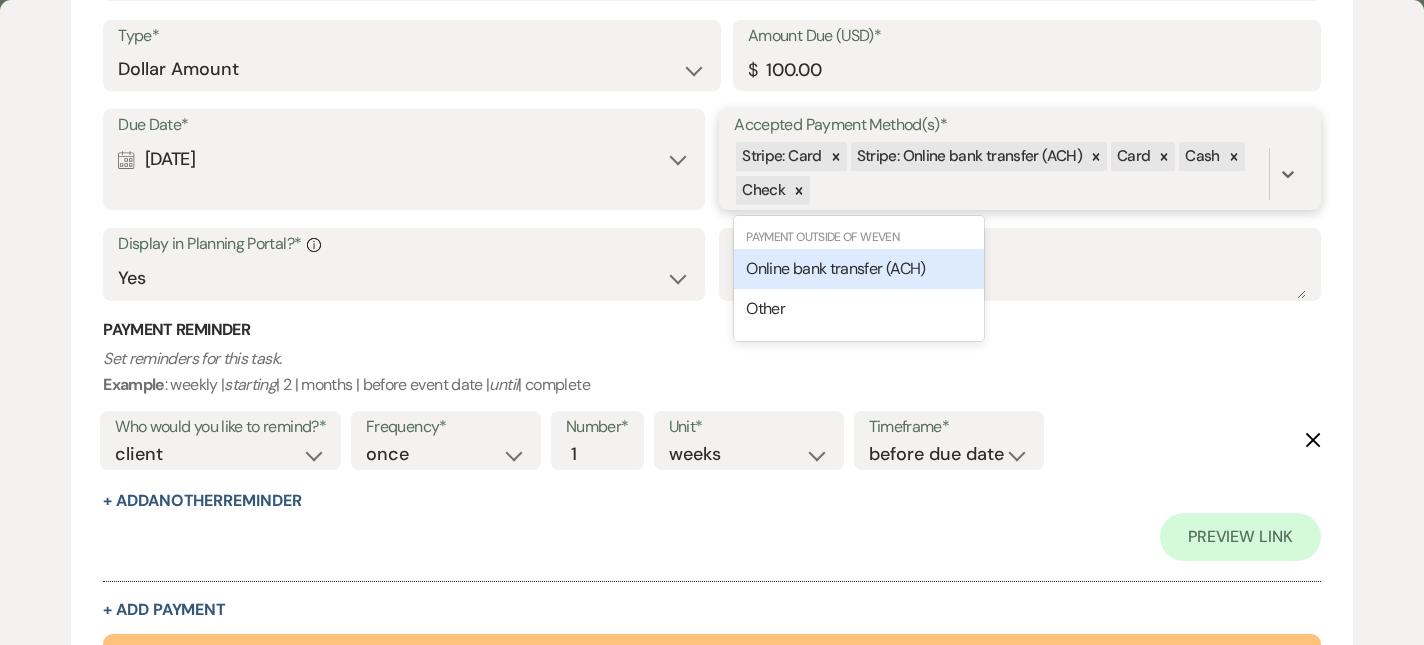 click on "Online bank transfer (ACH)" at bounding box center (859, 269) 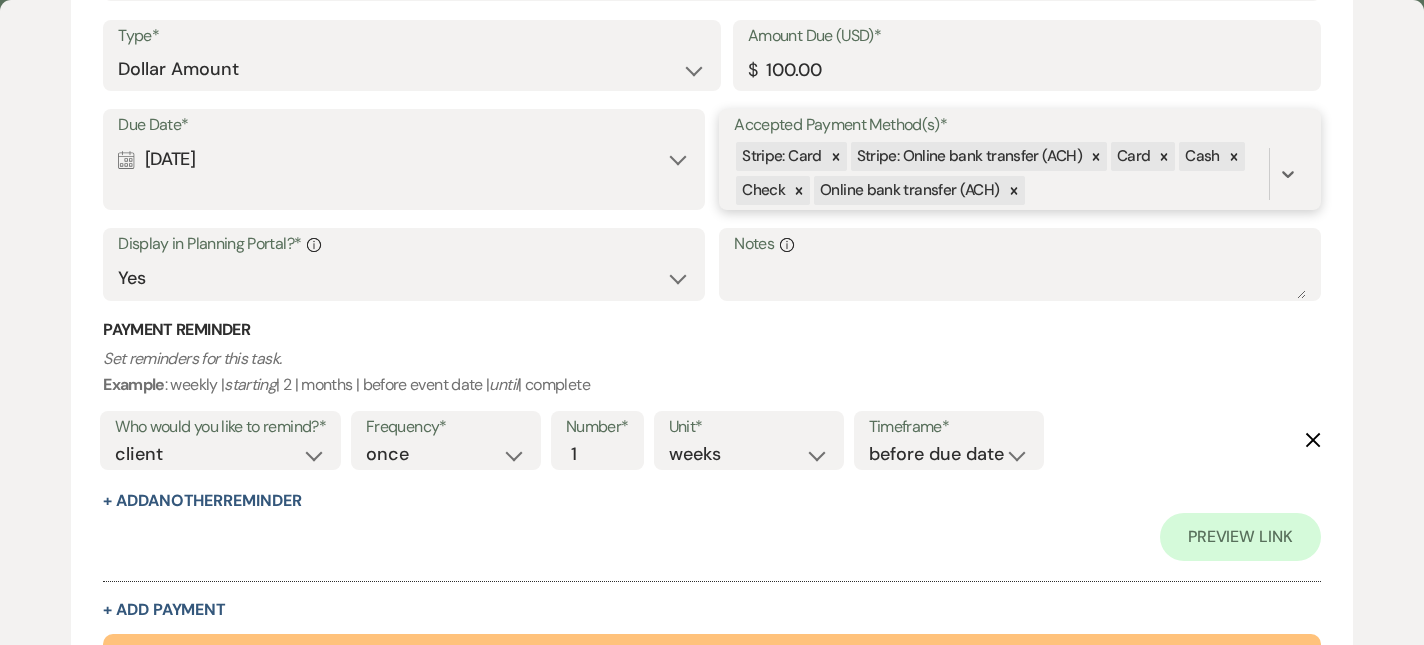 click on "Stripe: Card Stripe: Online bank transfer (ACH) Card  Cash Check Online bank transfer (ACH)" at bounding box center (1001, 174) 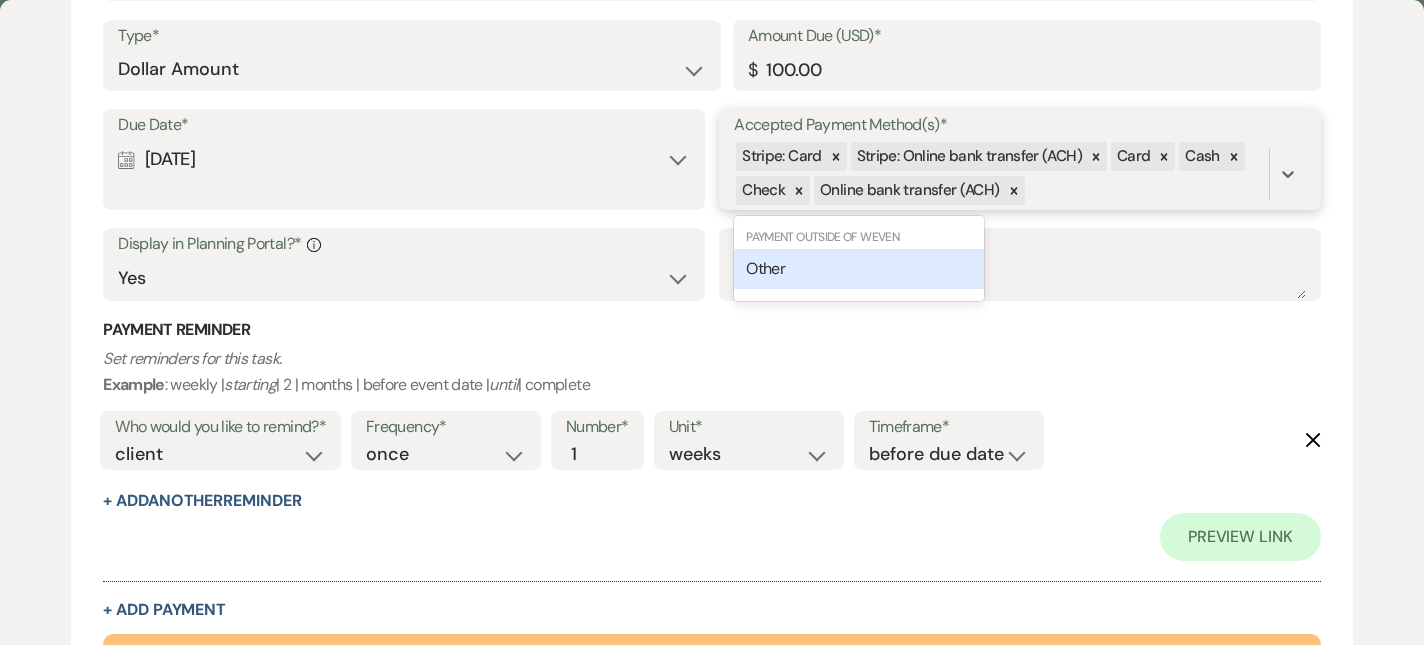 click on "Other" at bounding box center (859, 269) 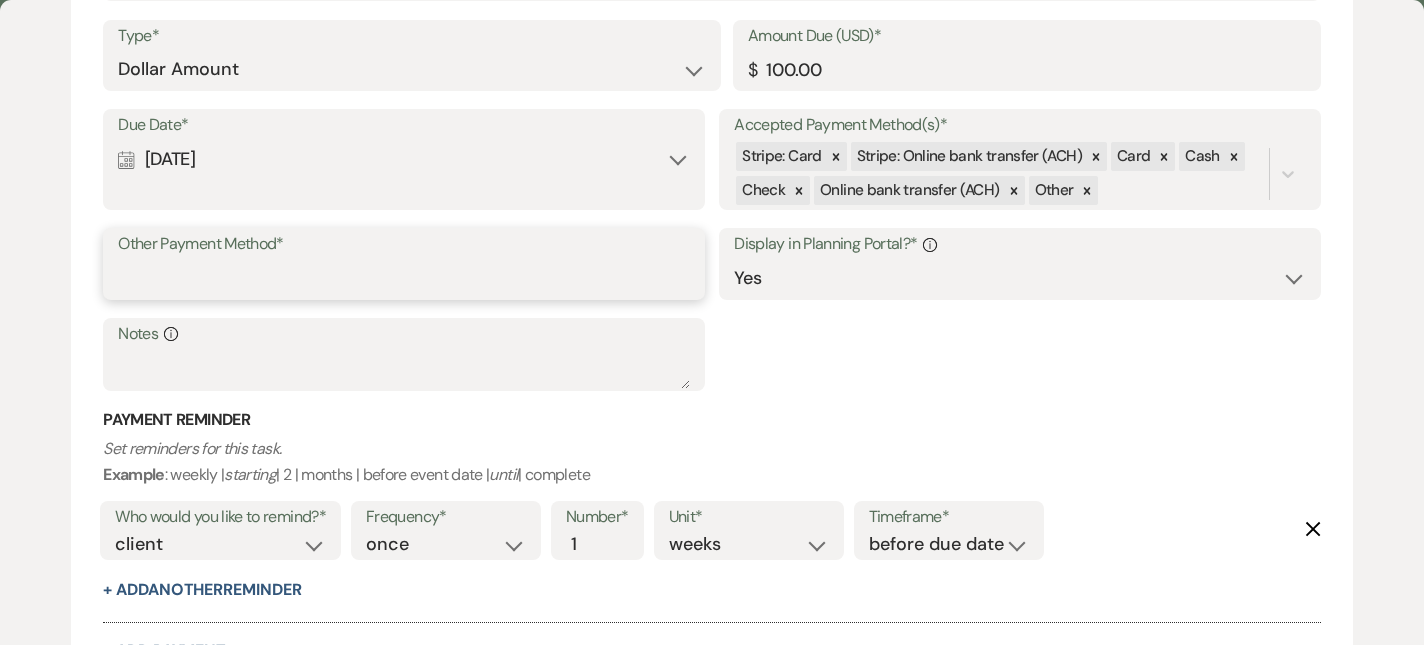 click on "Other Payment Method*" at bounding box center [404, 278] 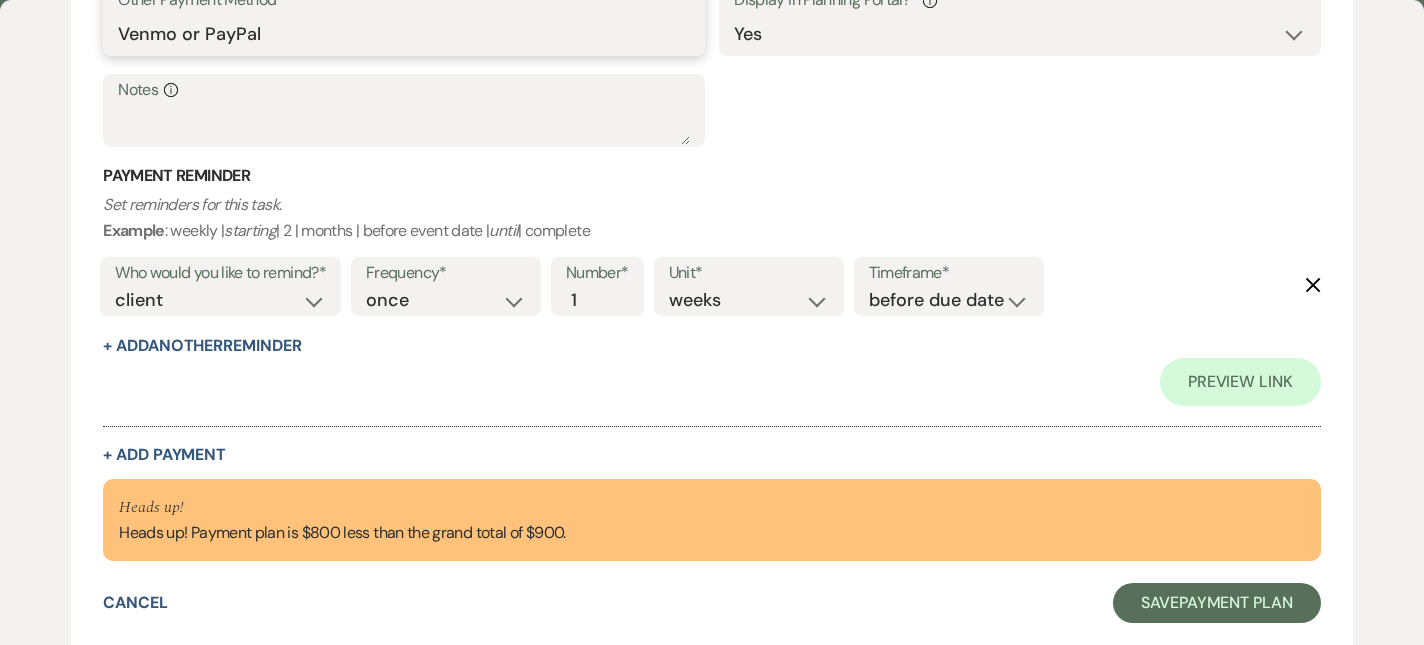 scroll, scrollTop: 974, scrollLeft: 0, axis: vertical 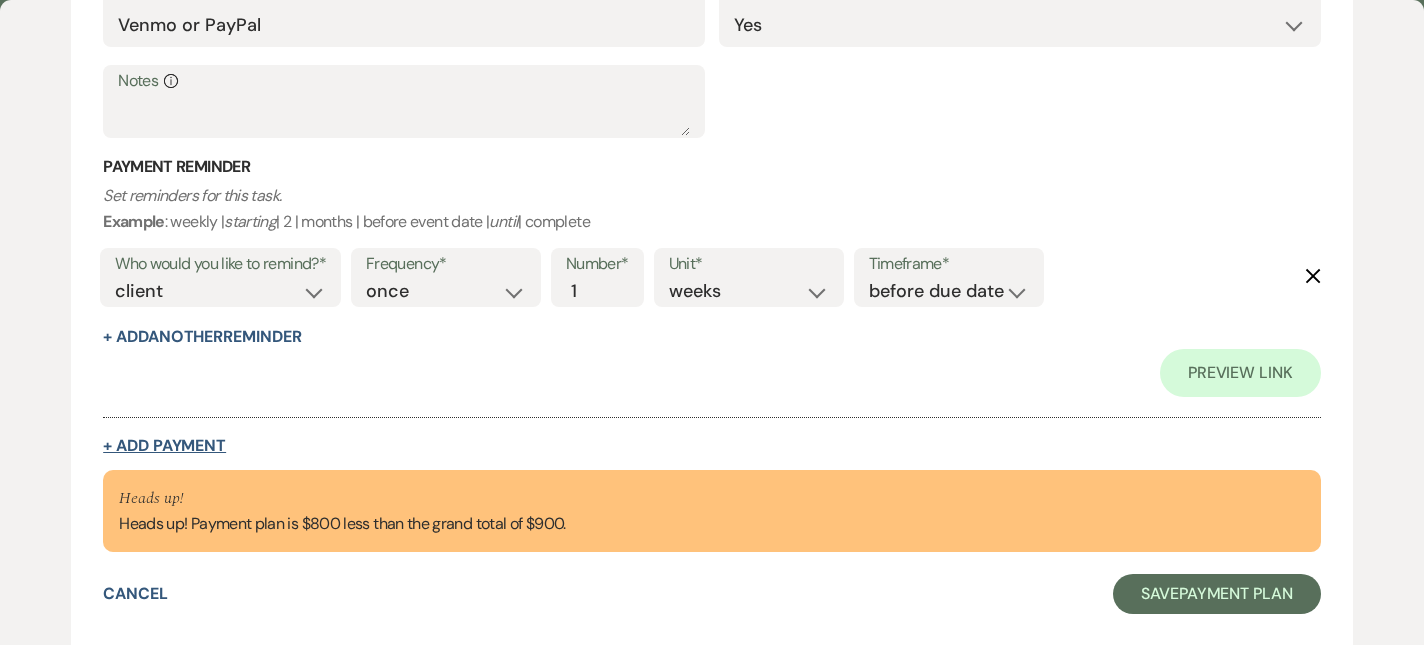 click on "+ Add Payment" at bounding box center [164, 446] 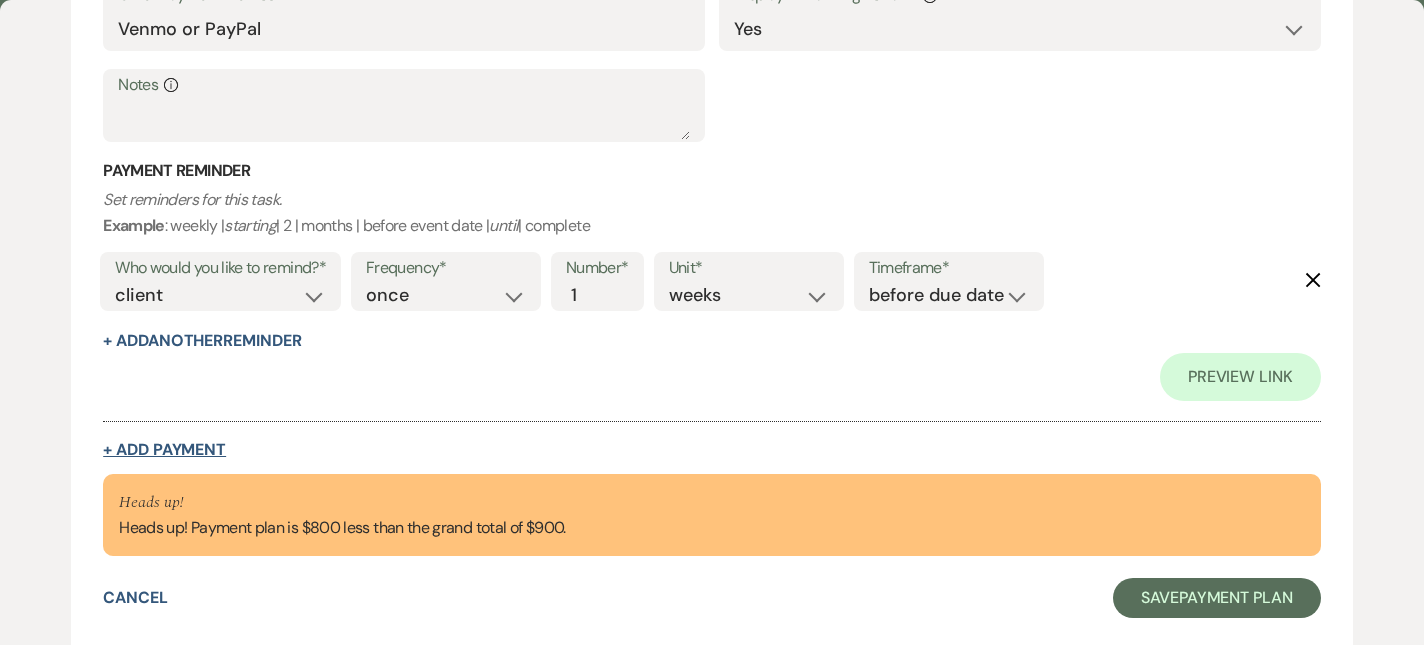 select on "2" 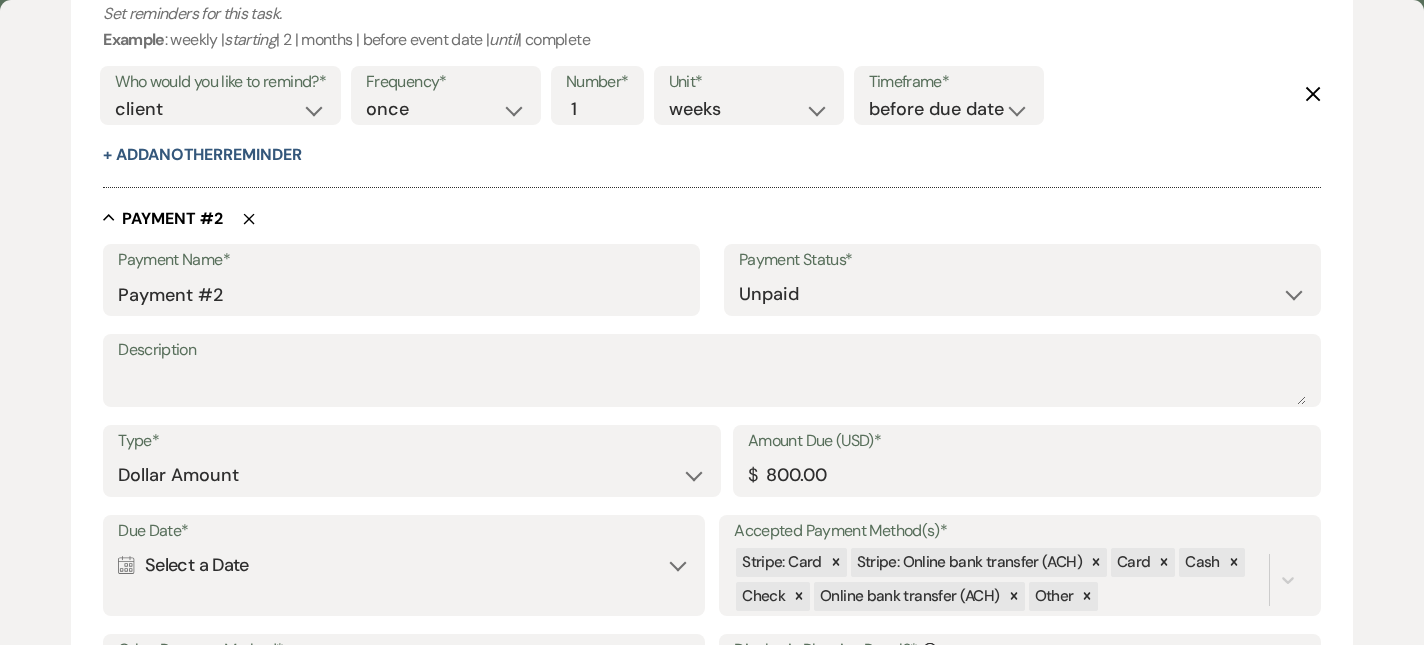 scroll, scrollTop: 1151, scrollLeft: 0, axis: vertical 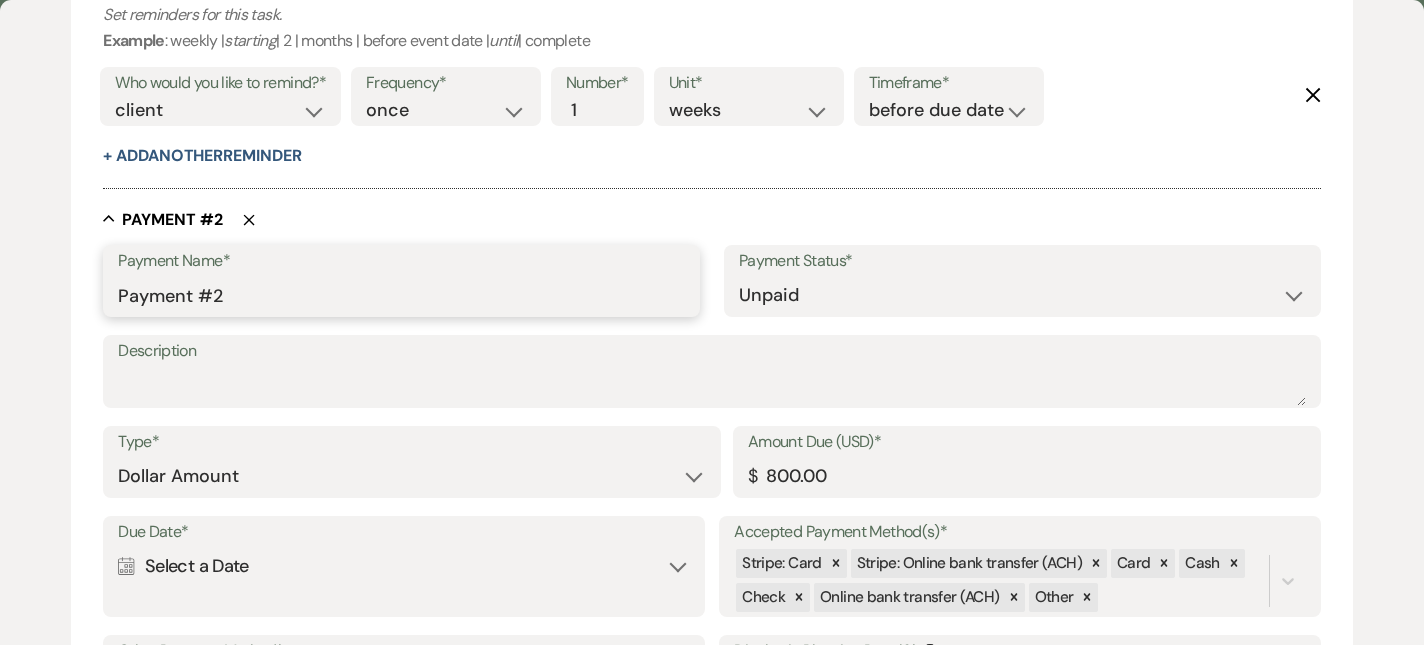 click on "Payment #2" at bounding box center [401, 295] 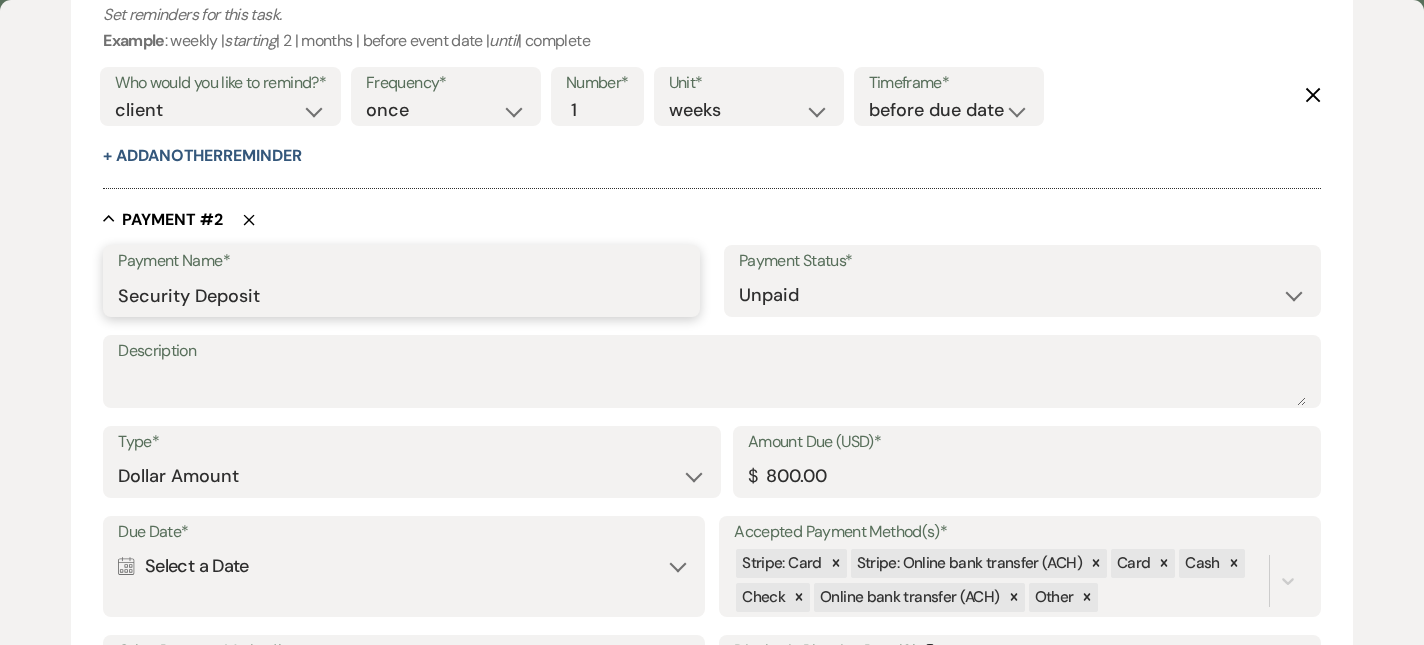 type on "Security Deposit" 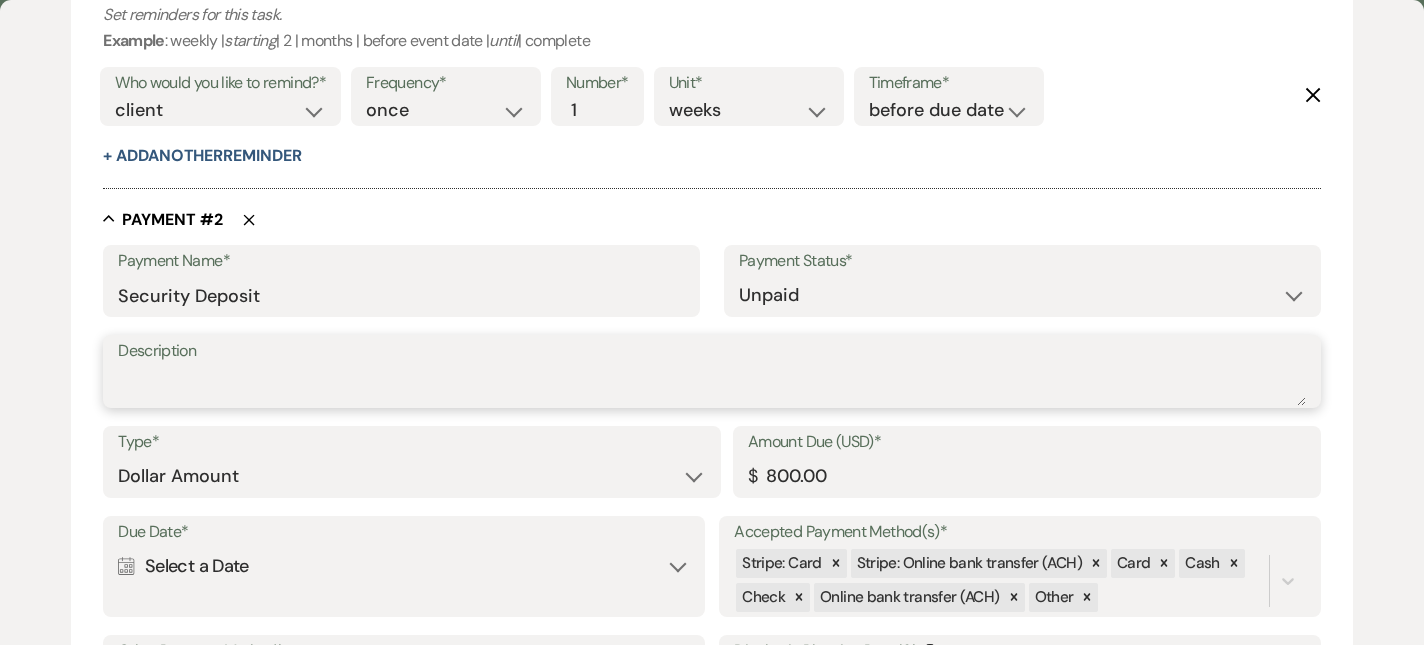 click on "Description" at bounding box center [712, 386] 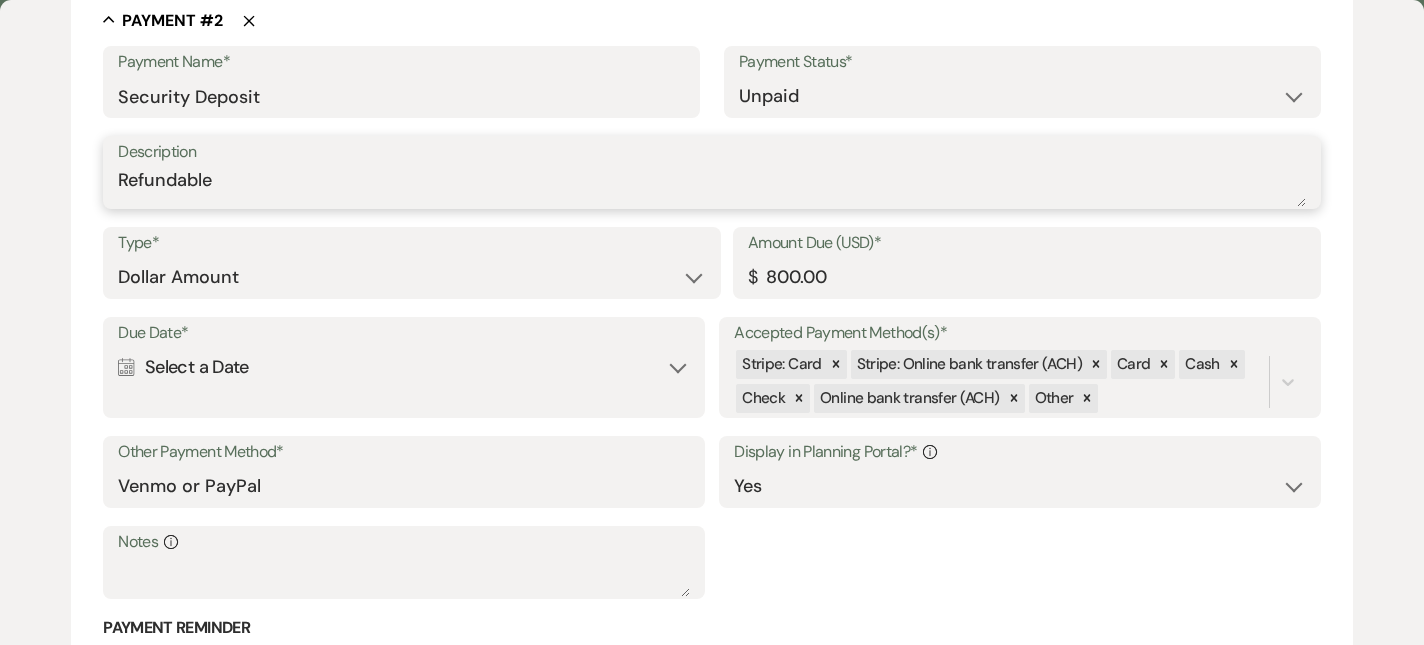scroll, scrollTop: 1351, scrollLeft: 0, axis: vertical 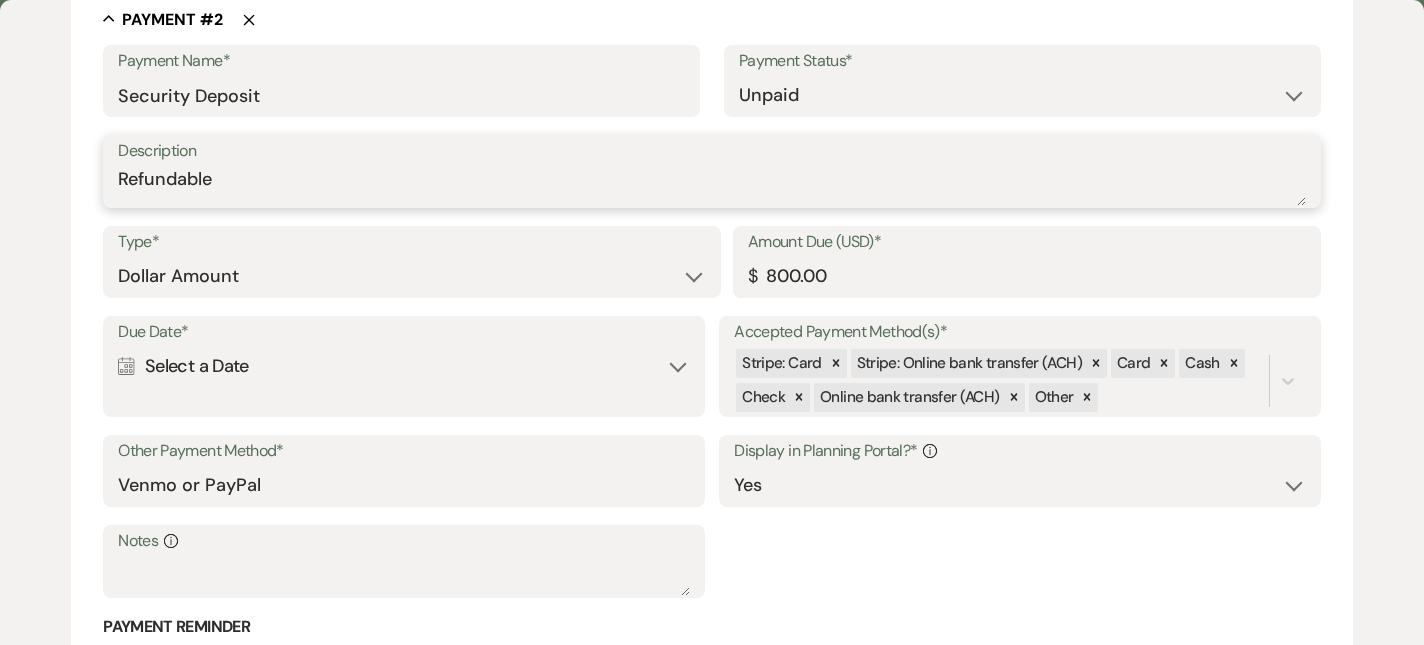 type on "Refundable" 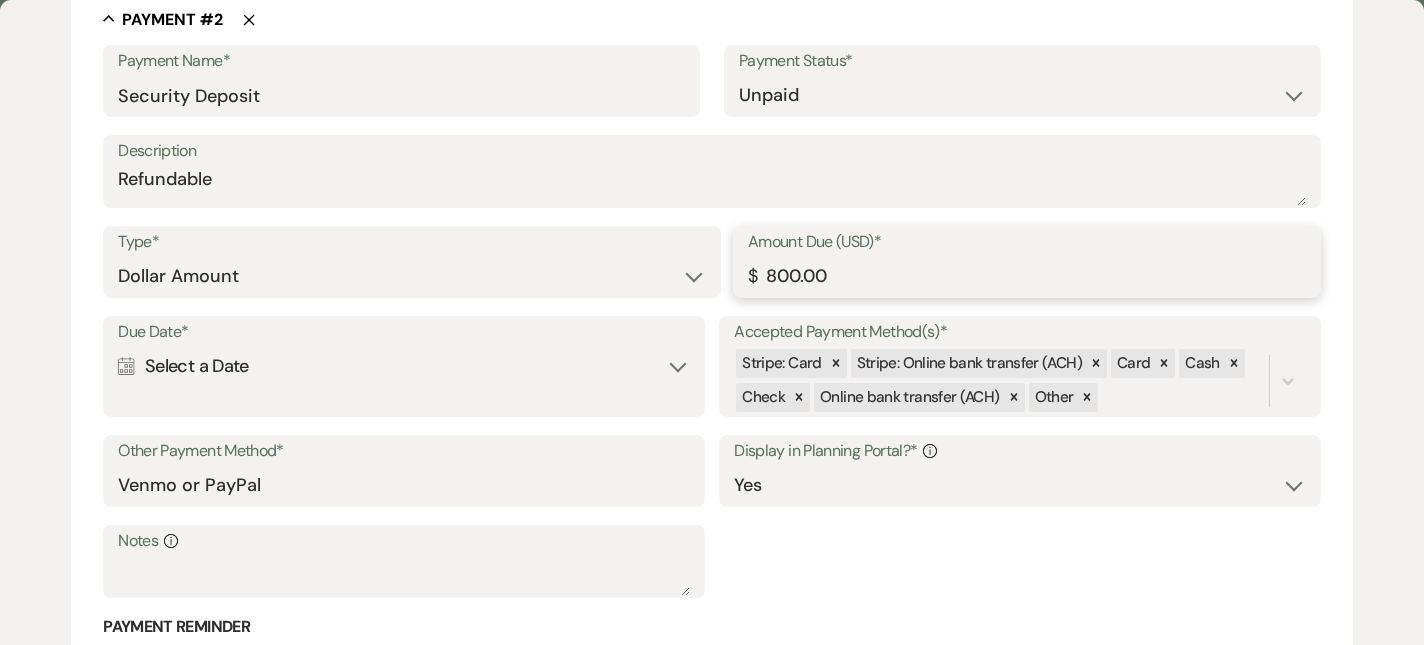 click on "800.00" at bounding box center [1027, 276] 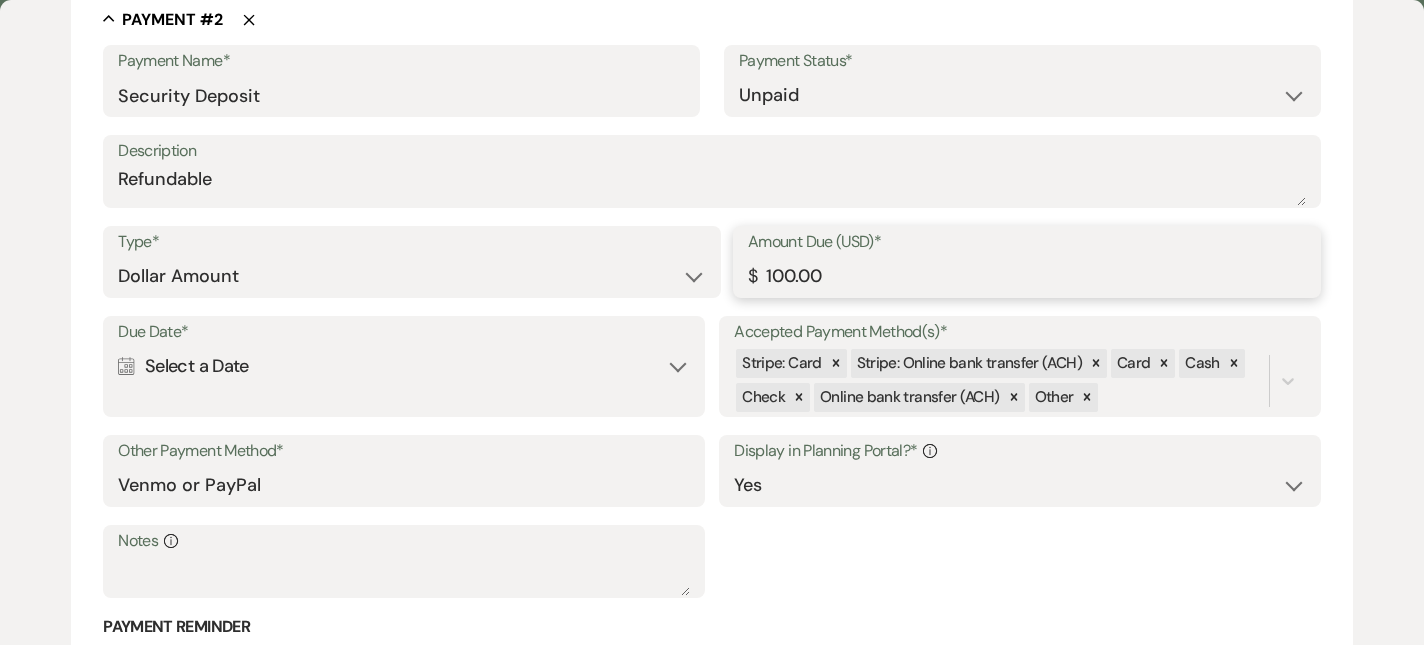 scroll, scrollTop: 1399, scrollLeft: 0, axis: vertical 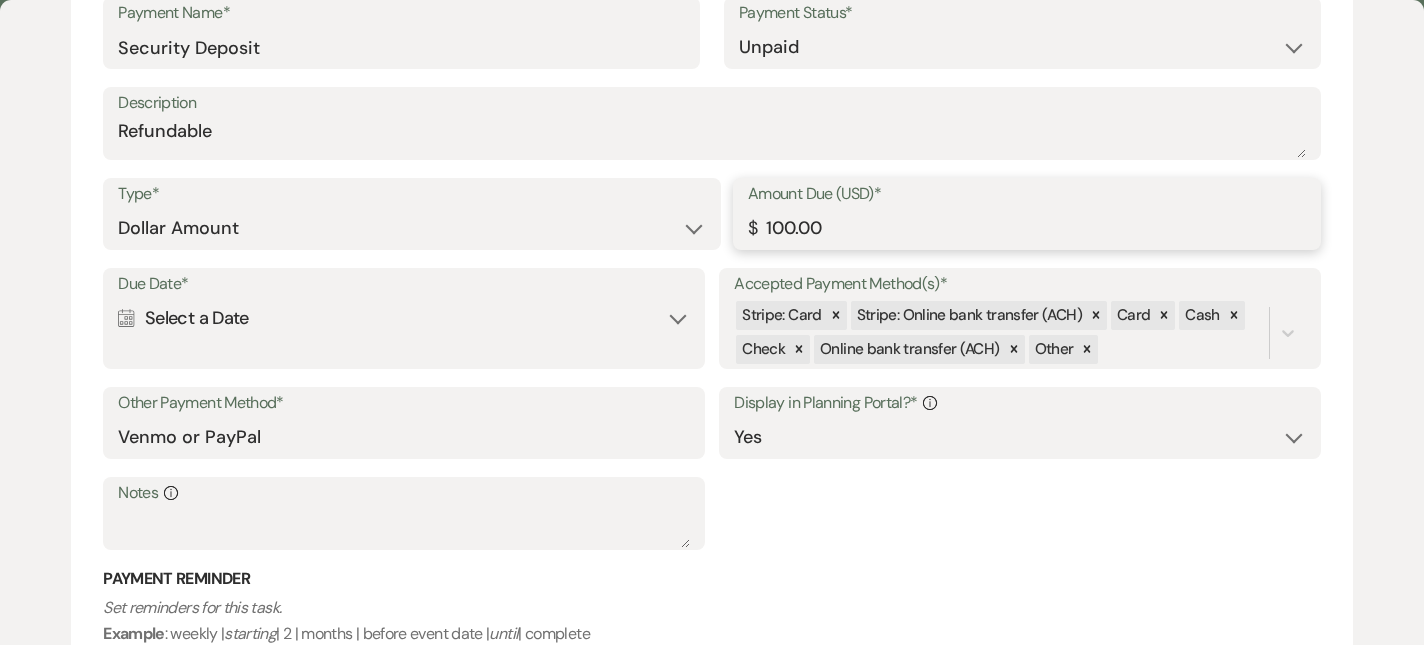 type on "100.00" 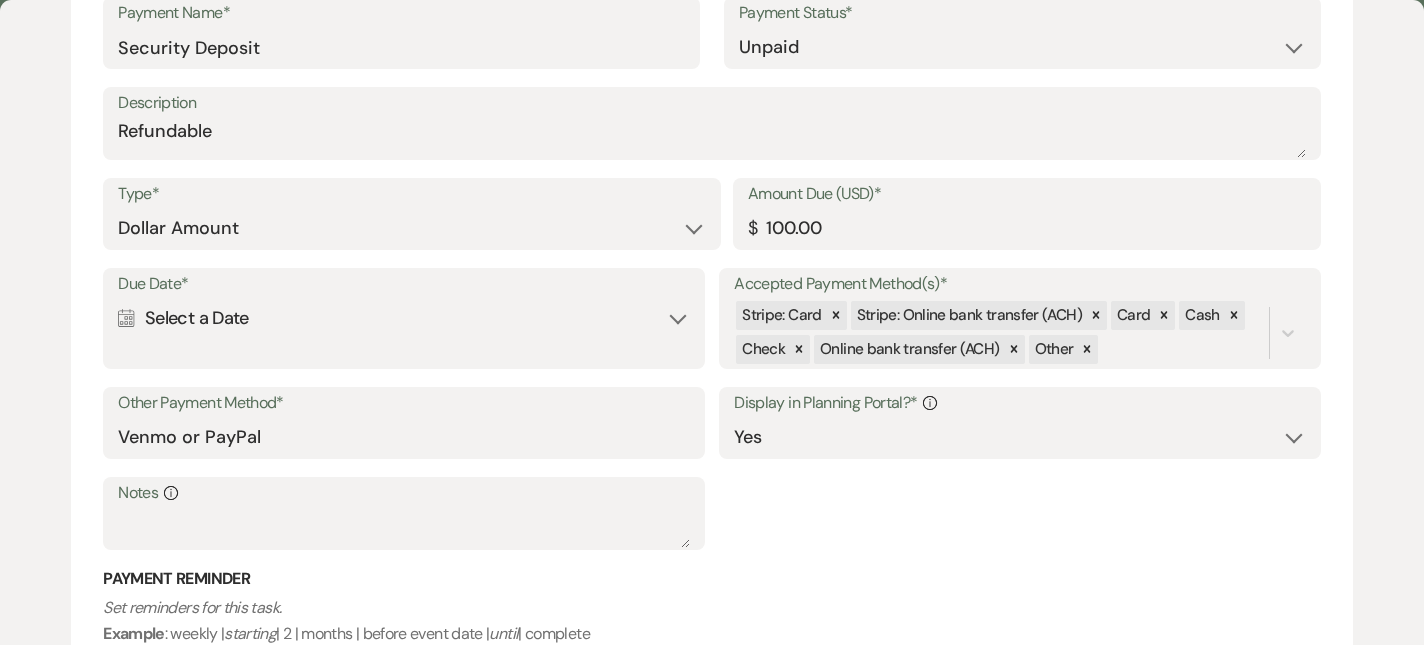 click on "Calendar Select a Date Expand" at bounding box center [404, 318] 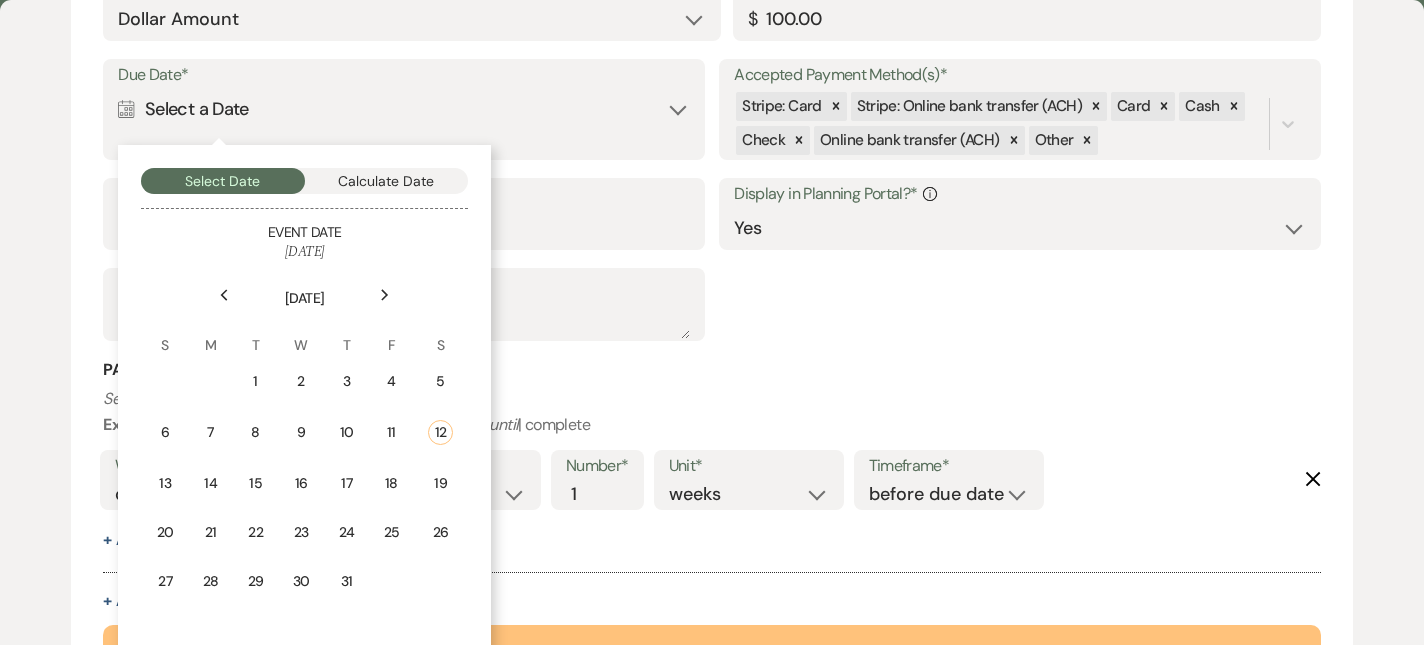 scroll, scrollTop: 1612, scrollLeft: 0, axis: vertical 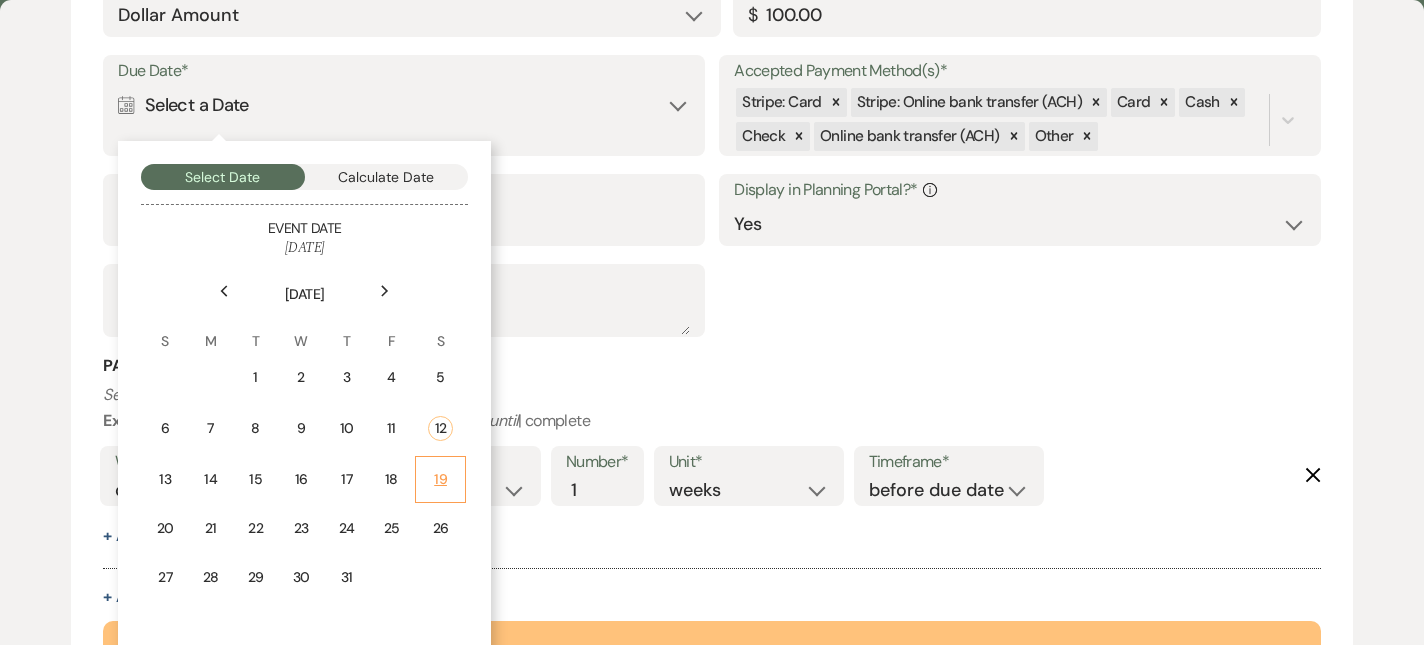 click on "19" at bounding box center [440, 479] 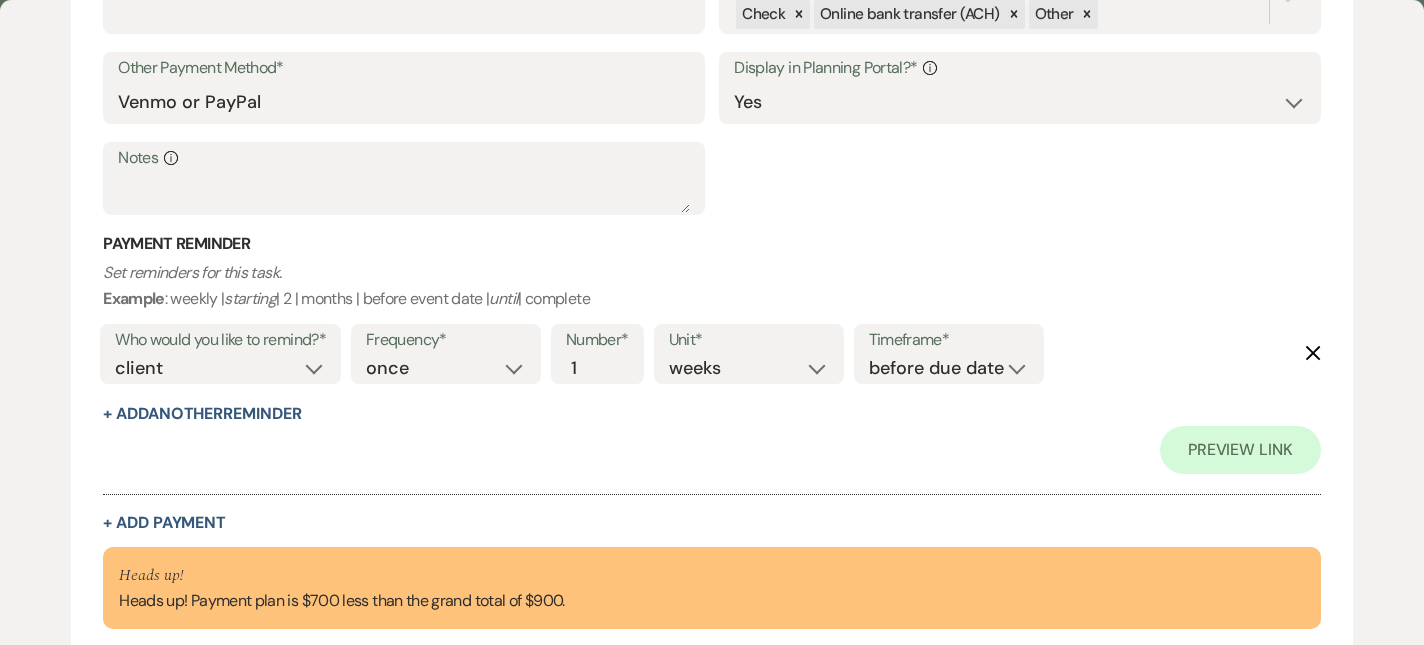 scroll, scrollTop: 1858, scrollLeft: 0, axis: vertical 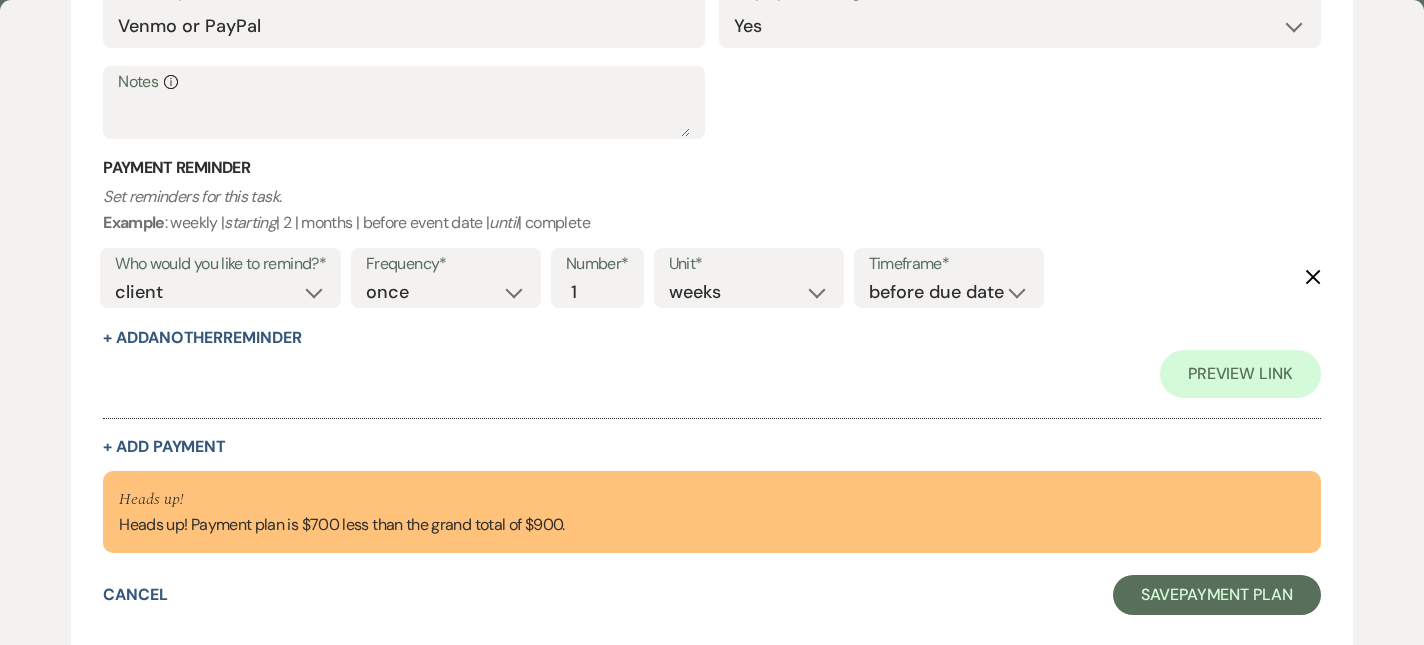 click on "Collapse Payment # 2 Delete Payment Name* Security Deposit Payment Status* Paid Unpaid Description Refundable Type* Dollar Amount Percentage of Grand Total Amount Due (USD)* $ 100.00 Due Date* Calendar [DATE] Expand Accepted Payment Method(s)* Stripe: Card Stripe: Online bank transfer (ACH) Card  Cash Check Online bank transfer (ACH)  Other Other Payment Method* Venmo or PayPal Display in Planning Portal?* Info Yes No Notes Info Payment Reminder Set reminders for this task. Example : weekly |  starting  | 2 | months | before event date |  until  | complete Who would you like to remind?* client venue both Frequency* once daily weekly monthly Number* 1 Unit* days weeks months Timeframe* before due date after due date on due date on custom date Delete + Add  Another  Reminder Preview Link + Add Payment" at bounding box center [712, 2] 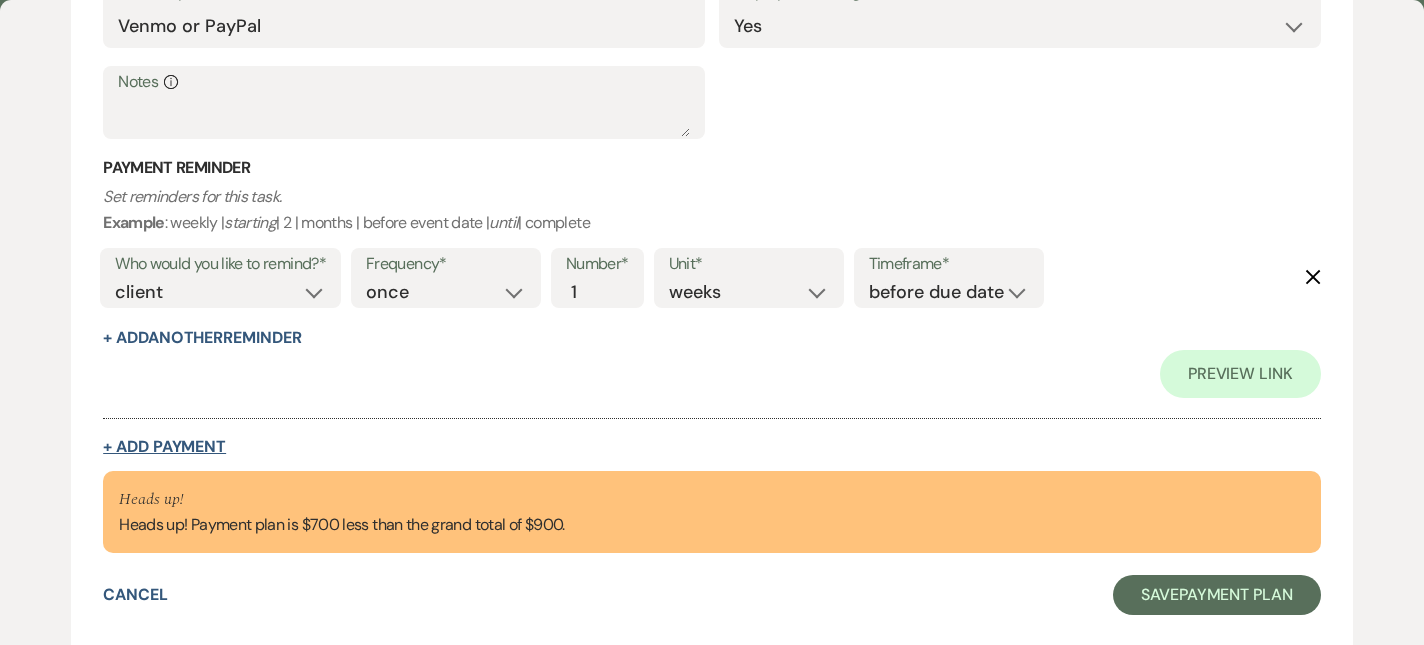 click on "+ Add Payment" at bounding box center [164, 447] 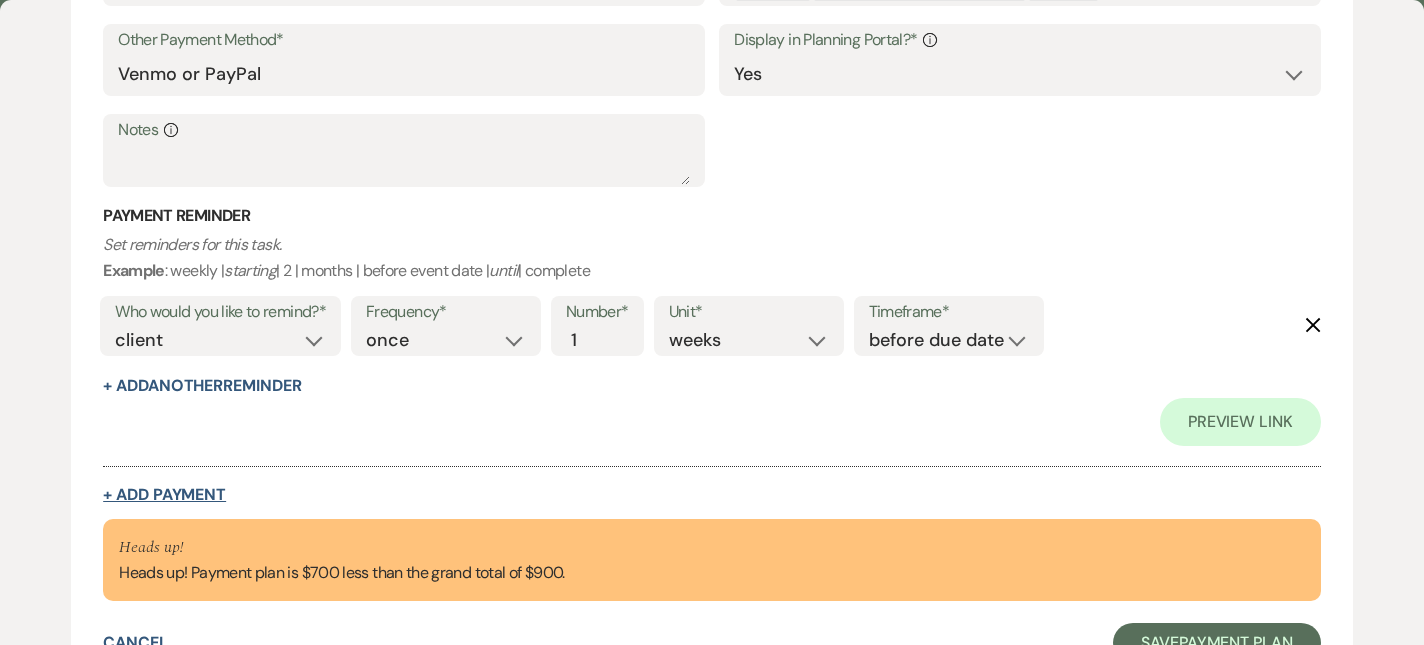 select on "2" 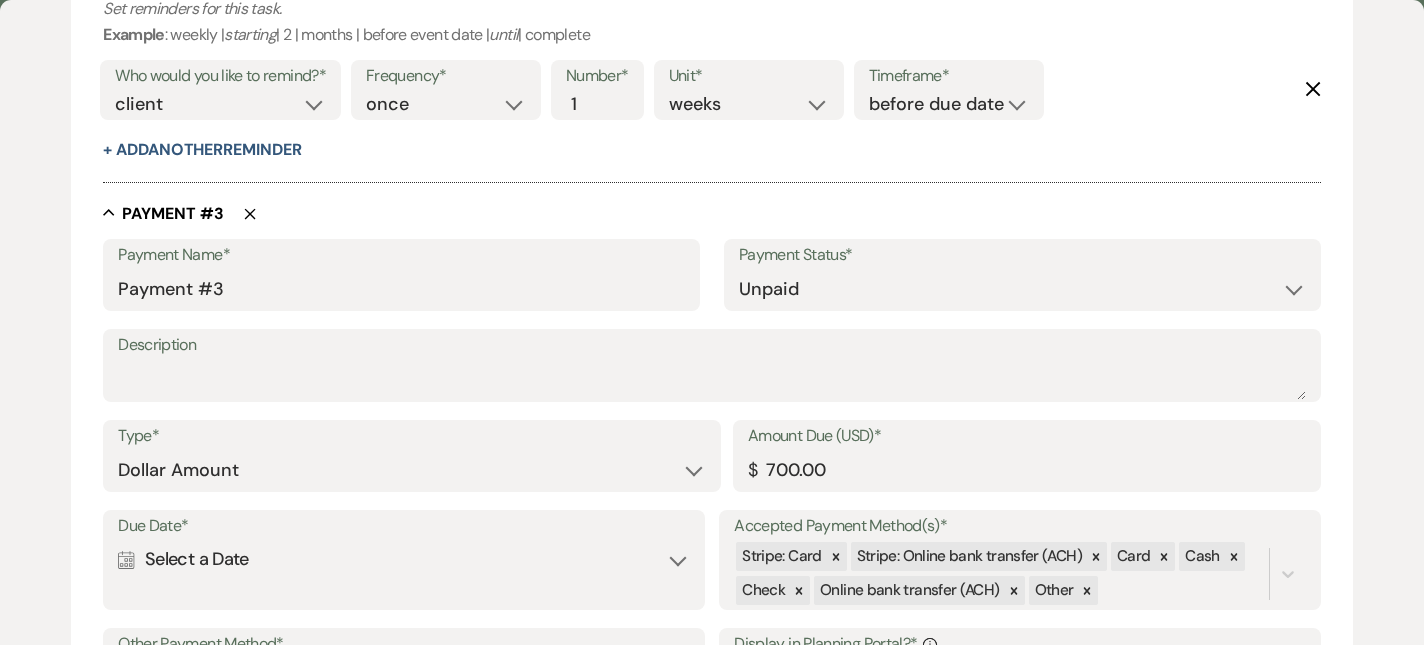 scroll, scrollTop: 1997, scrollLeft: 0, axis: vertical 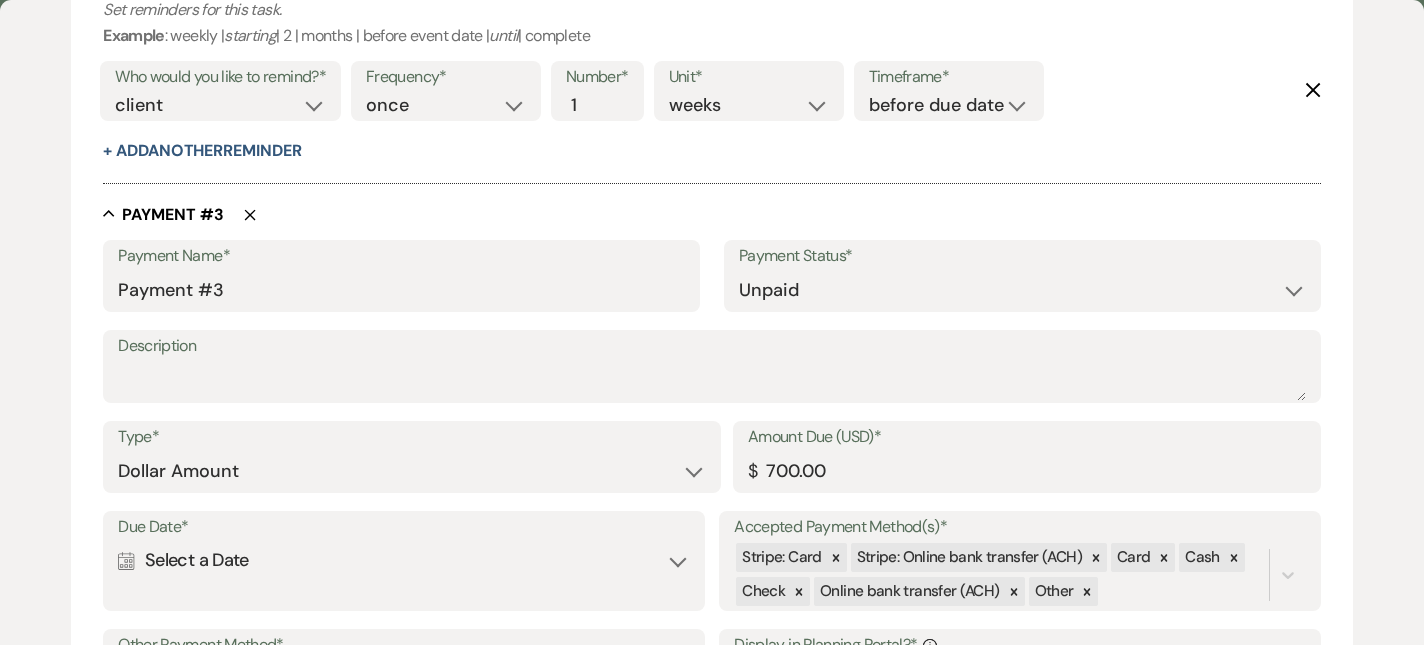 click on "Payment Name* Payment #3" at bounding box center (401, 276) 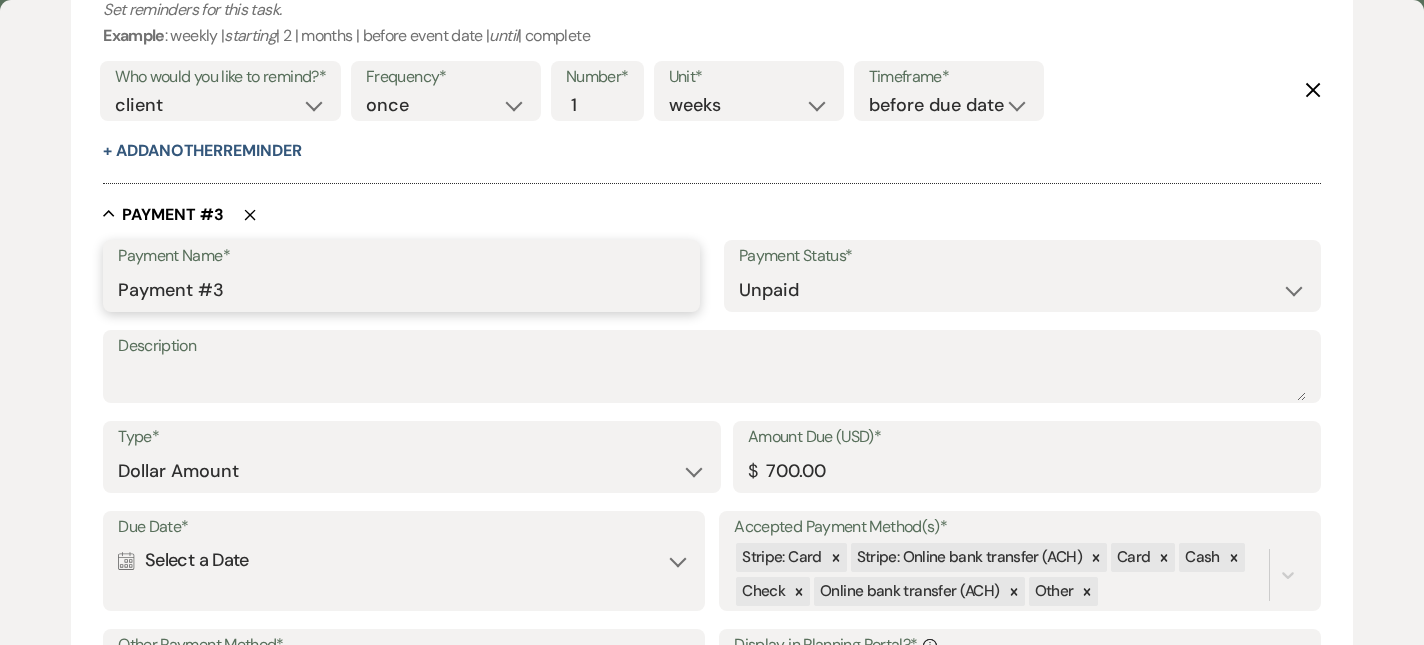 click on "Payment #3" at bounding box center (401, 290) 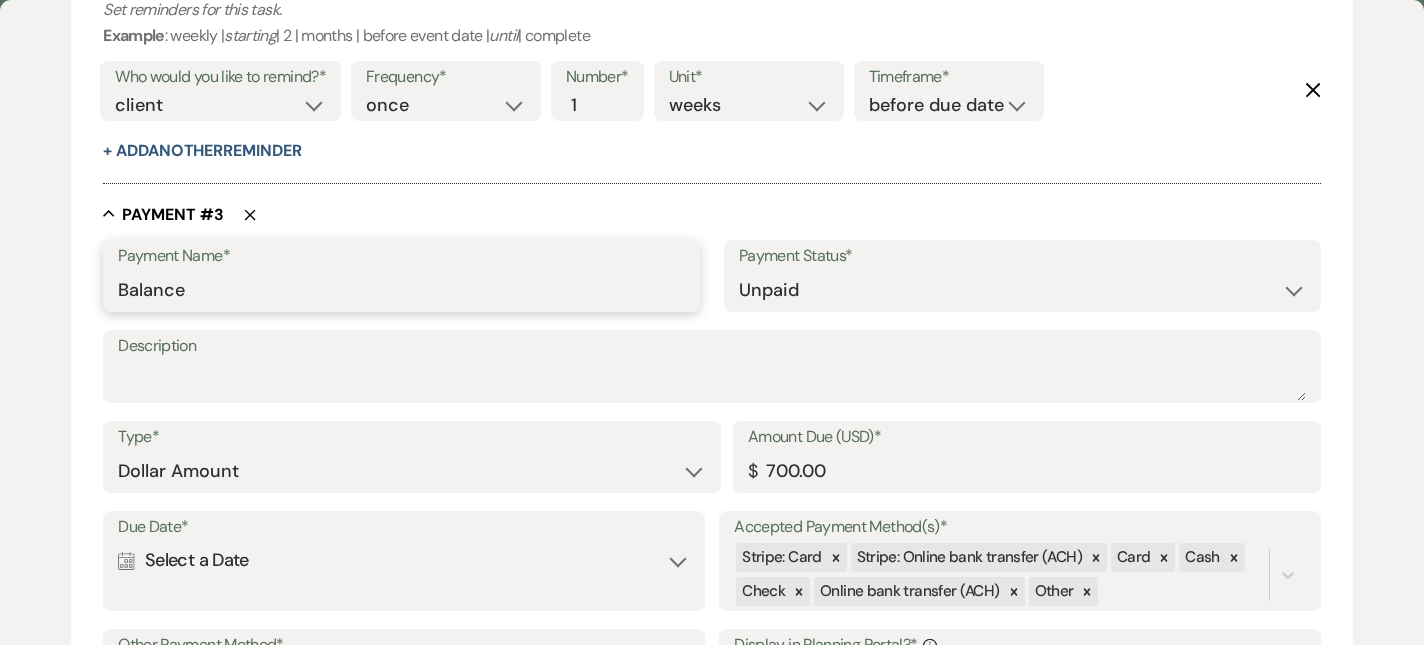 type on "Balance" 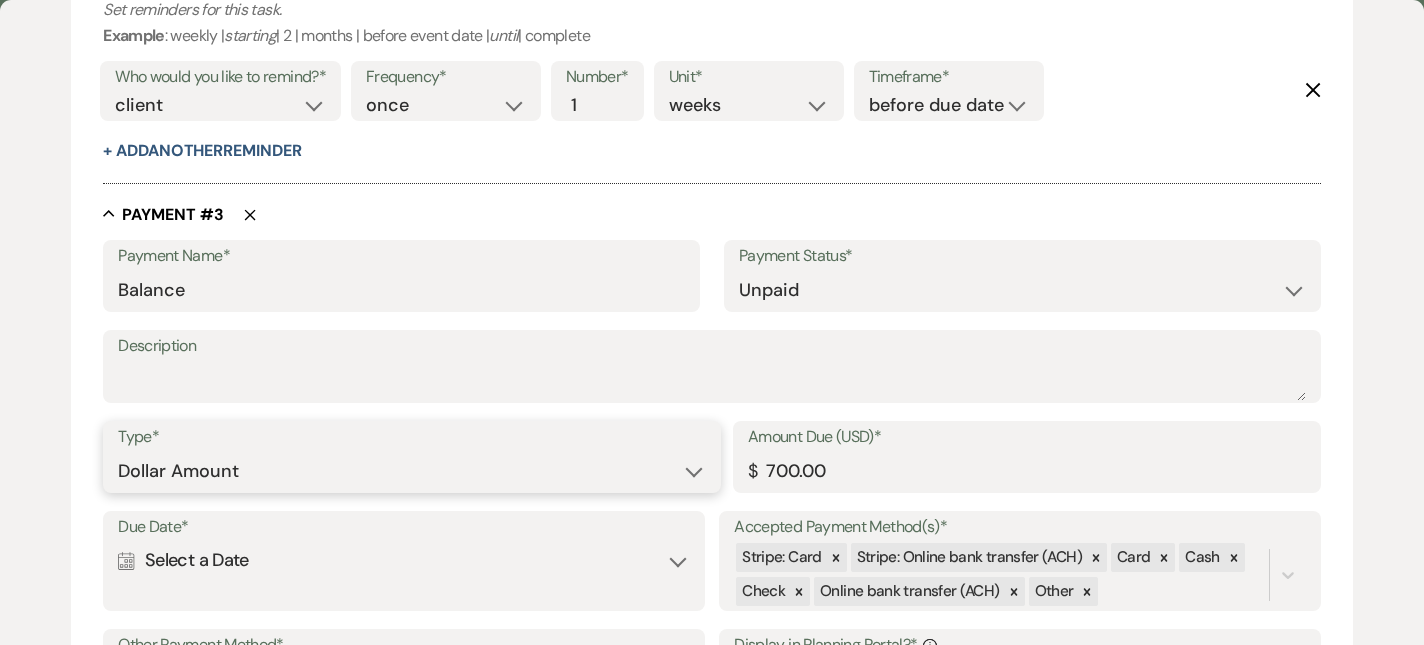 click on "Dollar Amount Percentage of Grand Total" at bounding box center [412, 471] 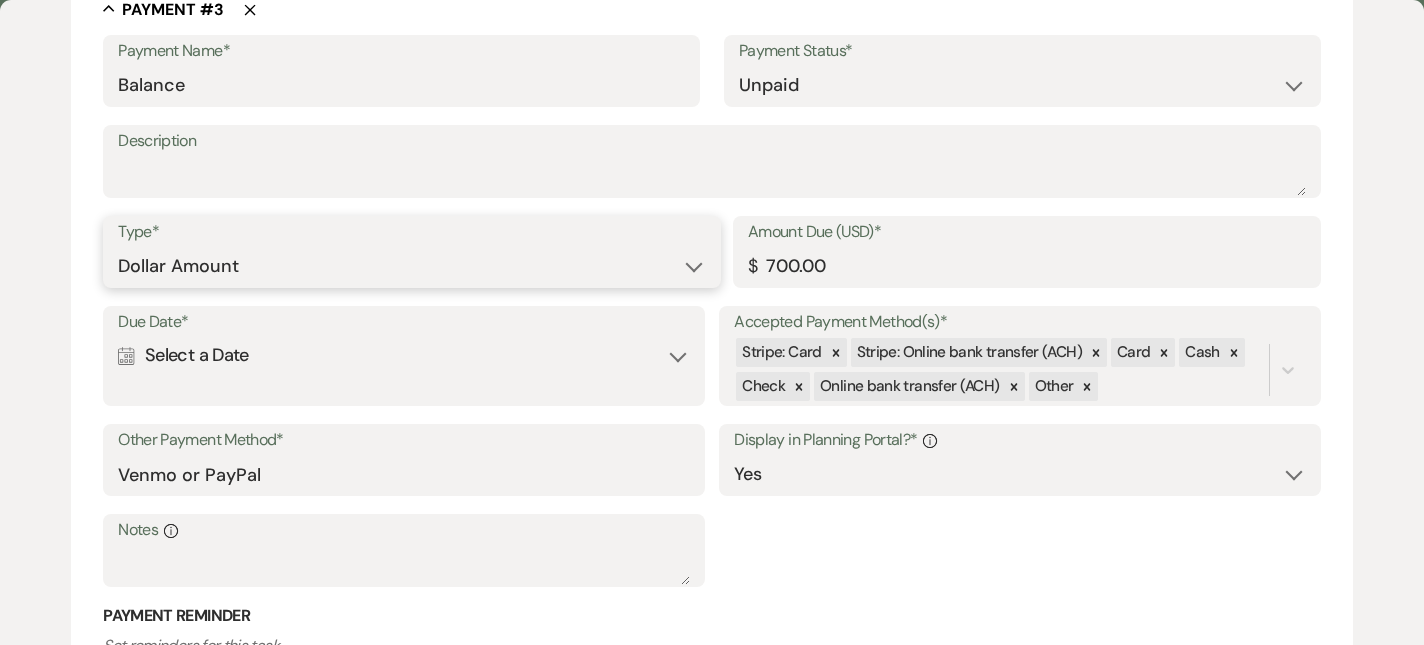 scroll, scrollTop: 2257, scrollLeft: 0, axis: vertical 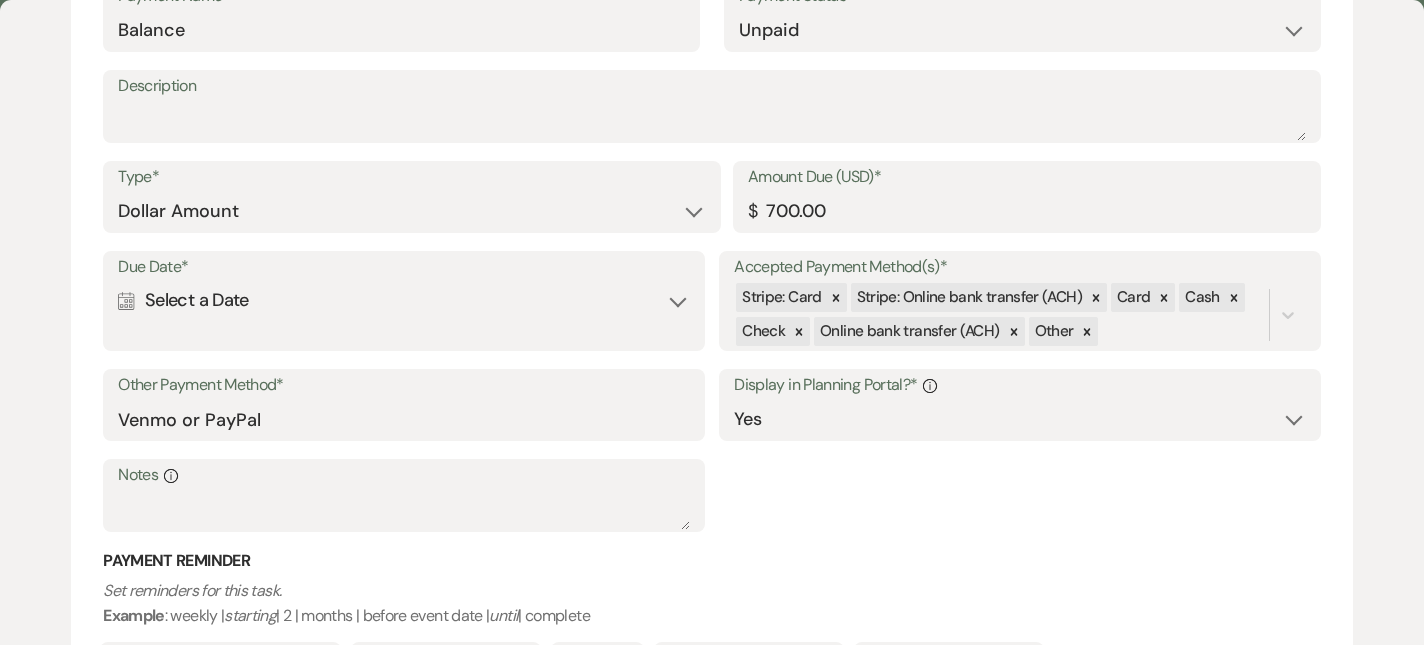 click on "Calendar Select a Date Expand" at bounding box center [404, 300] 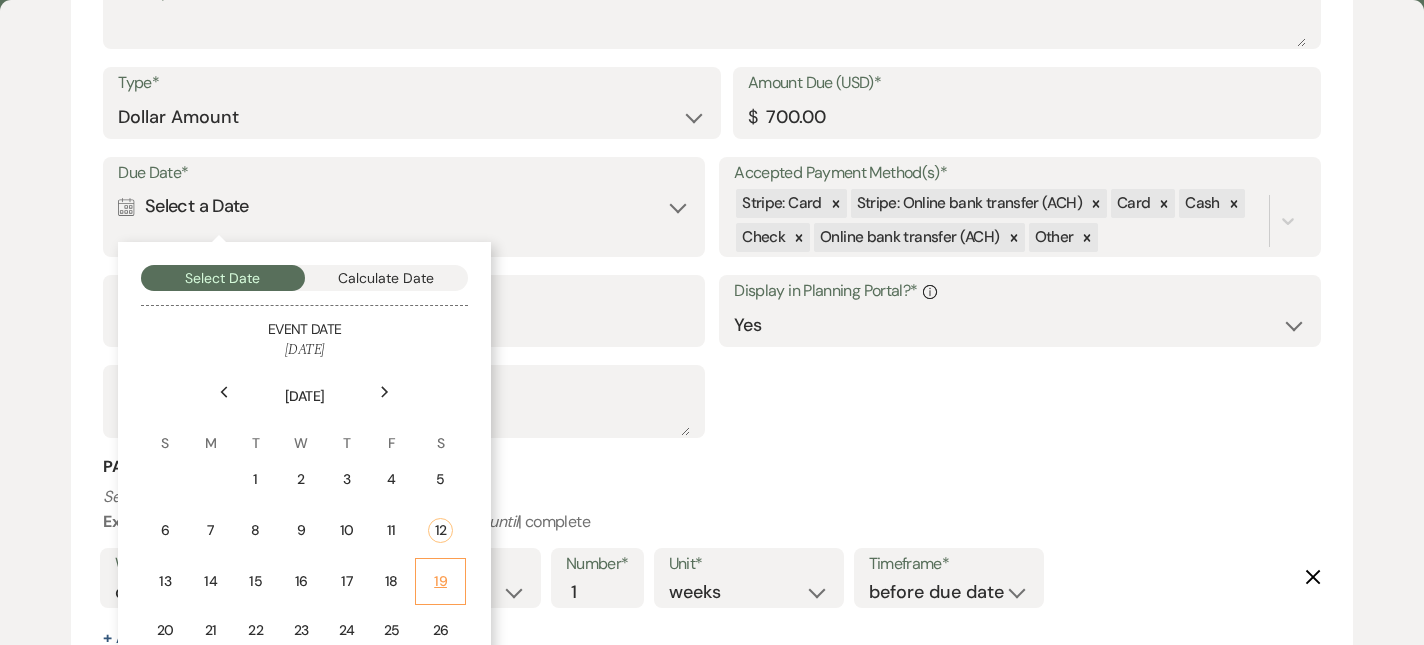 click on "19" at bounding box center [440, 581] 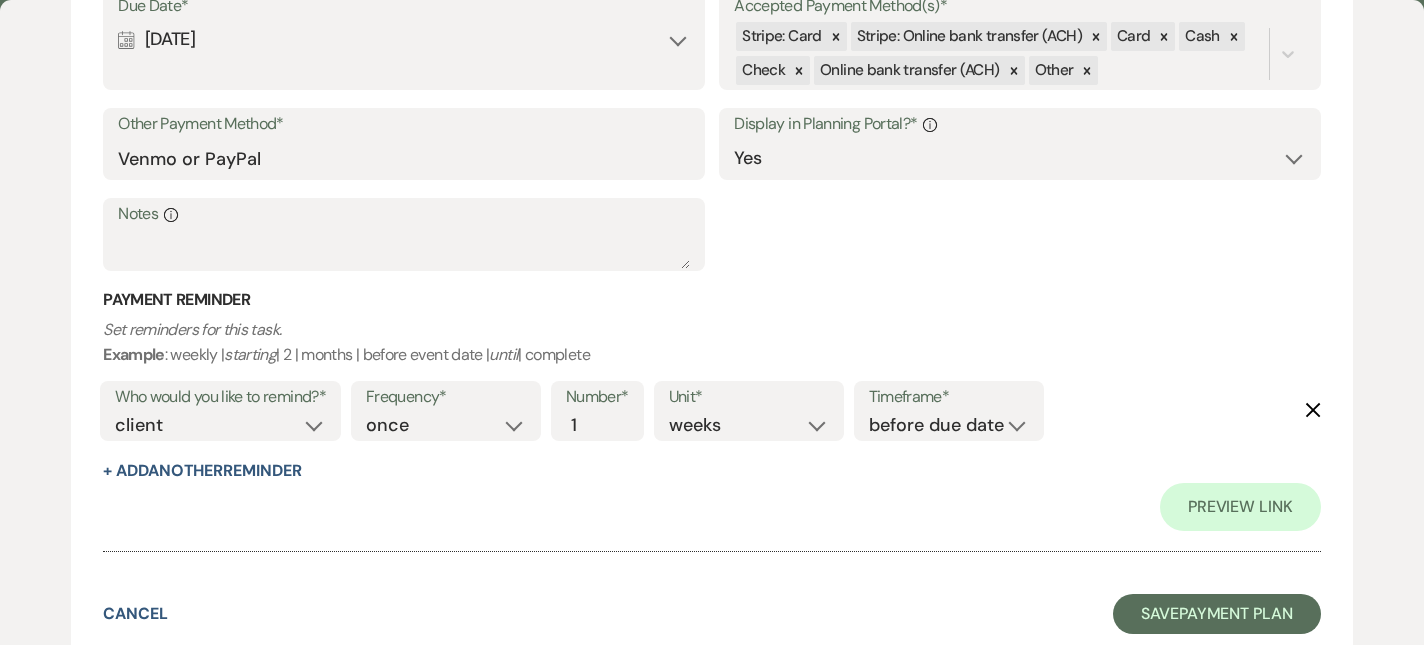 scroll, scrollTop: 2633, scrollLeft: 0, axis: vertical 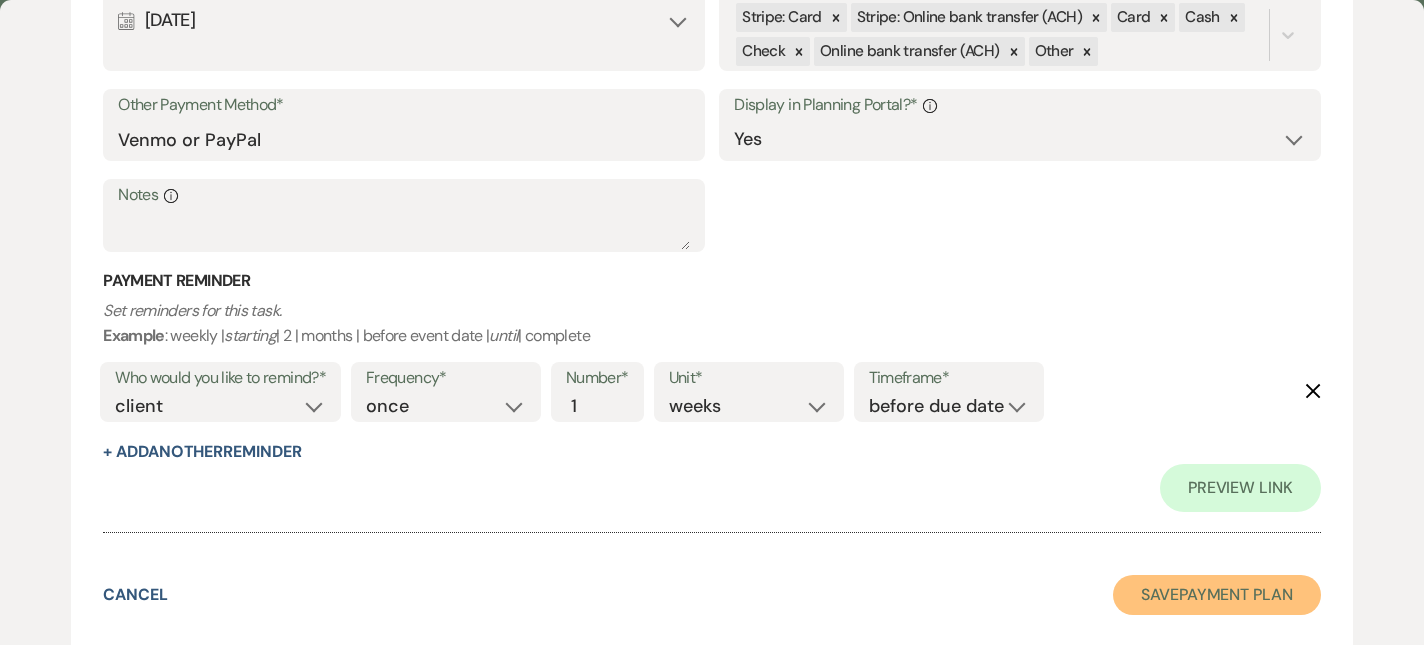 click on "Save  Payment Plan" at bounding box center (1217, 595) 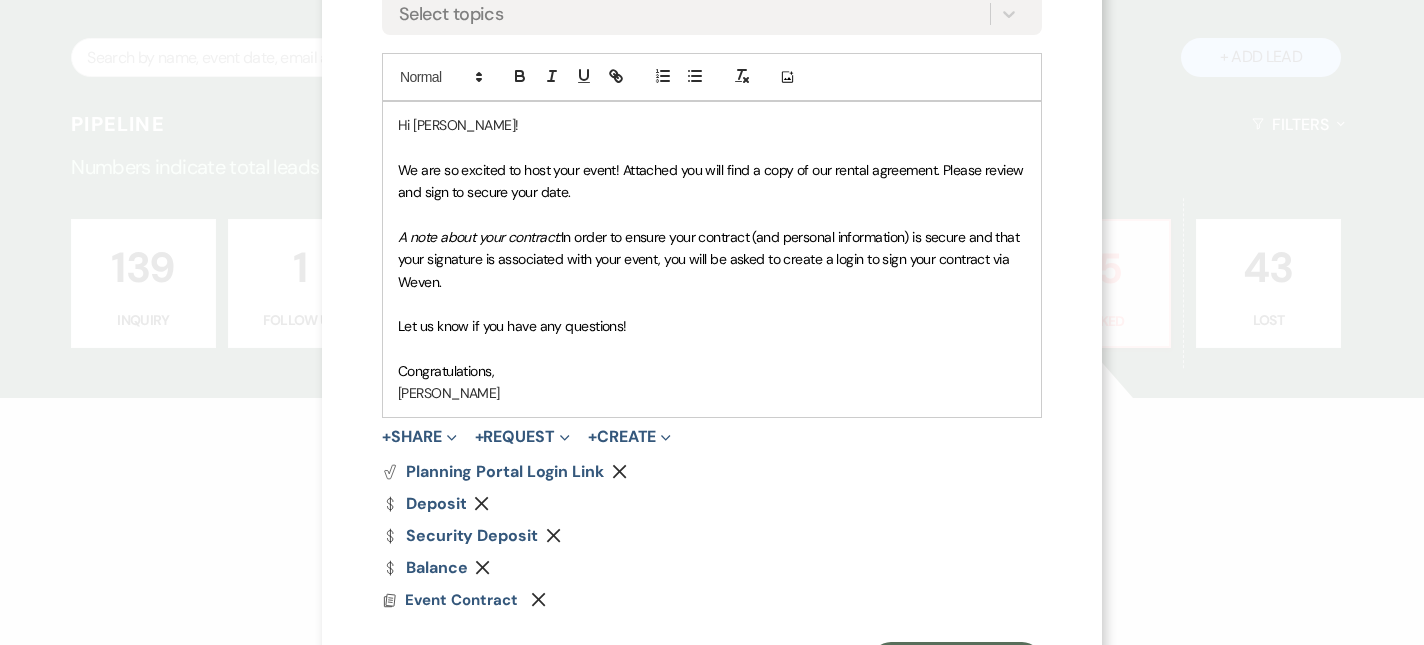 scroll, scrollTop: 557, scrollLeft: 0, axis: vertical 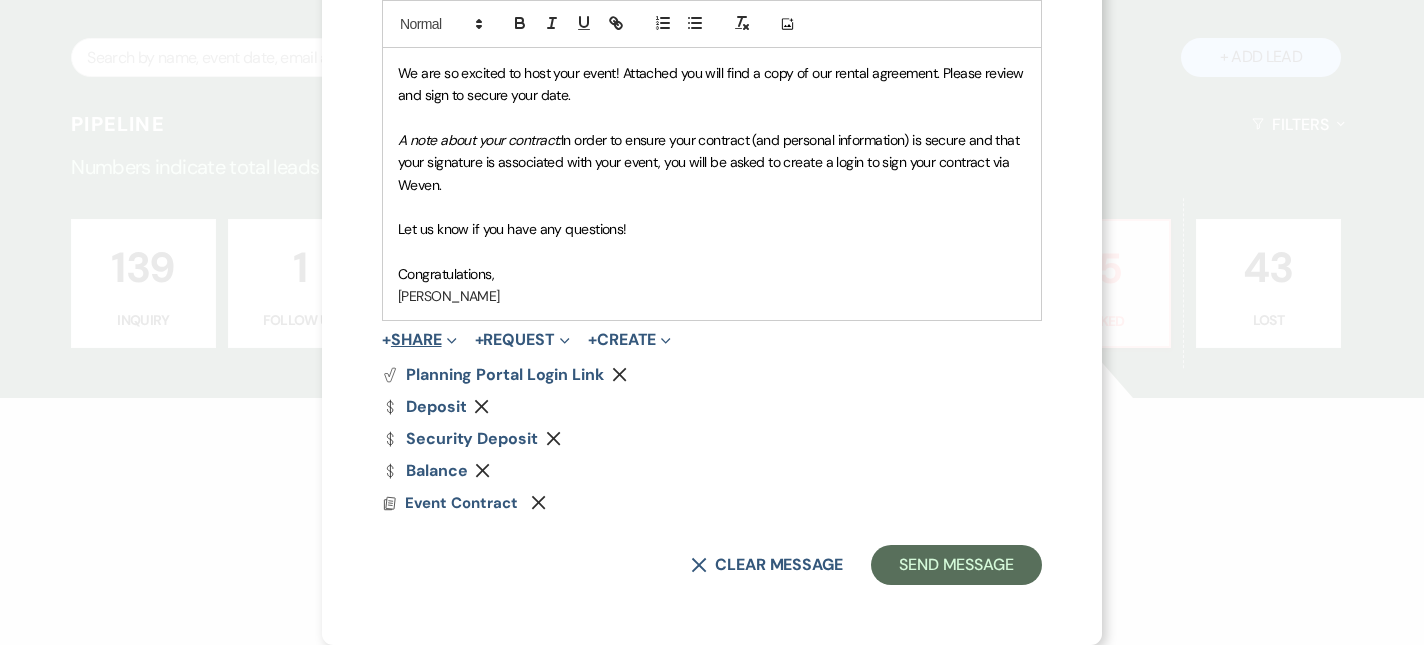 click on "Expand" 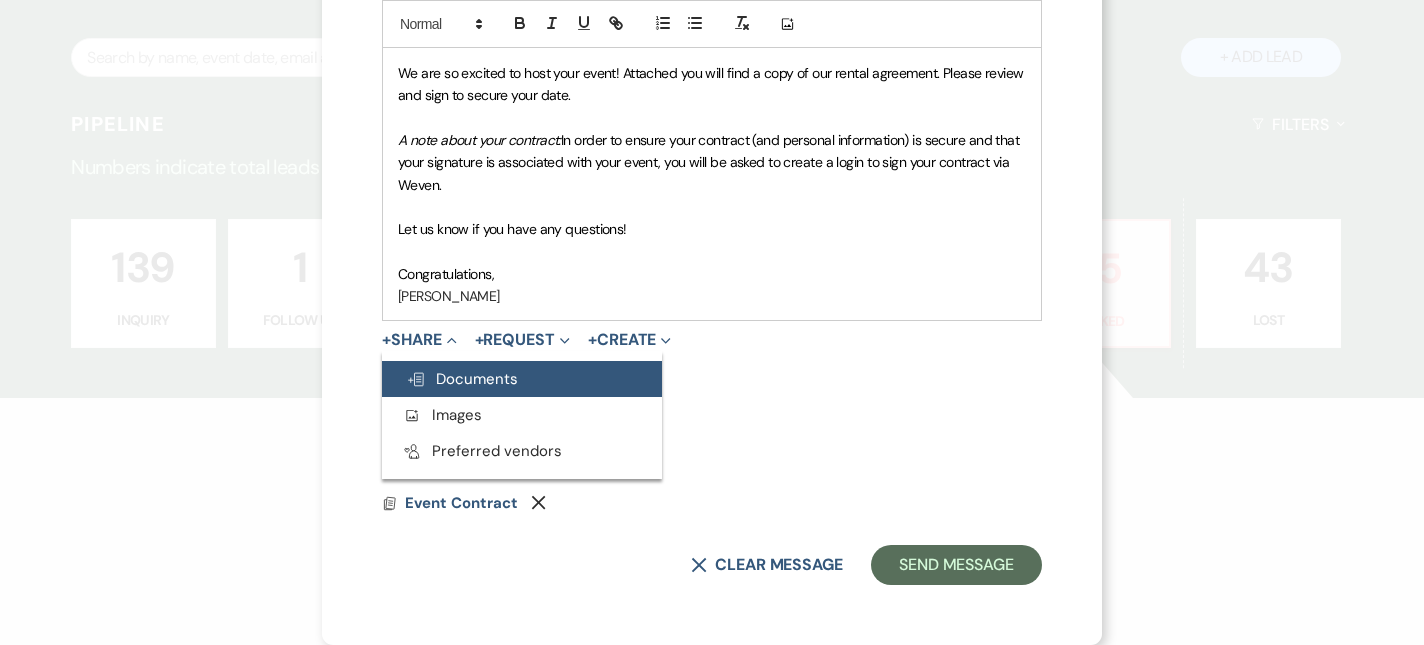 click on "Doc Upload Documents" at bounding box center [462, 379] 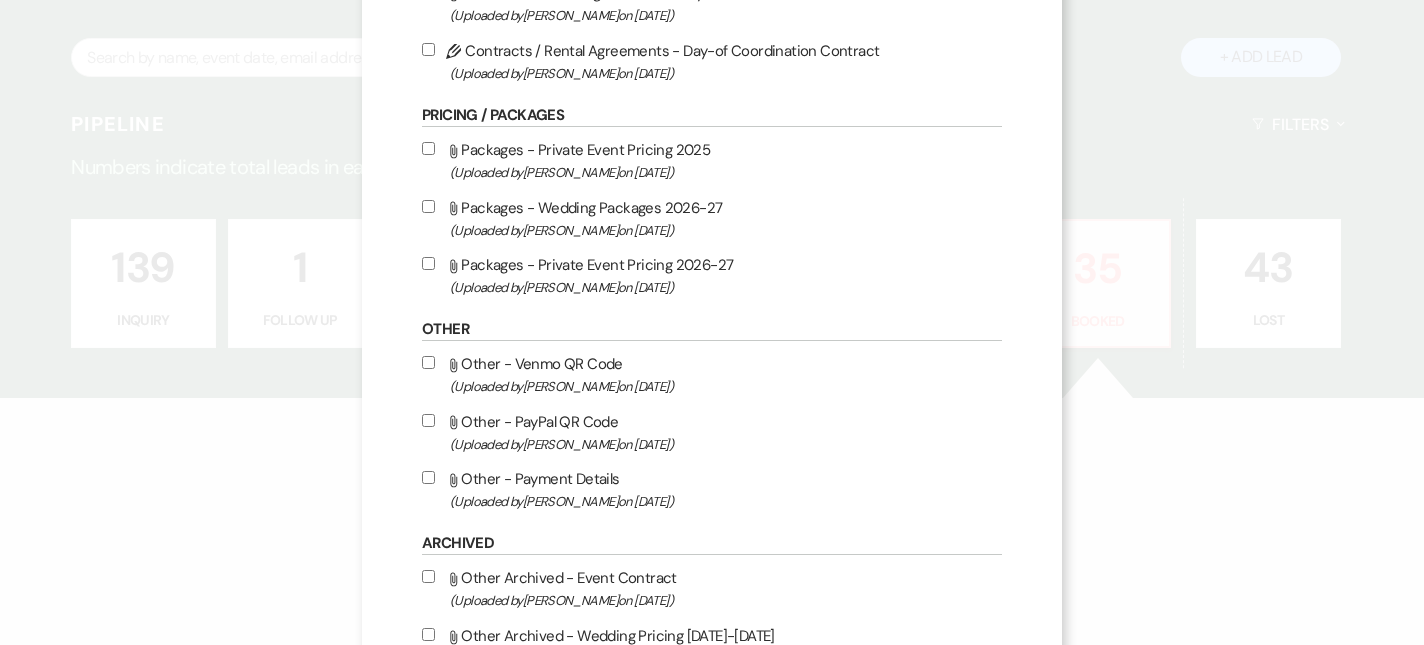scroll, scrollTop: 453, scrollLeft: 0, axis: vertical 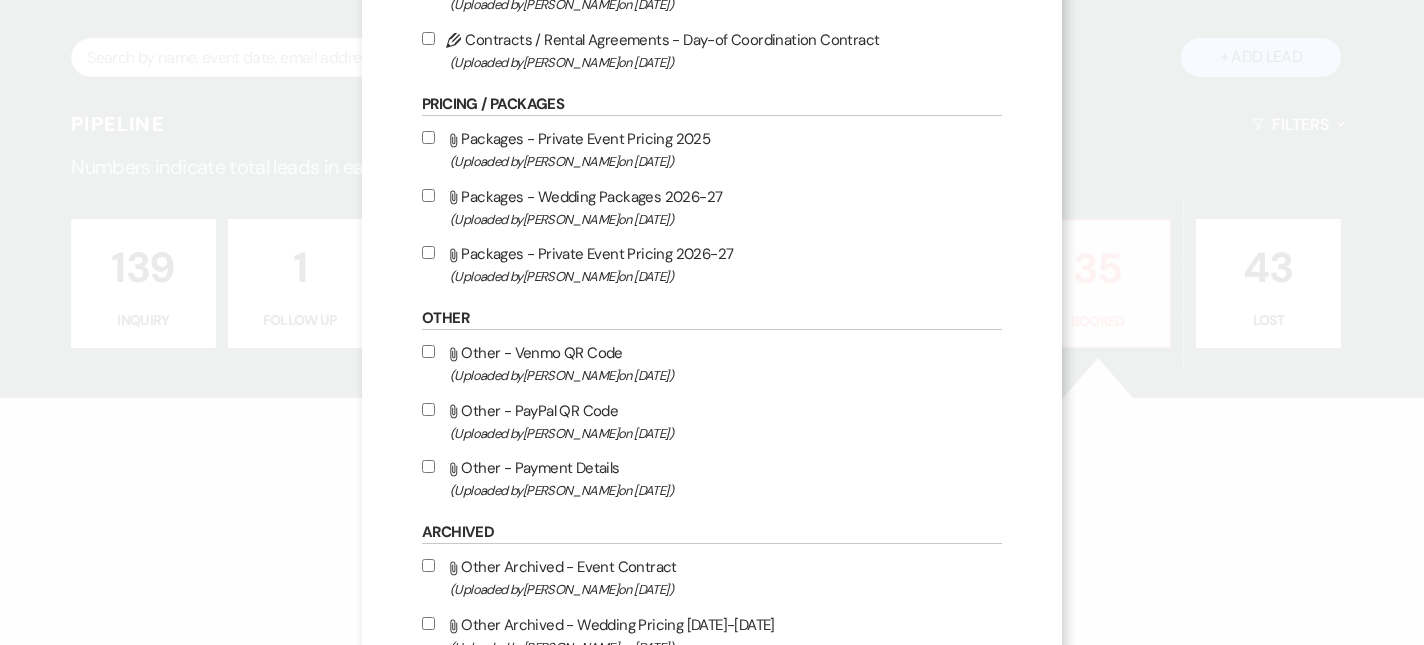 click on "Attach File Other - Venmo QR Code (Uploaded by  [PERSON_NAME]  on   [DATE] )" at bounding box center [428, 351] 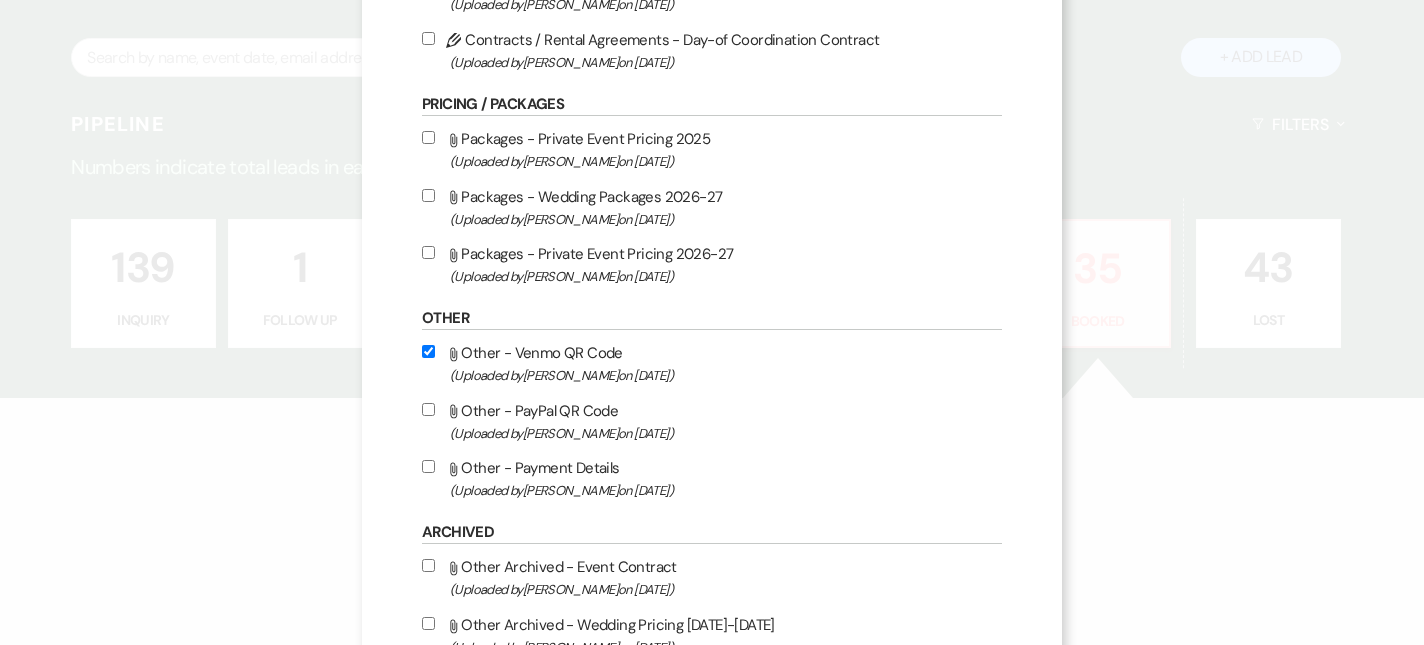 click on "Attach File Other - PayPal QR Code (Uploaded by  [PERSON_NAME]  on   [DATE] )" at bounding box center [712, 421] 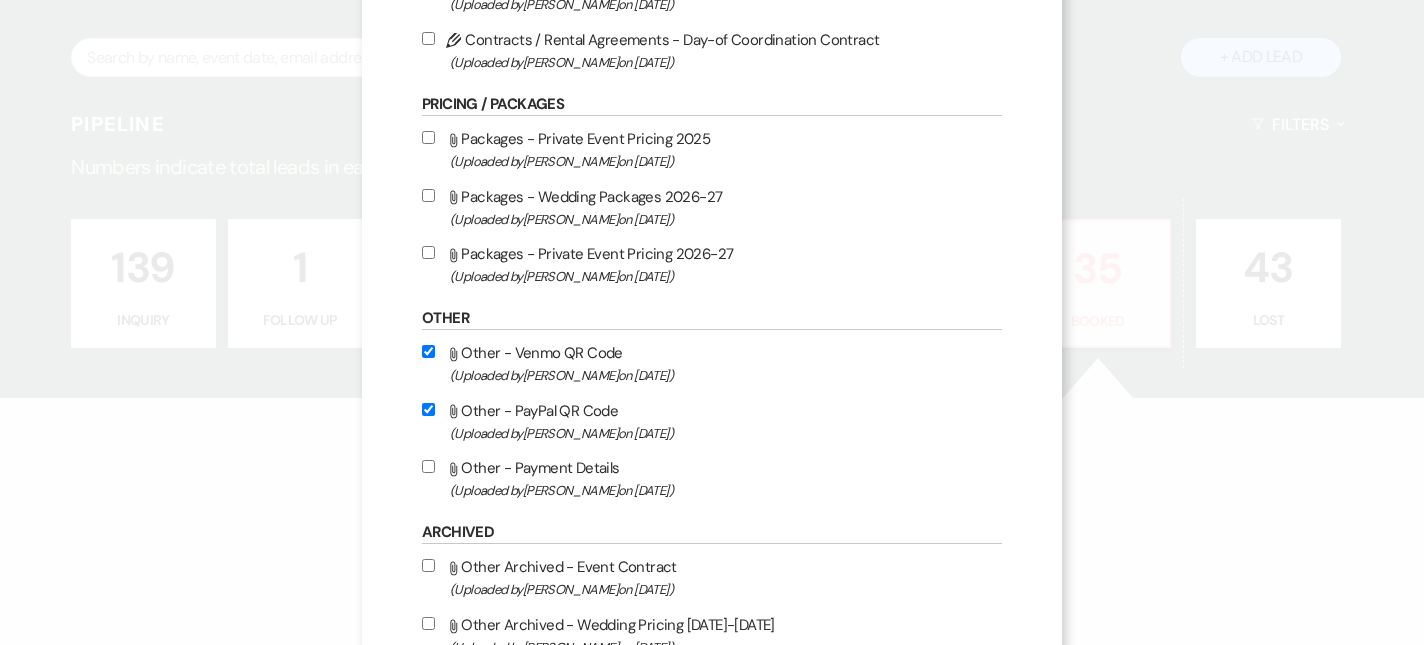 checkbox on "true" 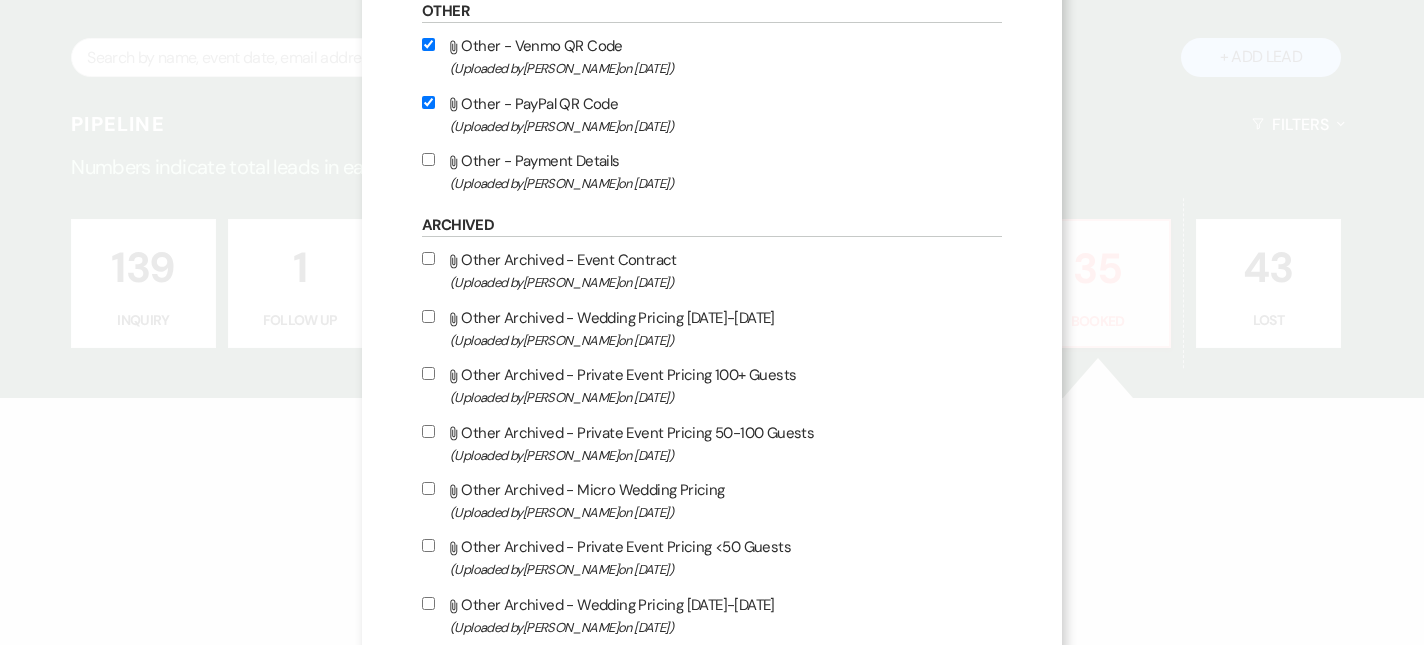 scroll, scrollTop: 1231, scrollLeft: 0, axis: vertical 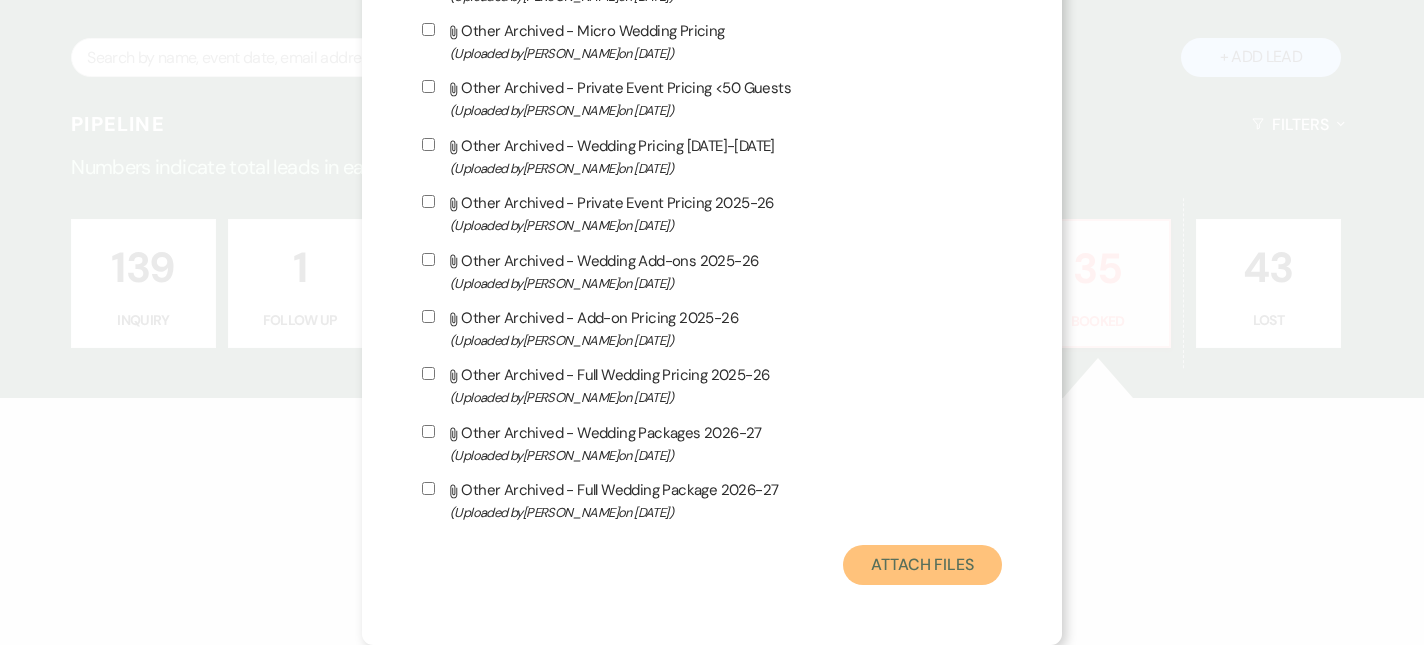 click on "Attach Files" at bounding box center (922, 565) 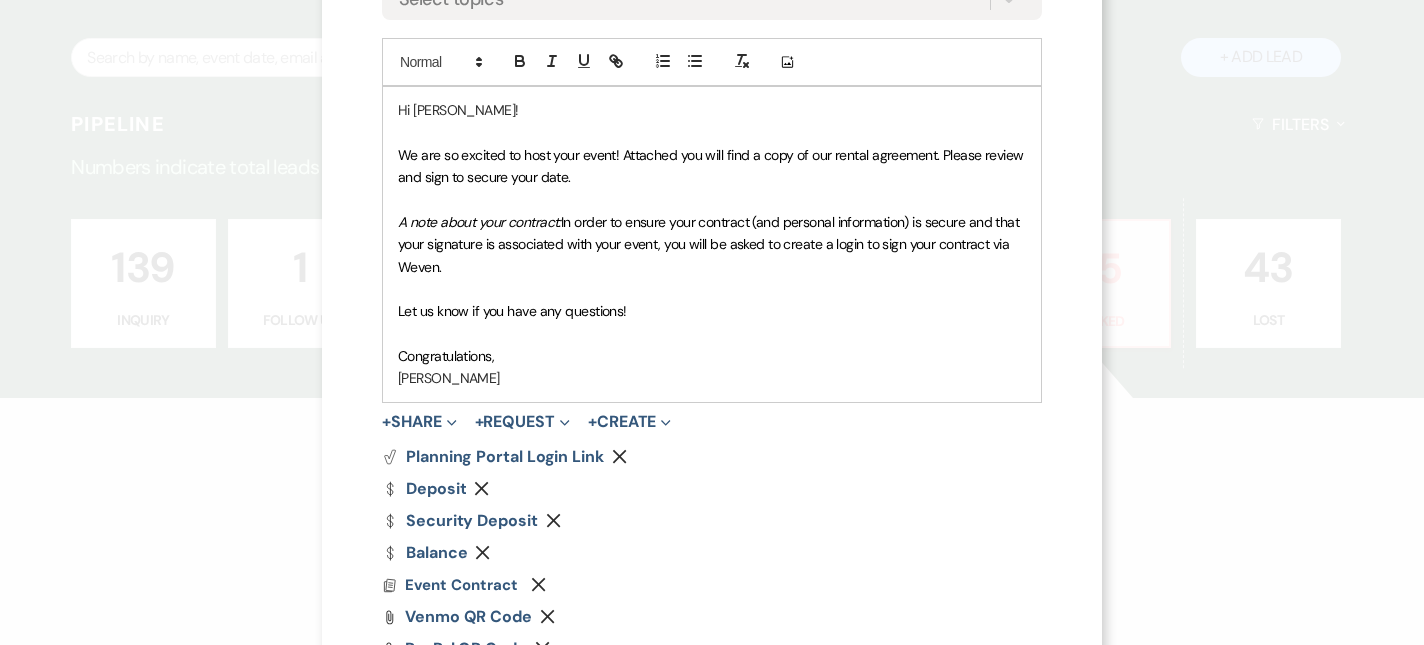 scroll, scrollTop: 621, scrollLeft: 0, axis: vertical 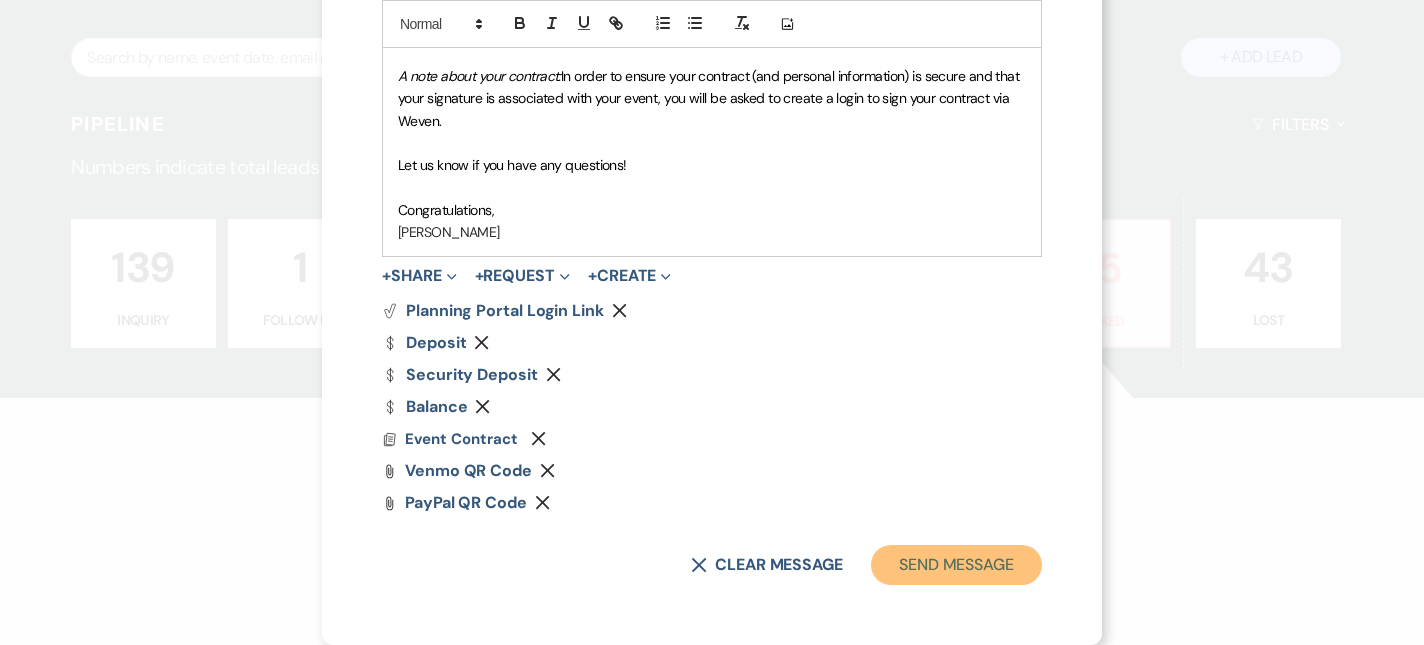 click on "Send Message" at bounding box center (956, 565) 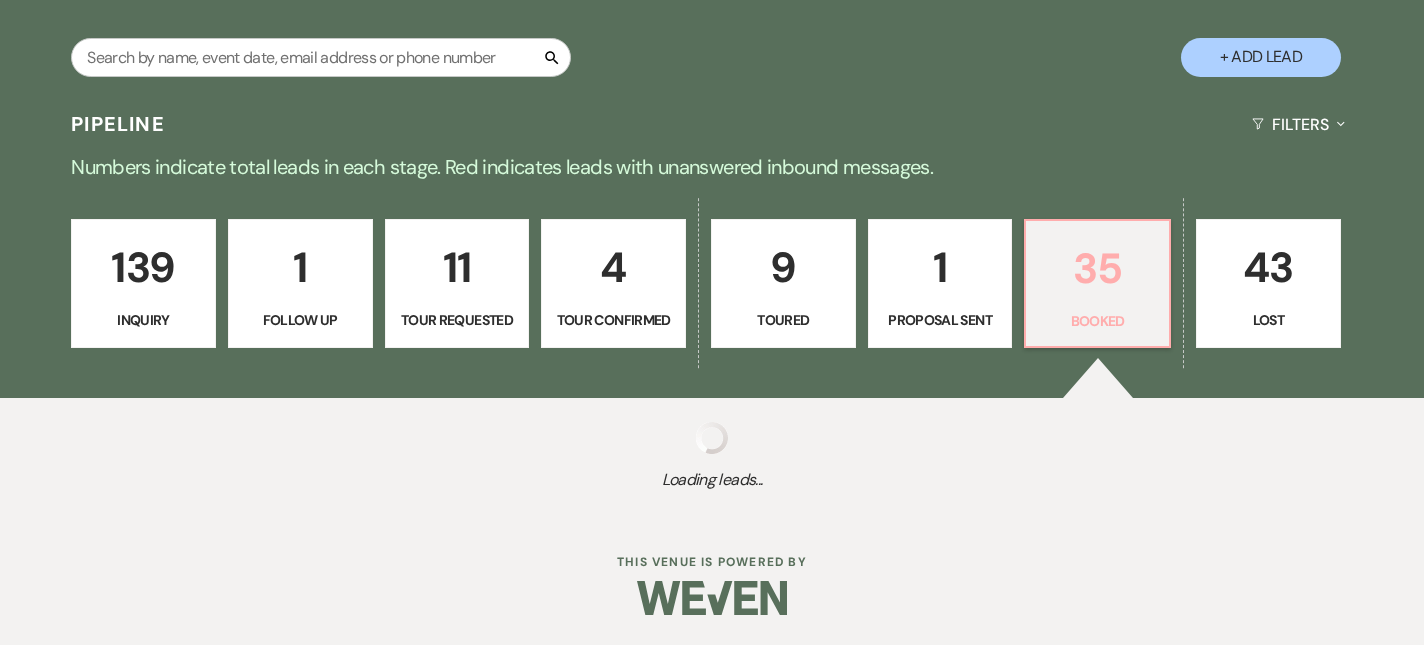 click on "35" at bounding box center (1097, 268) 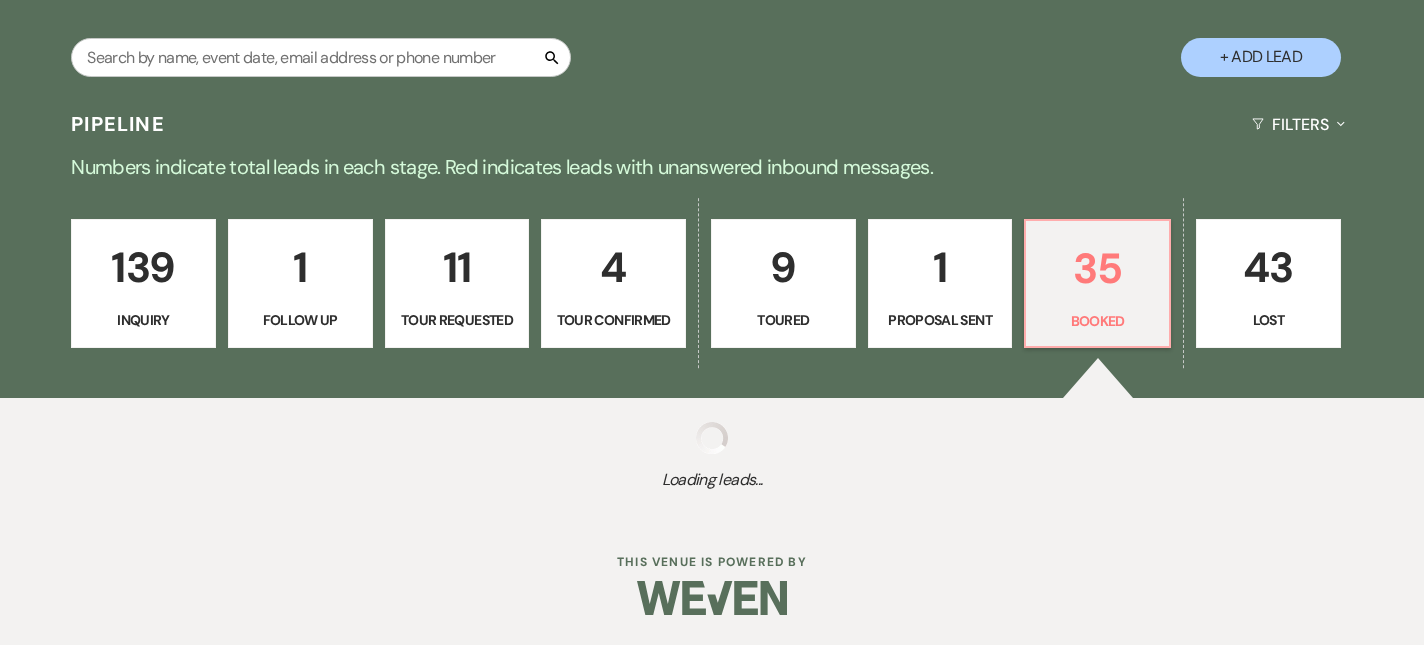 click on "139 Inquiry" at bounding box center [143, 284] 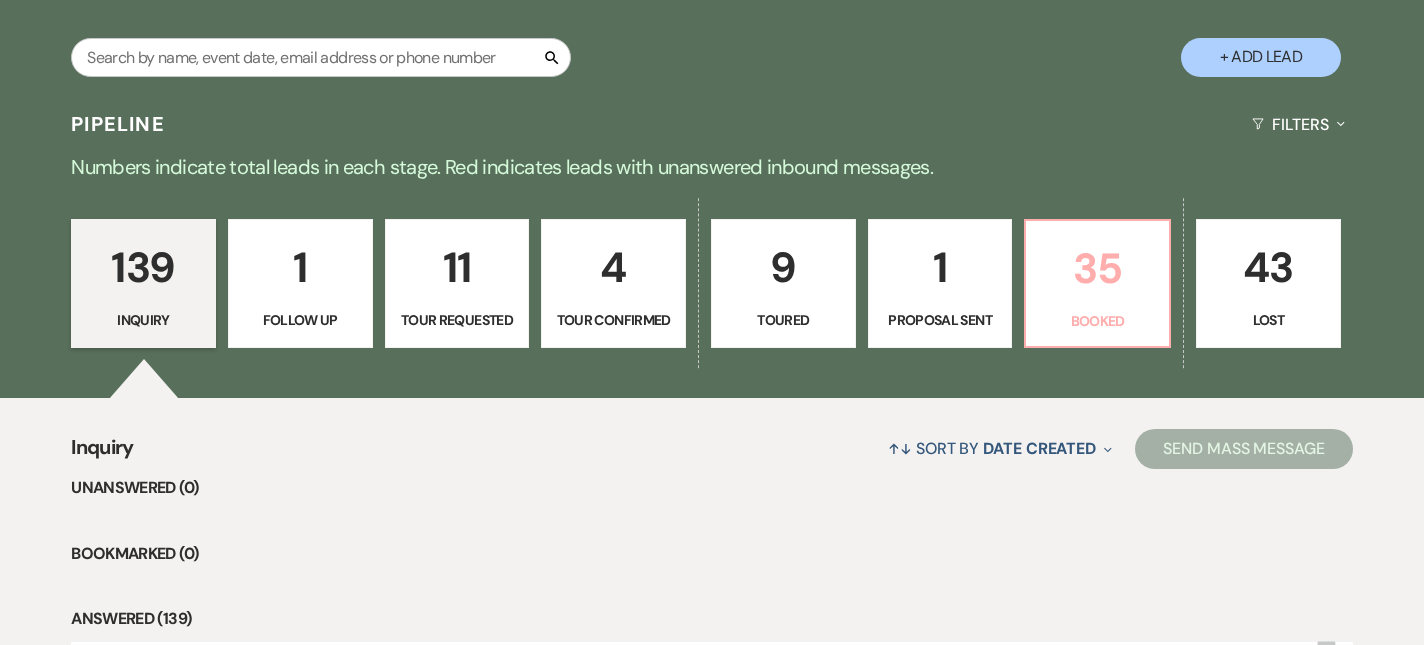 click on "35" at bounding box center [1097, 268] 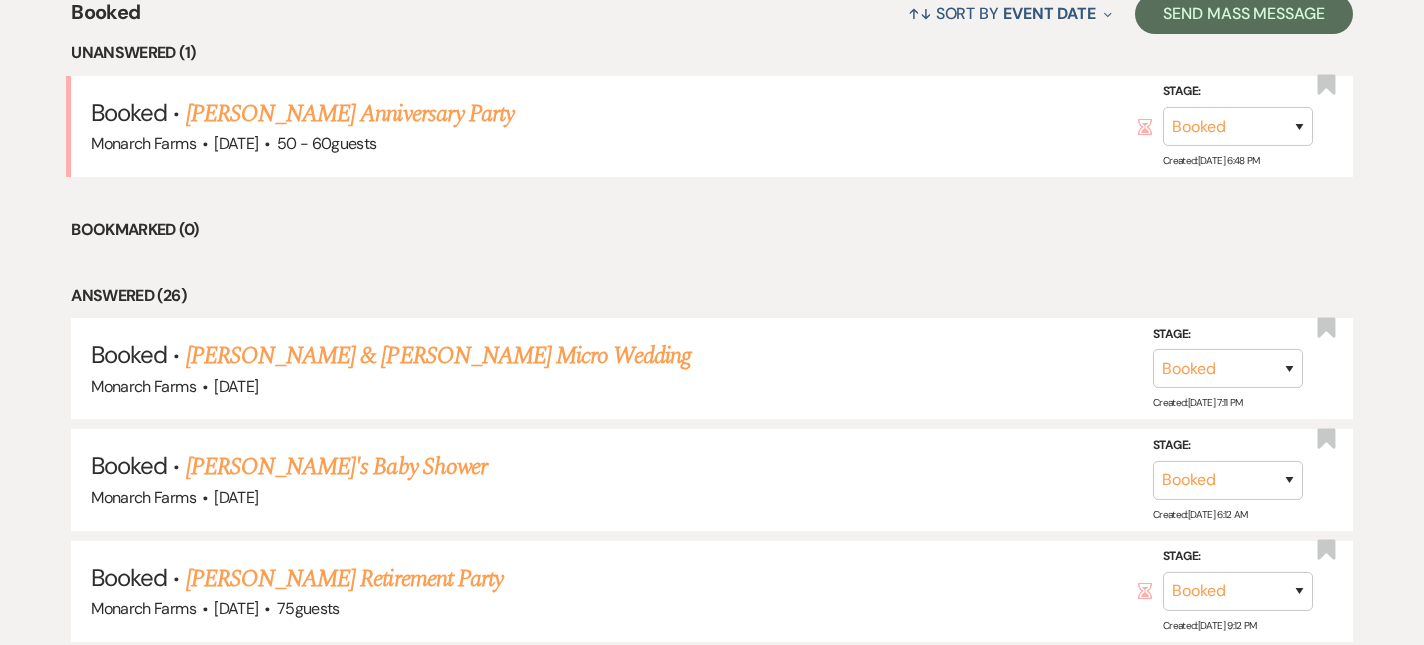 scroll, scrollTop: 835, scrollLeft: 0, axis: vertical 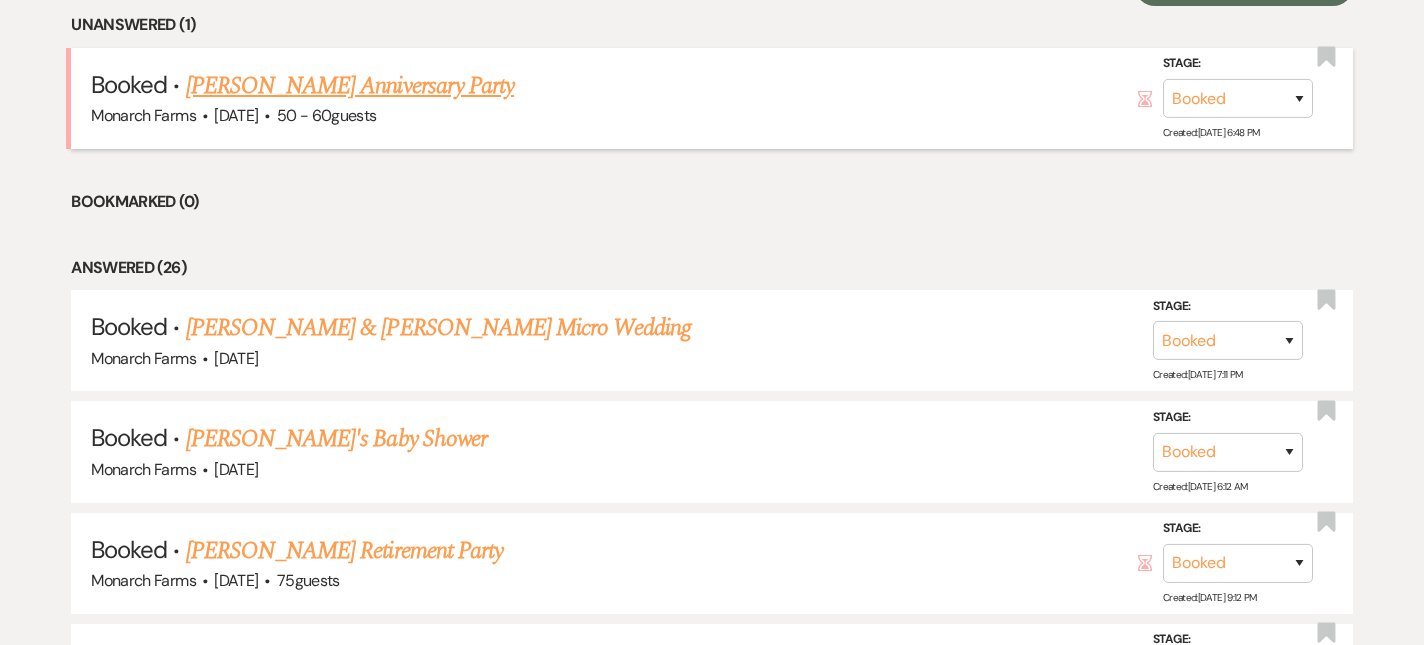 click on "[PERSON_NAME] Anniversary Party" at bounding box center (350, 86) 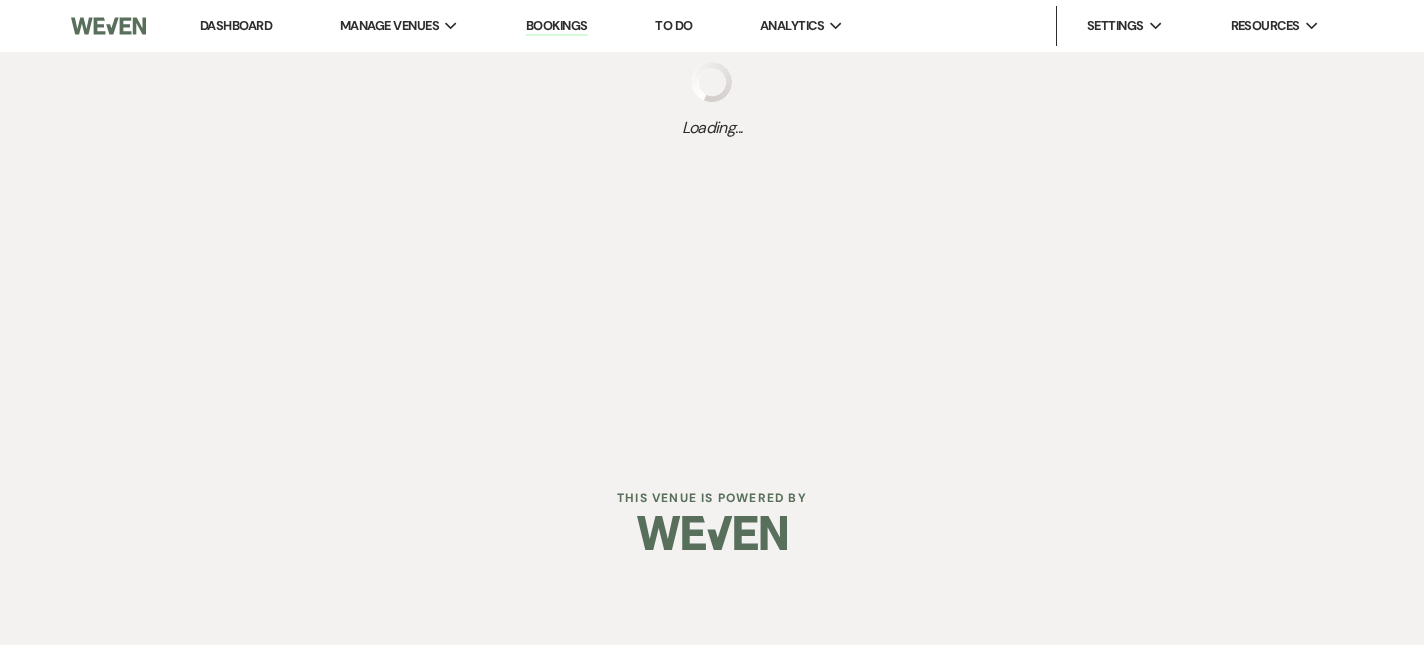 scroll, scrollTop: 0, scrollLeft: 0, axis: both 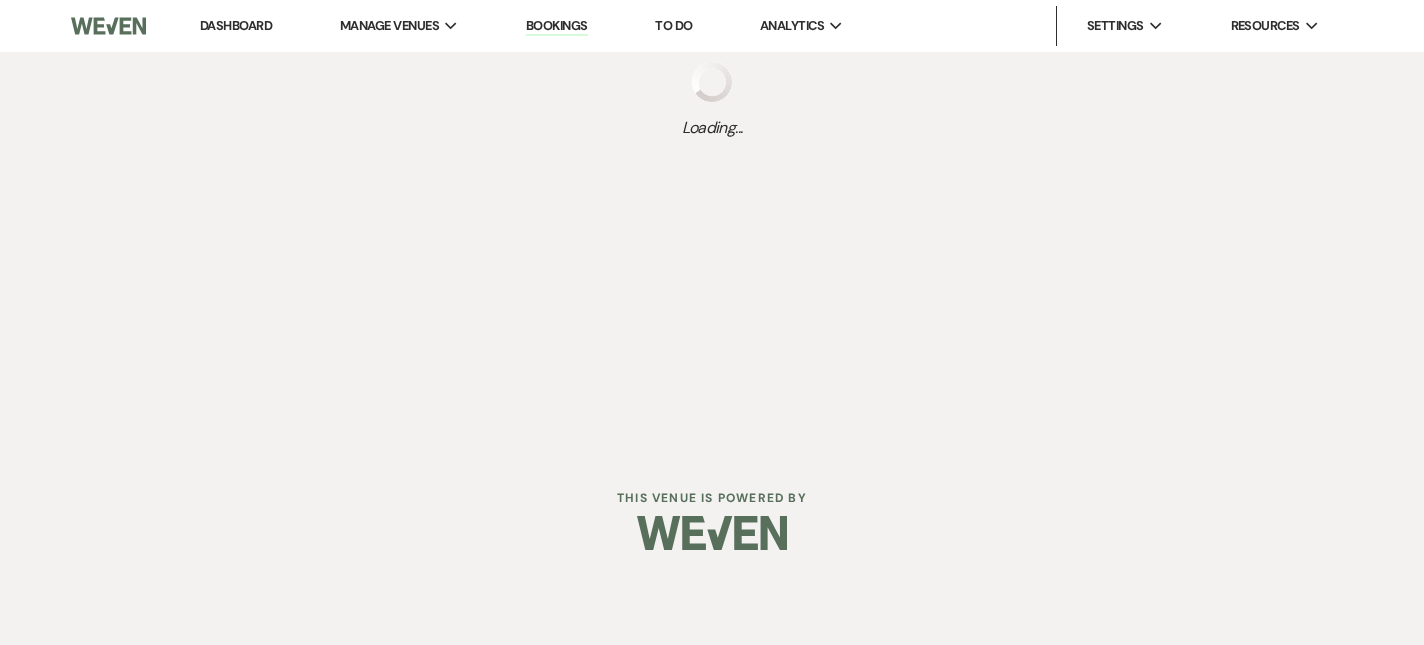 select on "5" 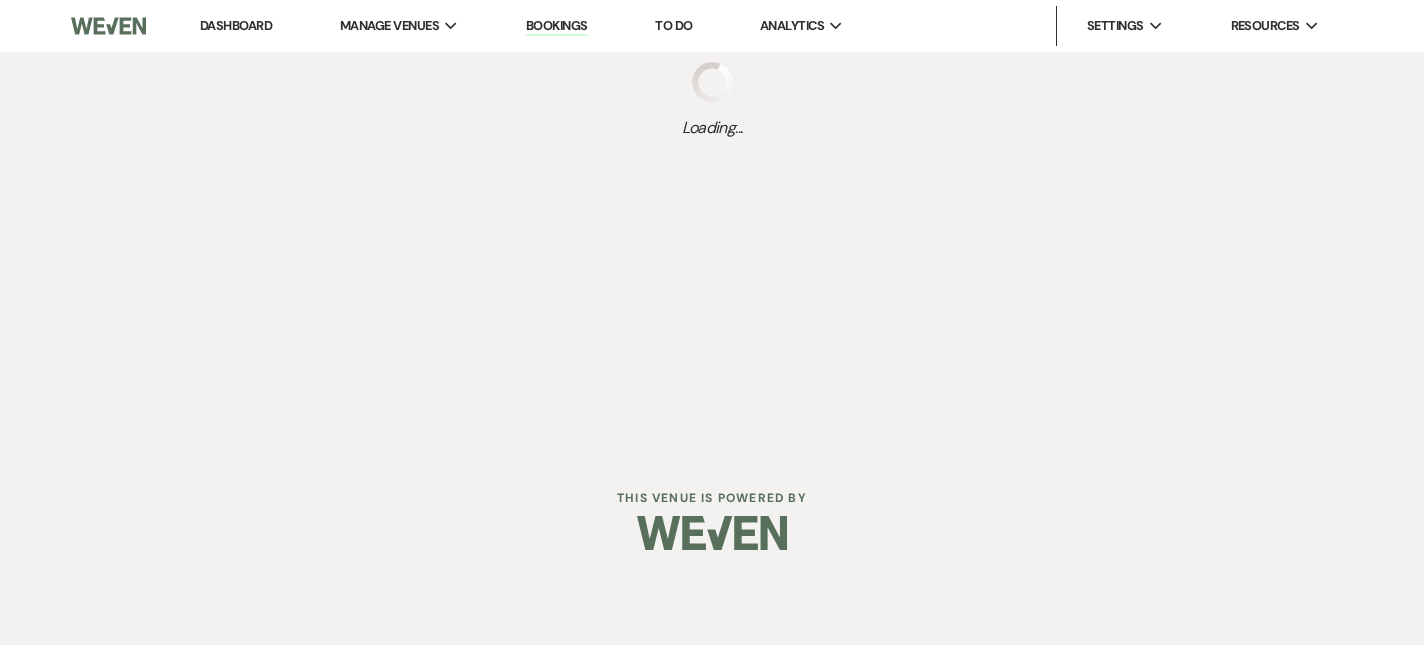 select on "17" 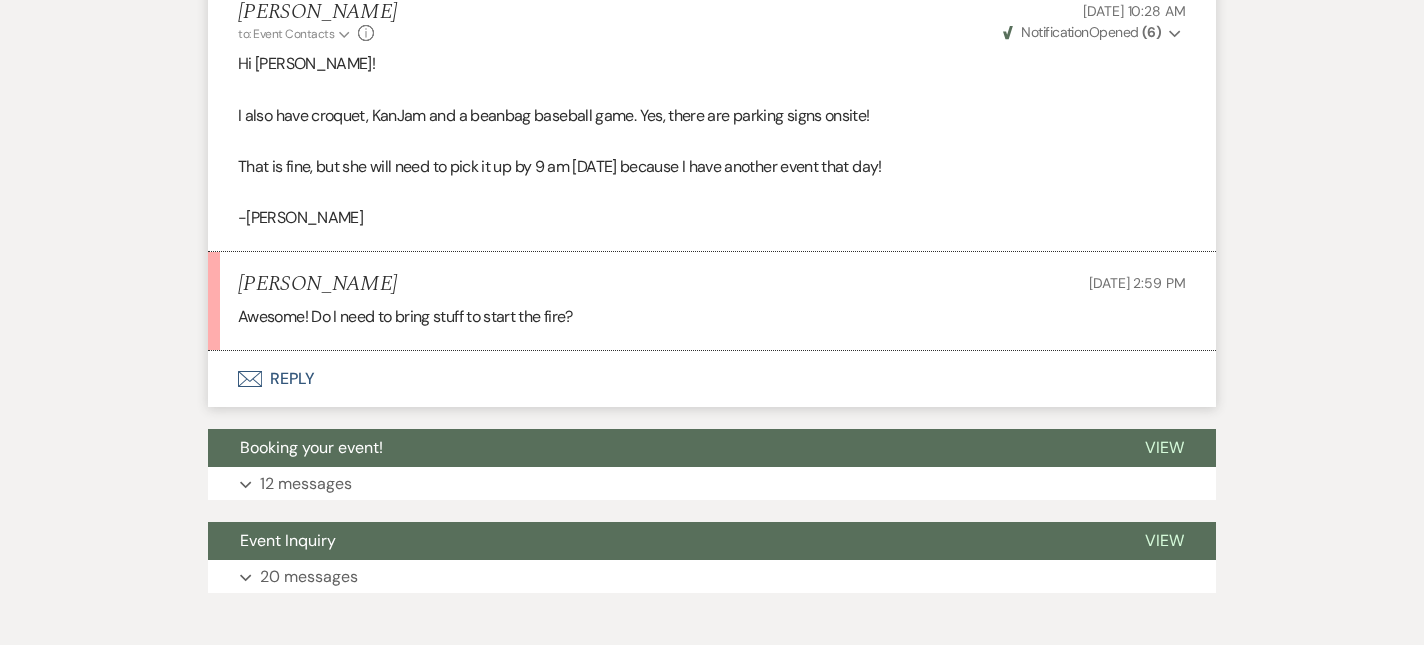scroll, scrollTop: 2983, scrollLeft: 0, axis: vertical 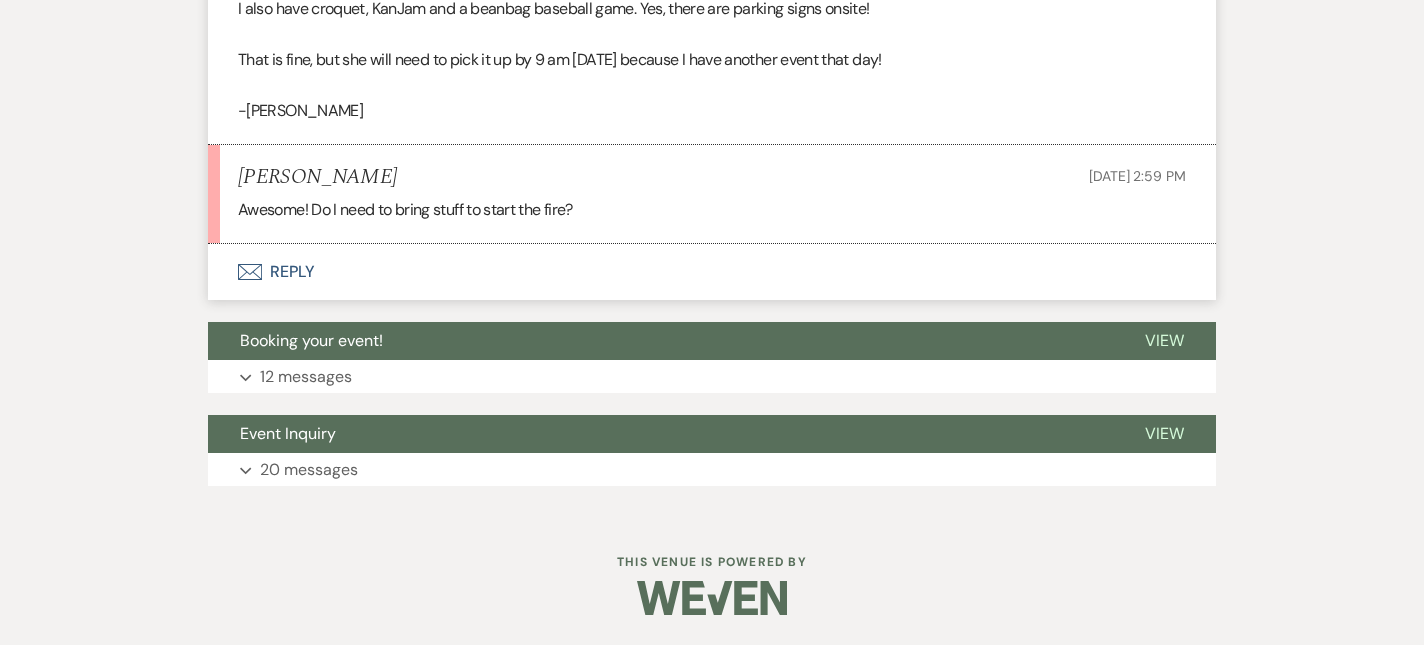 click on "Envelope Reply" at bounding box center (712, 272) 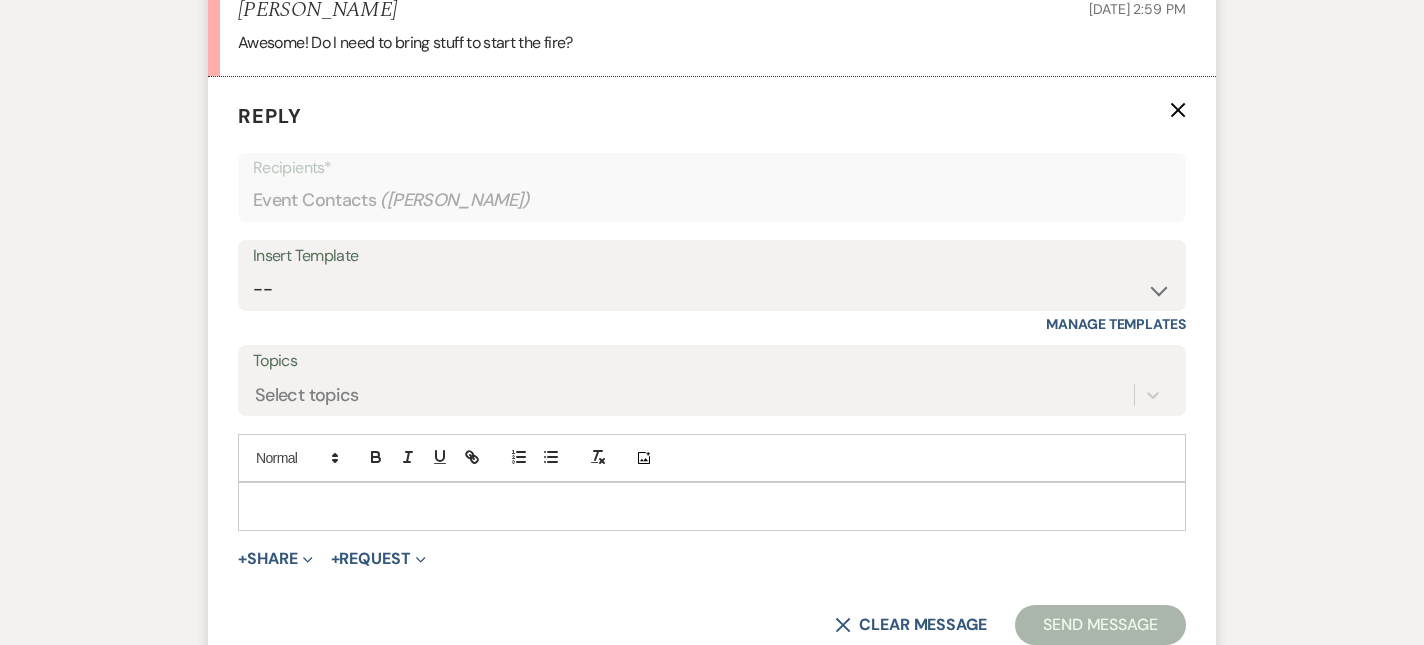 scroll, scrollTop: 3200, scrollLeft: 0, axis: vertical 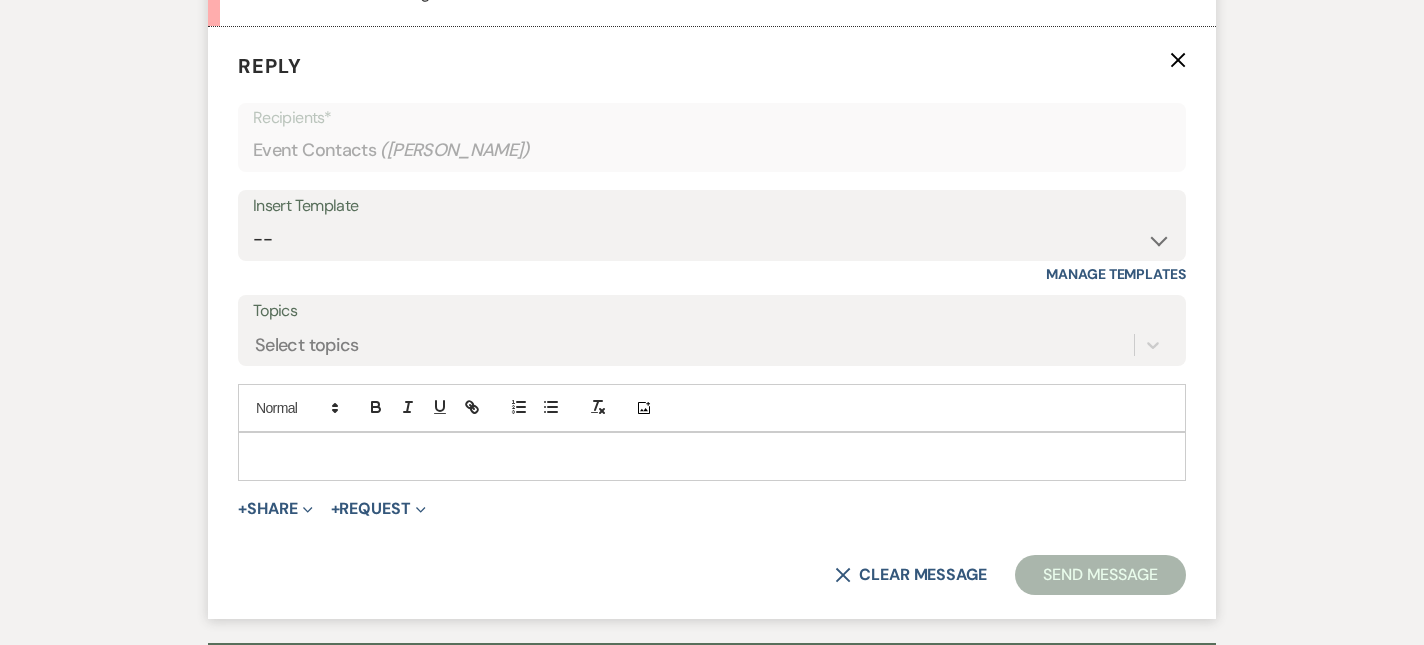click at bounding box center [712, 456] 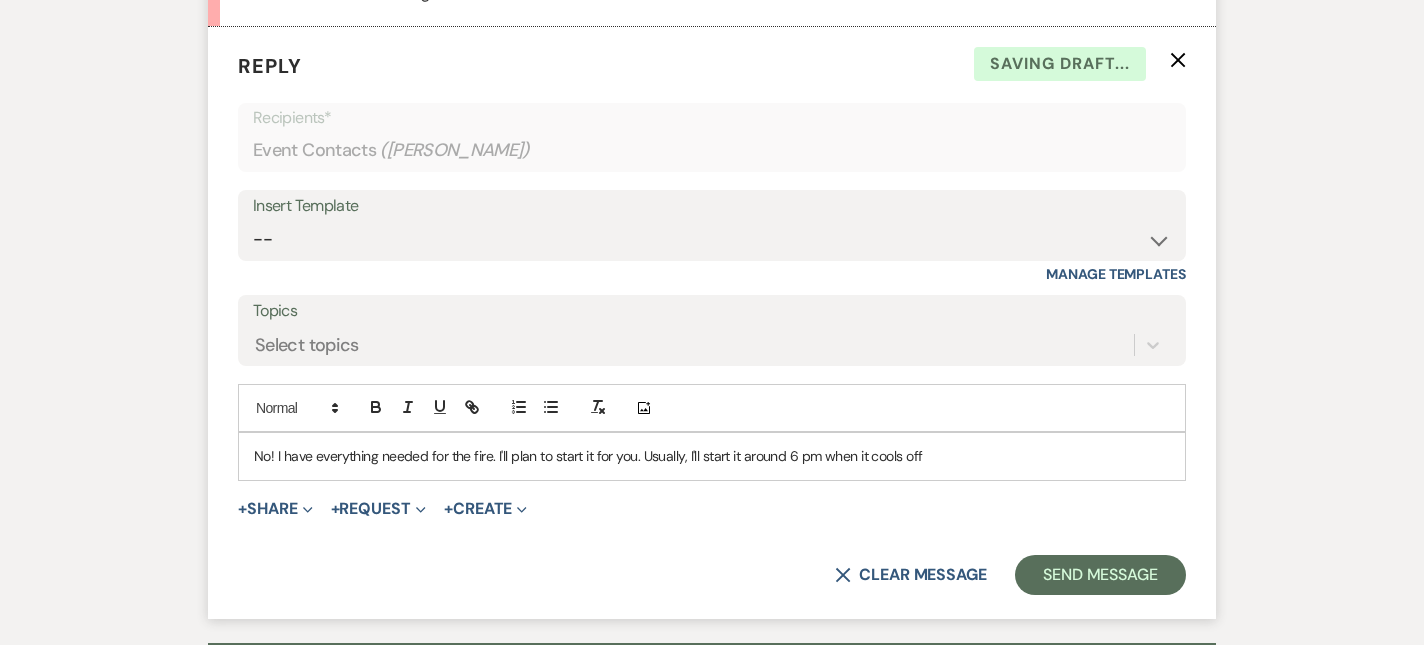 click on "No! I have everything needed for the fire. I'll plan to start it for you. Usually, I'll start it around 6 pm when it cools off" at bounding box center (712, 456) 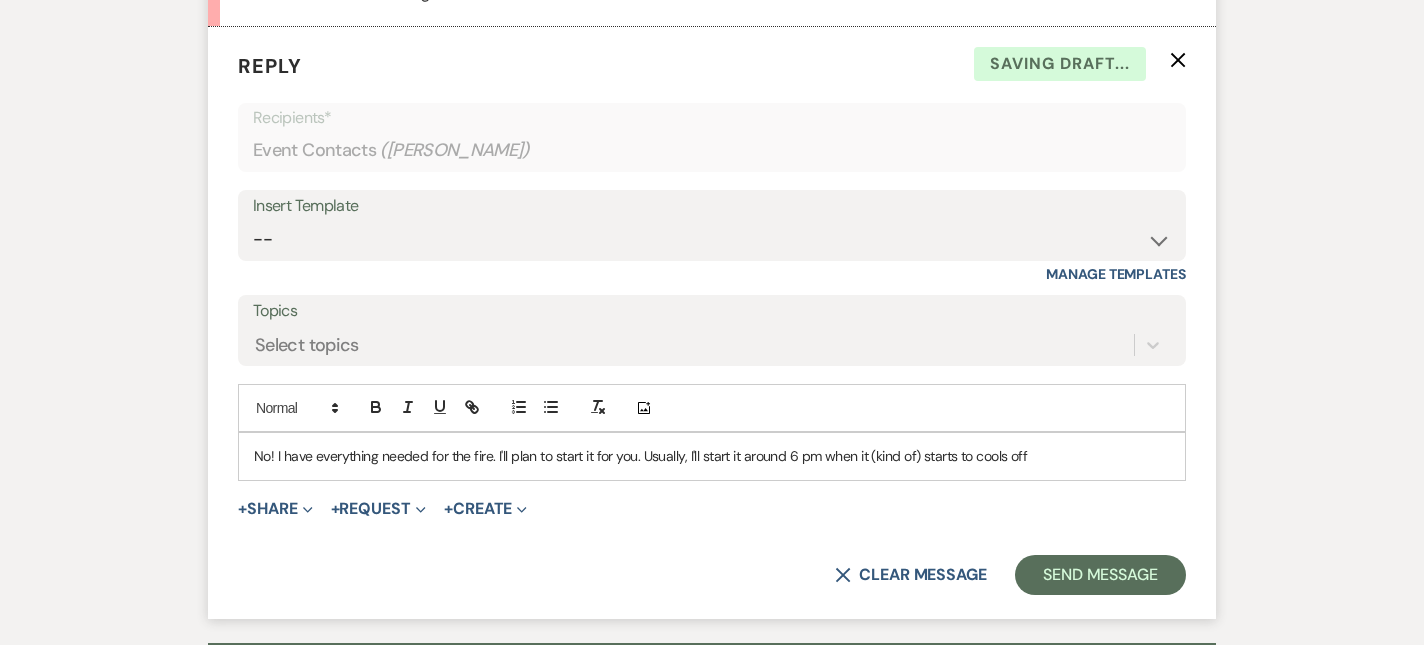 click on "No! I have everything needed for the fire. I'll plan to start it for you. Usually, I'll start it around 6 pm when it (kind of) starts to cools off" at bounding box center [712, 456] 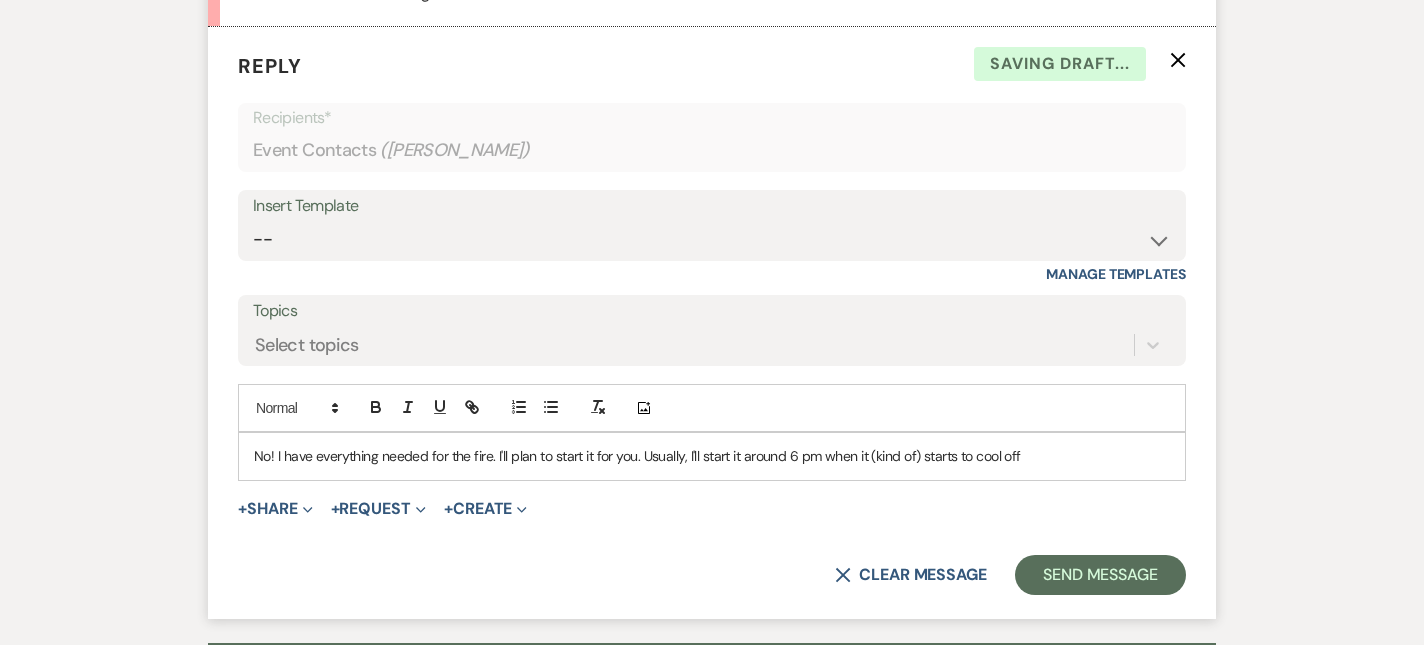 click on "No! I have everything needed for the fire. I'll plan to start it for you. Usually, I'll start it around 6 pm when it (kind of) starts to cool off" at bounding box center (712, 456) 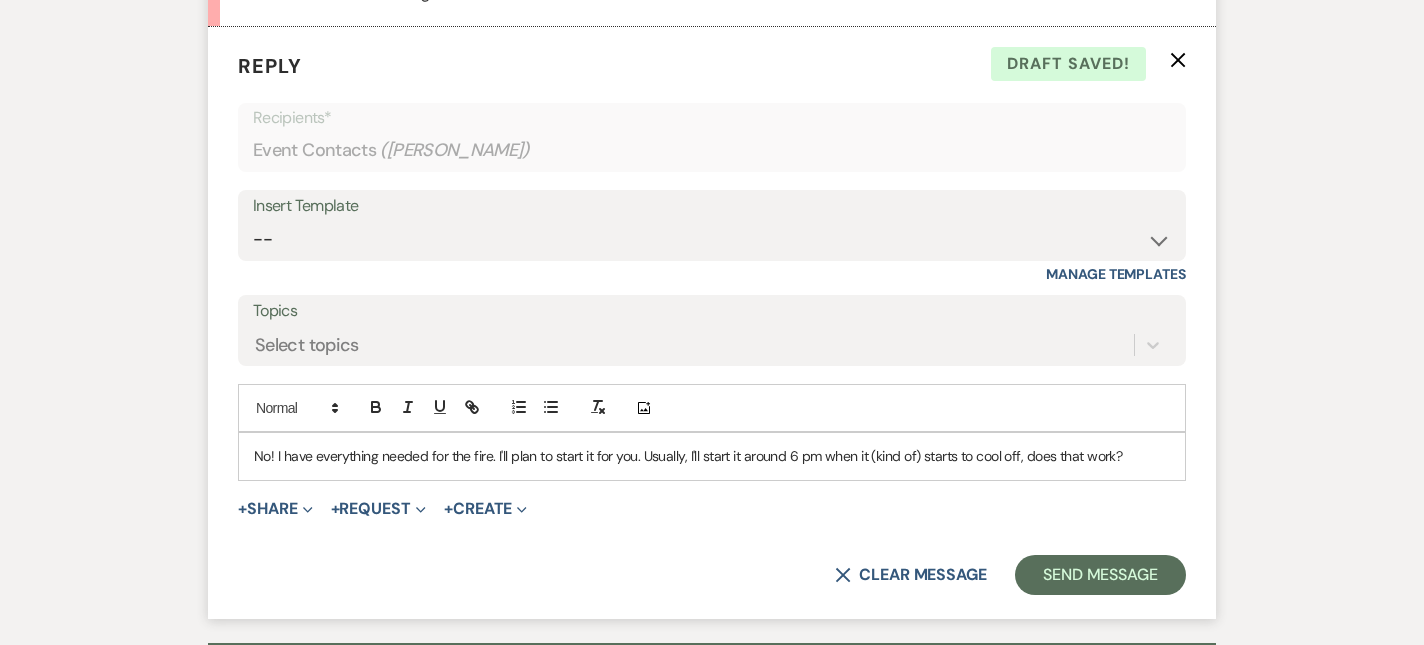 click on "No! I have everything needed for the fire. I'll plan to start it for you. Usually, I'll start it around 6 pm when it (kind of) starts to cool off, does that work?" at bounding box center (712, 456) 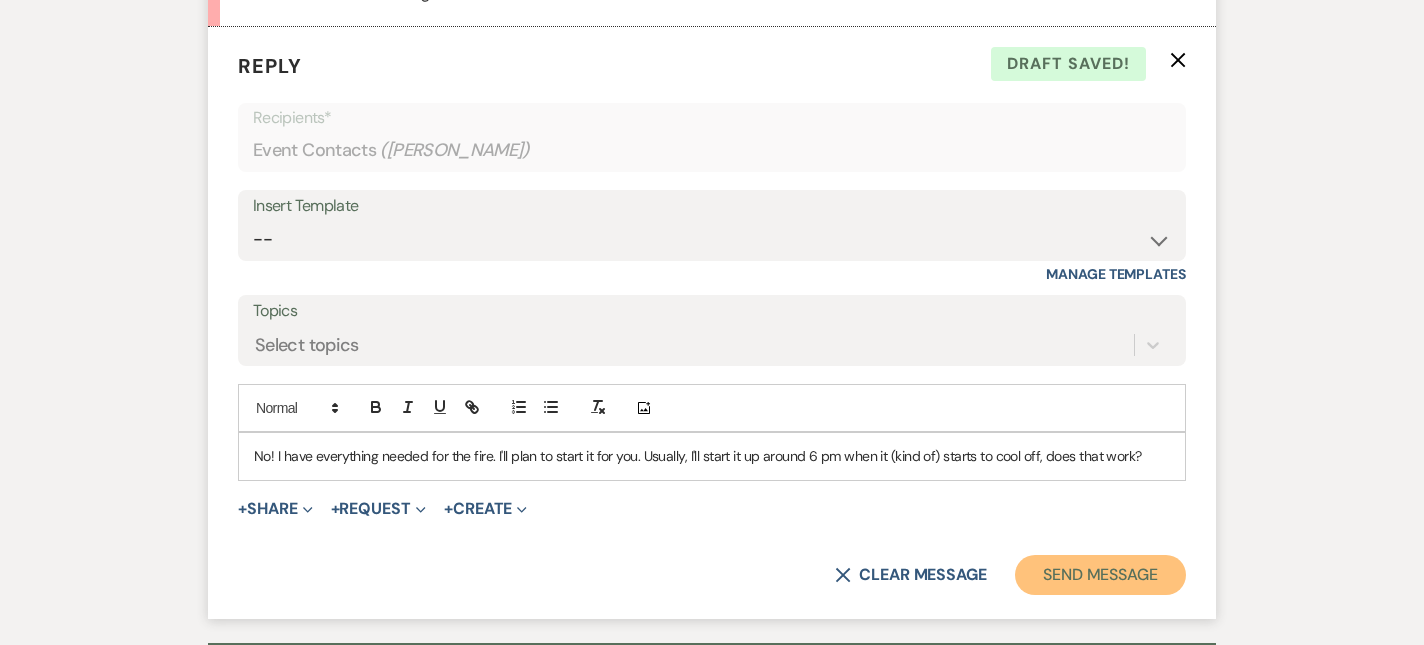 click on "Send Message" at bounding box center [1100, 575] 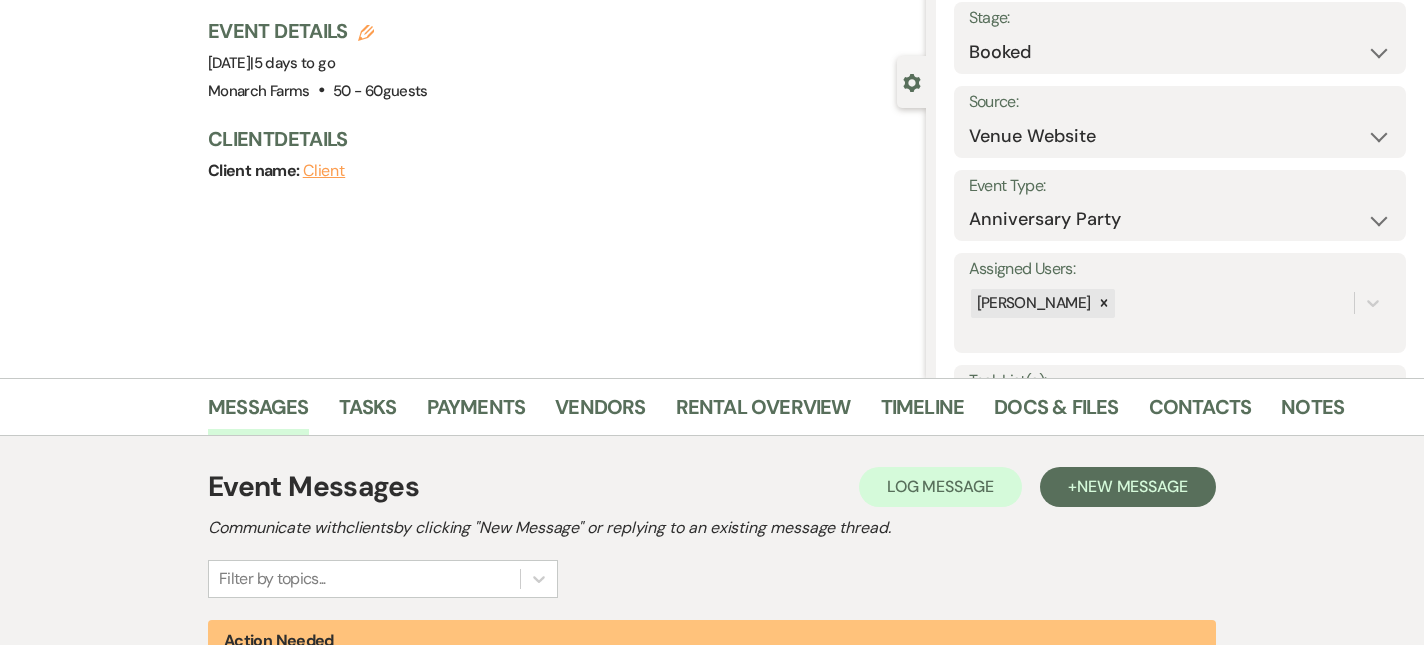 scroll, scrollTop: 0, scrollLeft: 0, axis: both 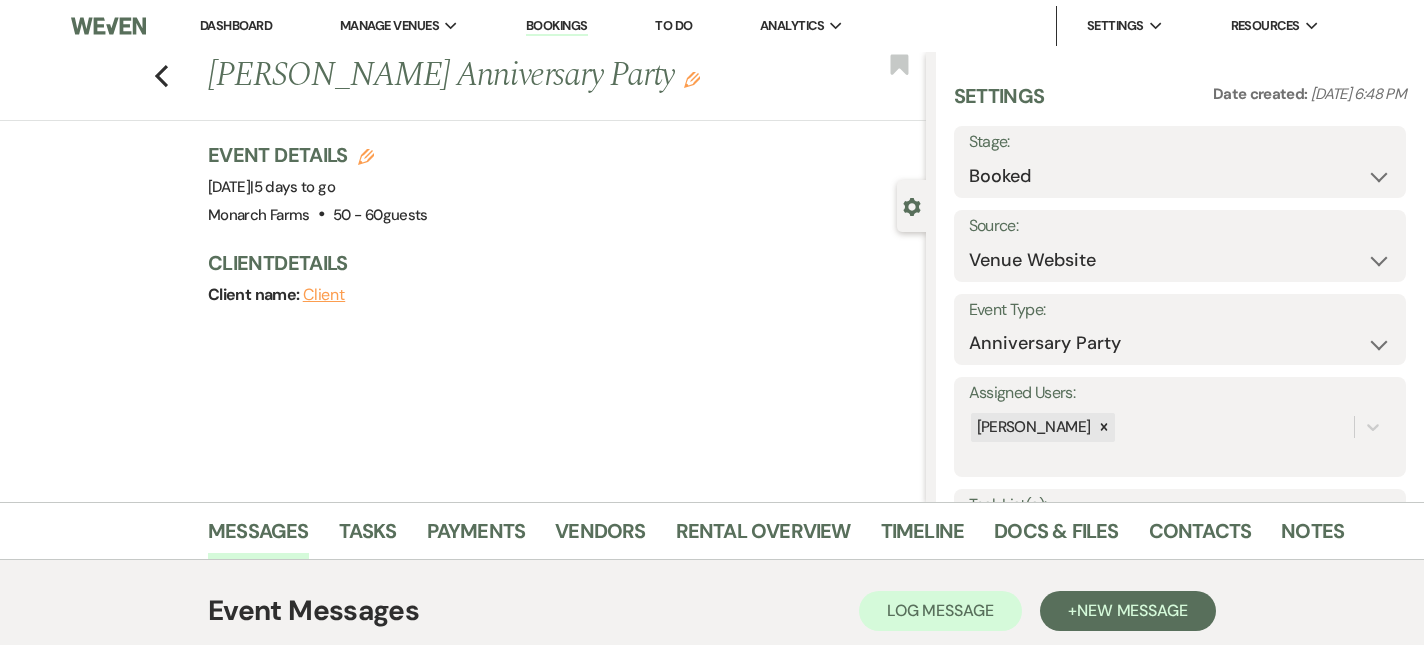 click on "Dashboard" at bounding box center [236, 26] 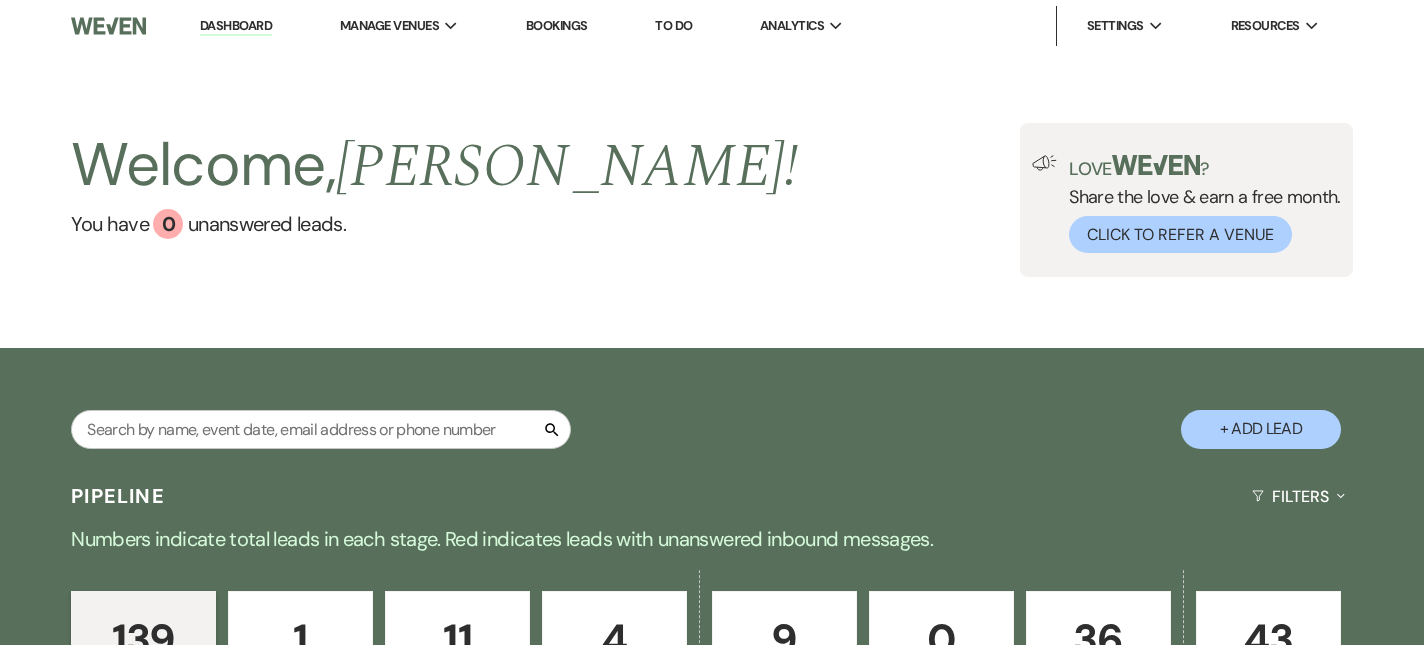 click on "Dashboard" at bounding box center [236, 26] 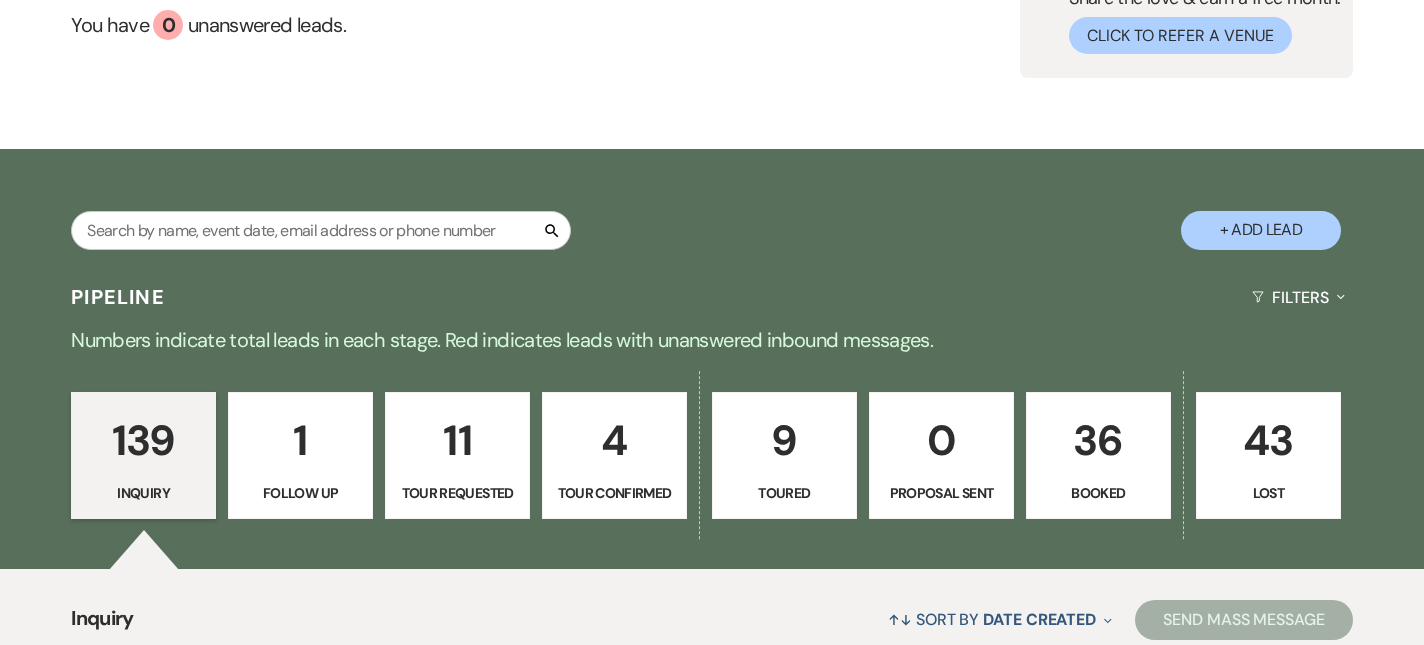 scroll, scrollTop: 200, scrollLeft: 0, axis: vertical 